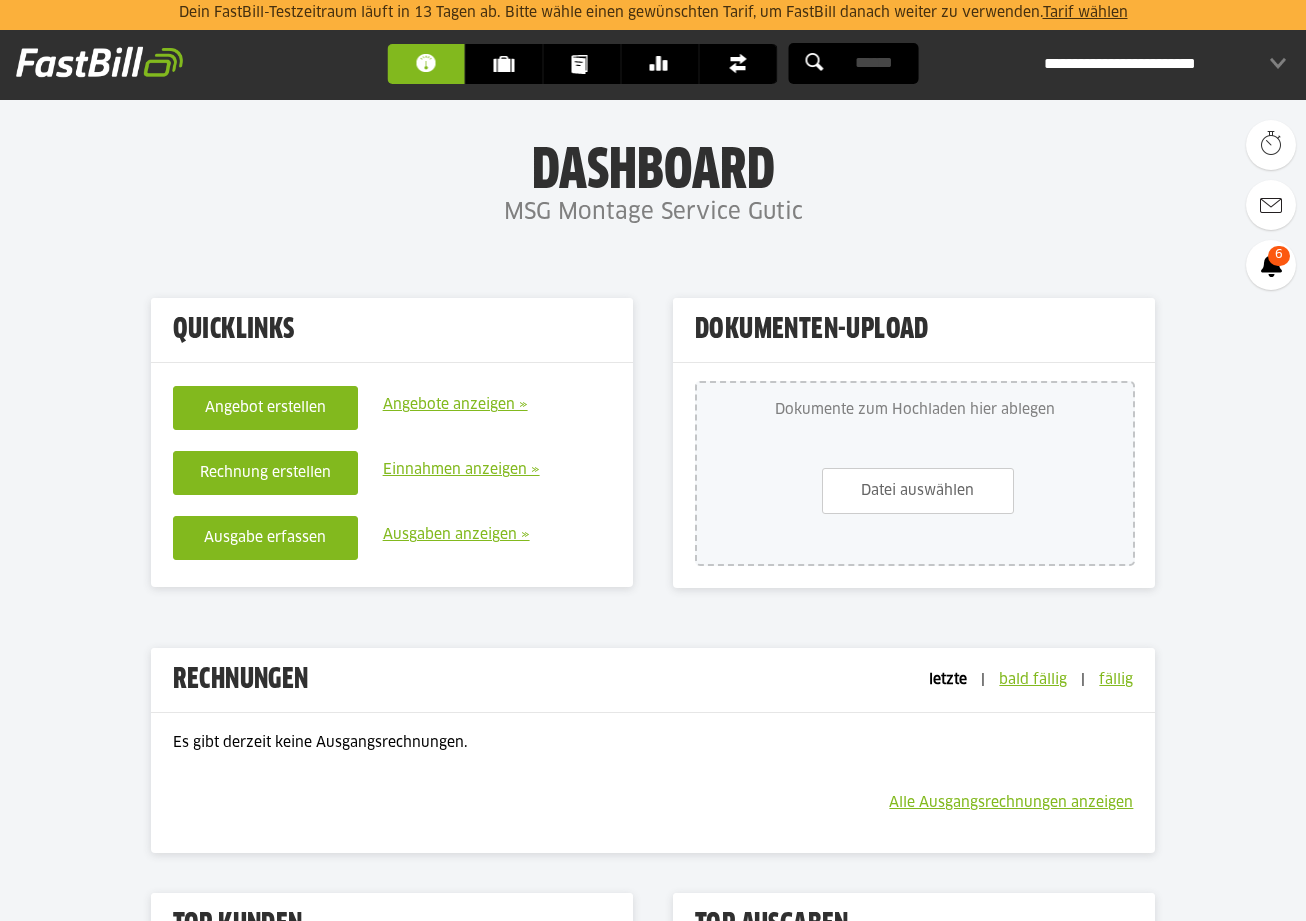 scroll, scrollTop: 0, scrollLeft: 0, axis: both 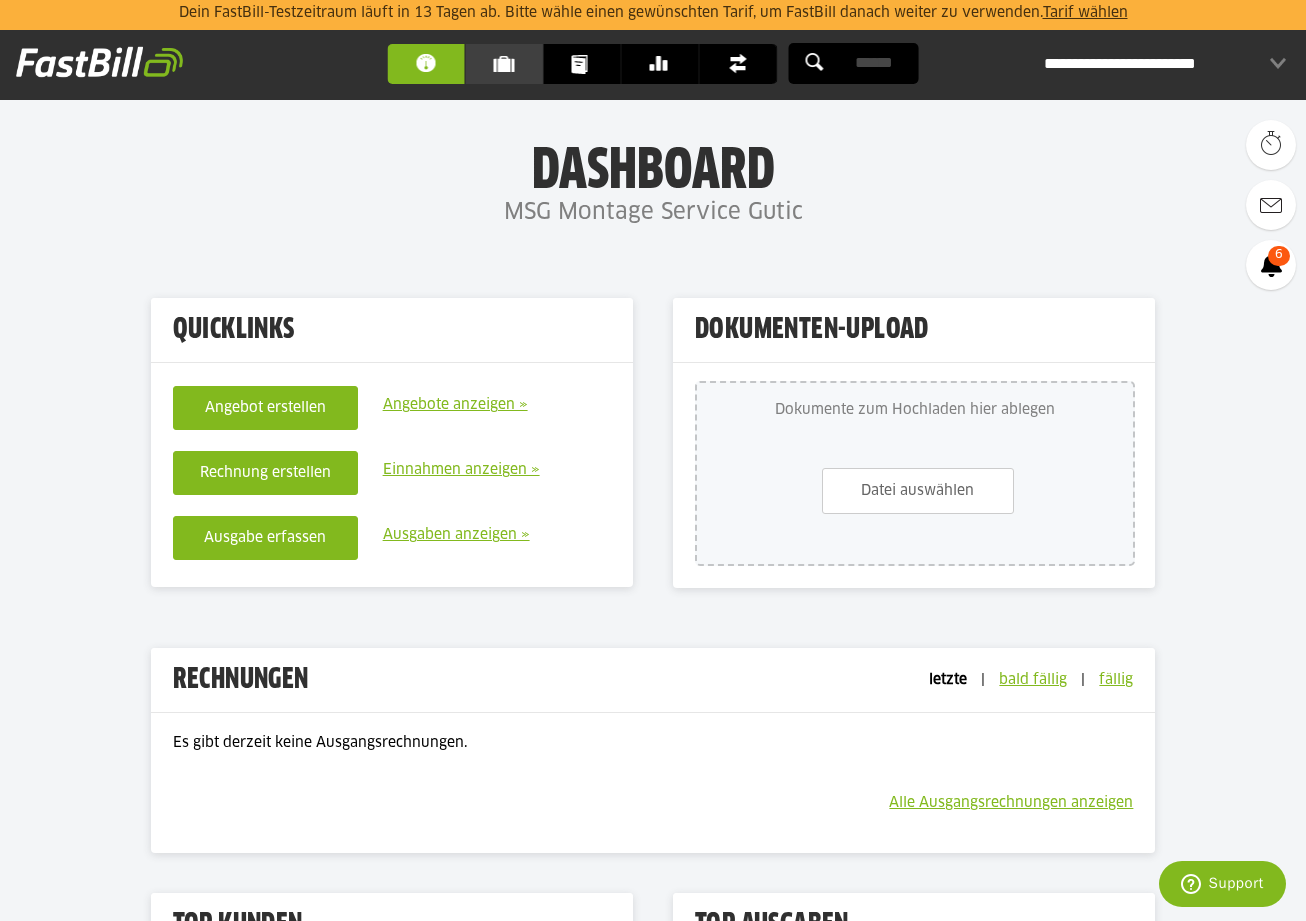 click on "Kunden" at bounding box center (504, 64) 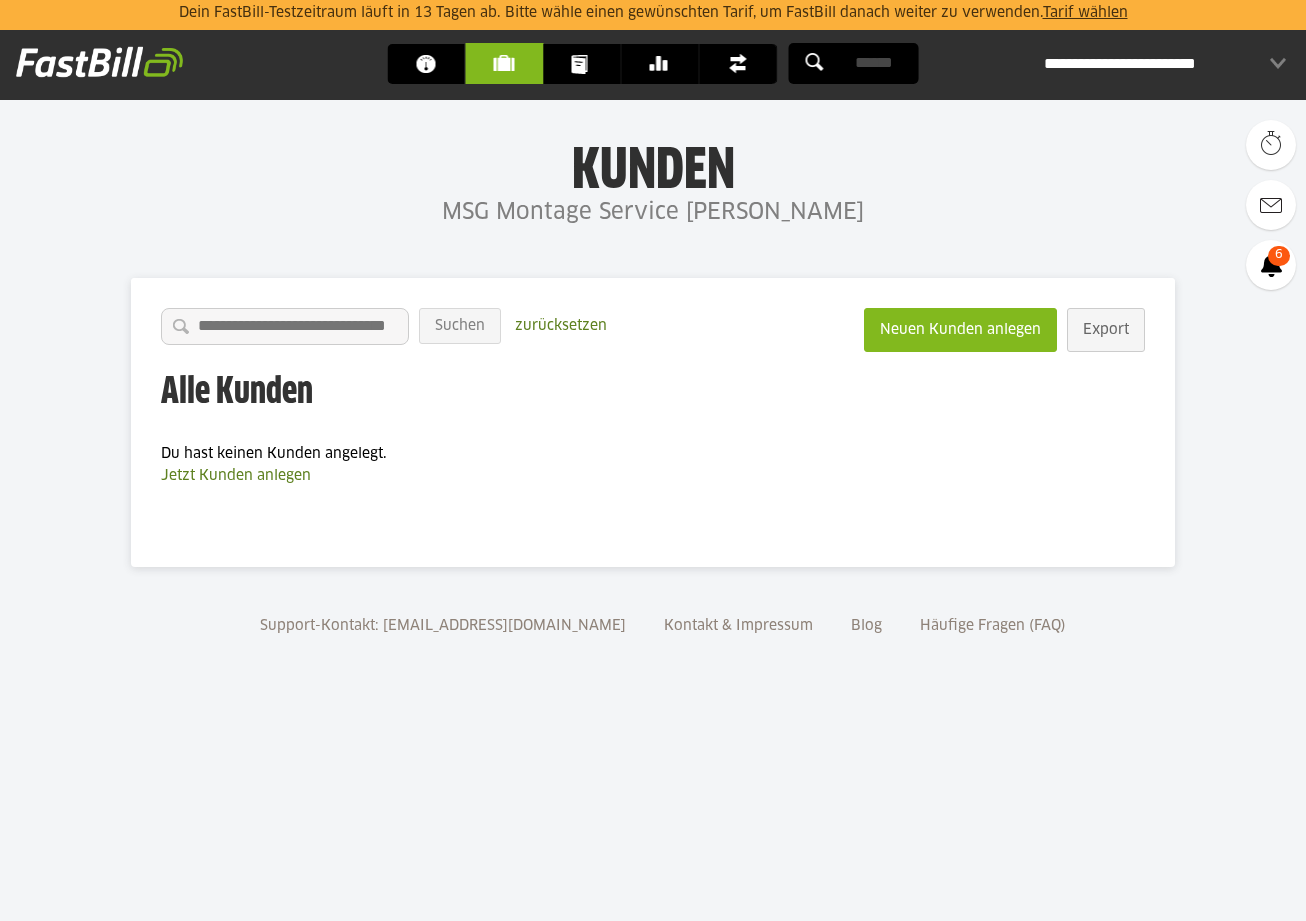 scroll, scrollTop: 0, scrollLeft: 0, axis: both 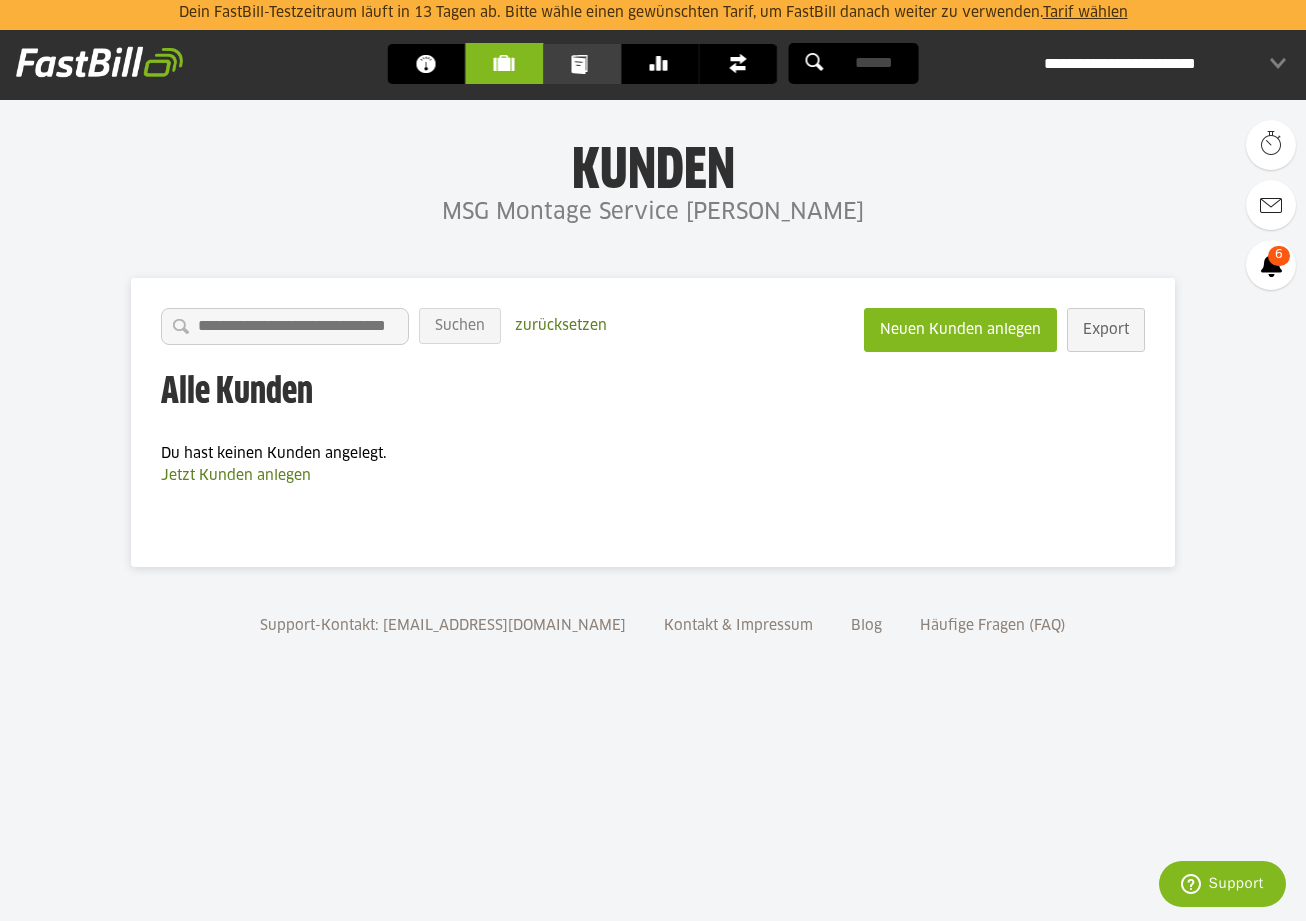 click on "Dokumente" at bounding box center (588, 64) 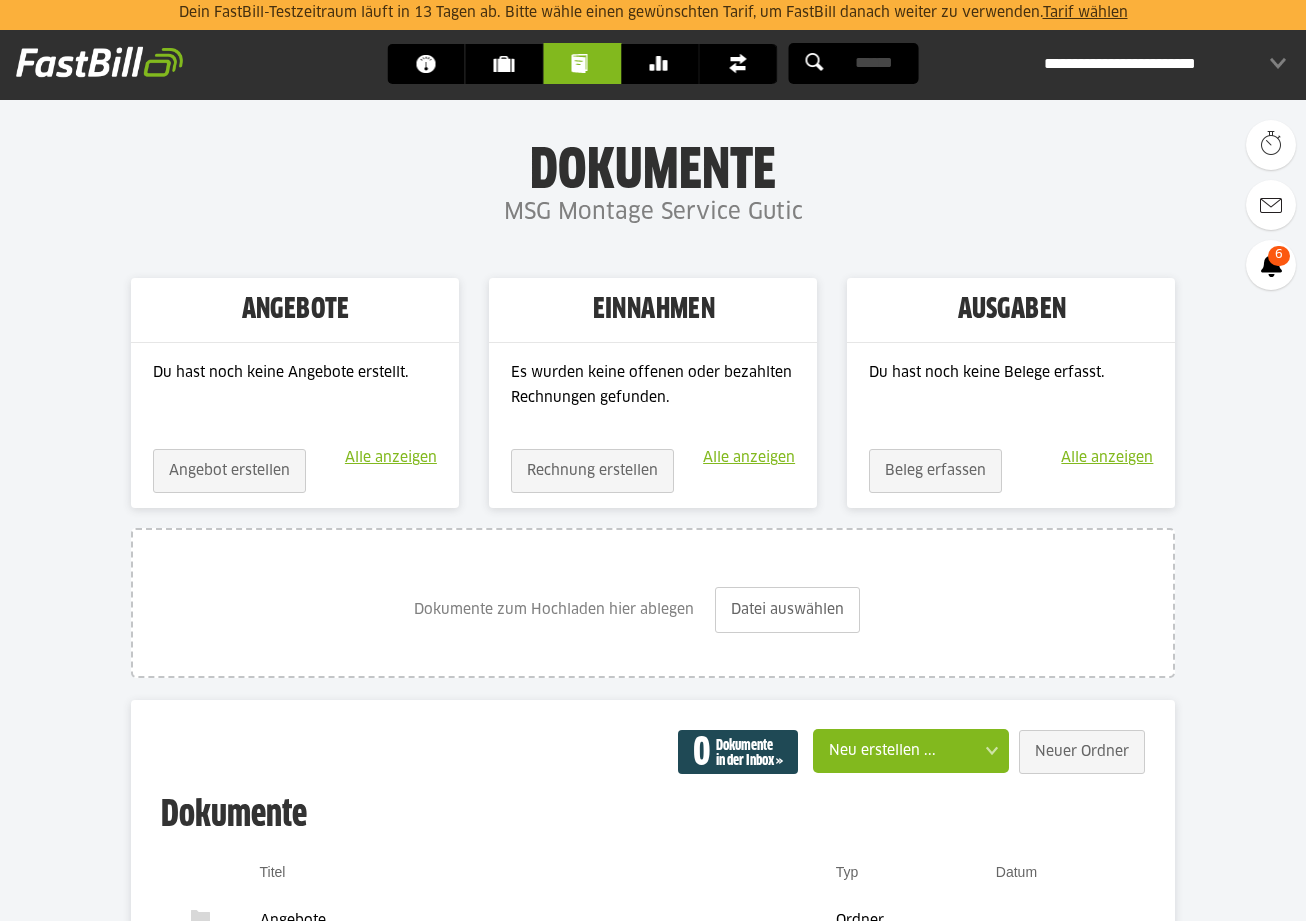 scroll, scrollTop: 0, scrollLeft: 0, axis: both 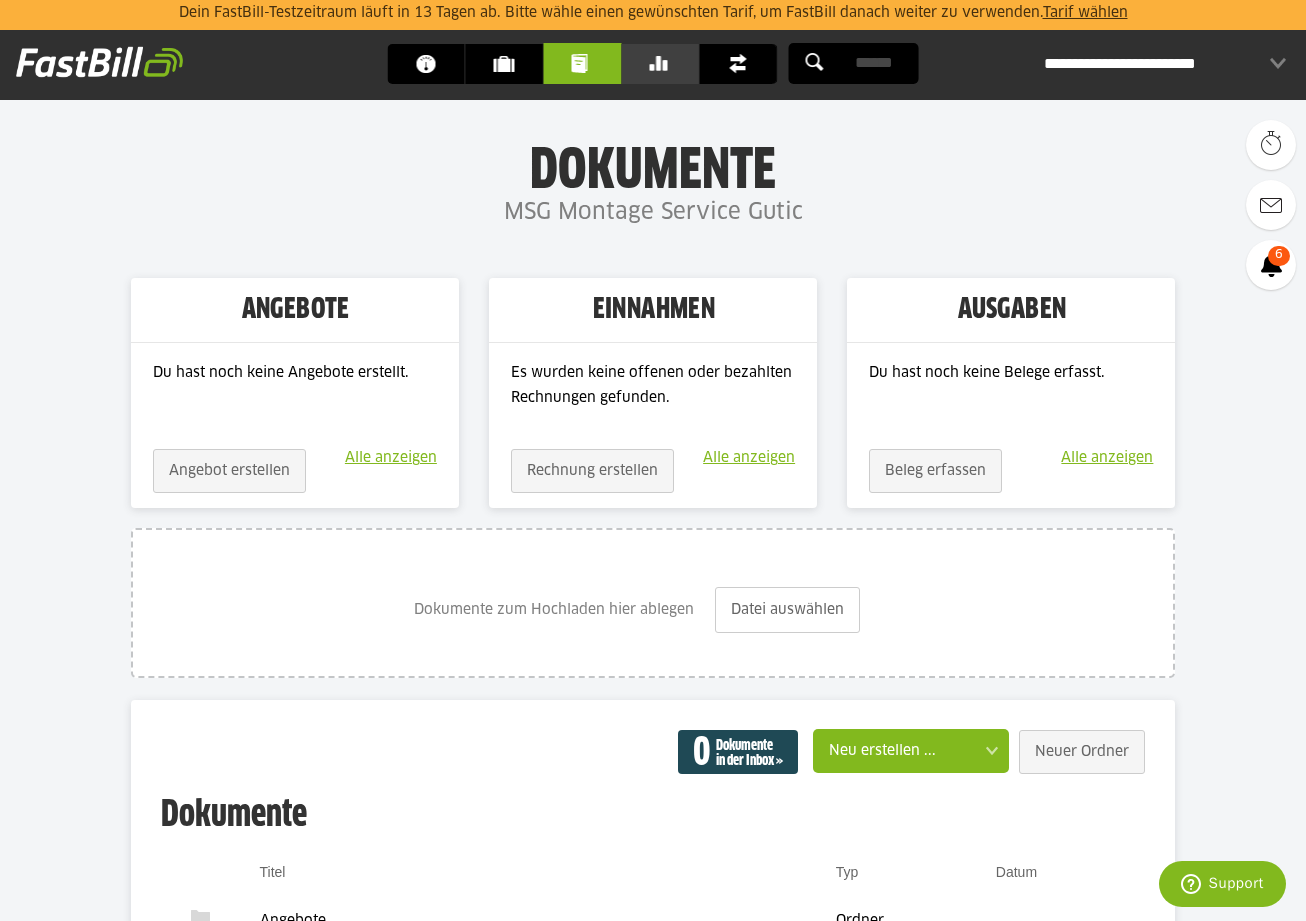 click on "Banking" at bounding box center [666, 64] 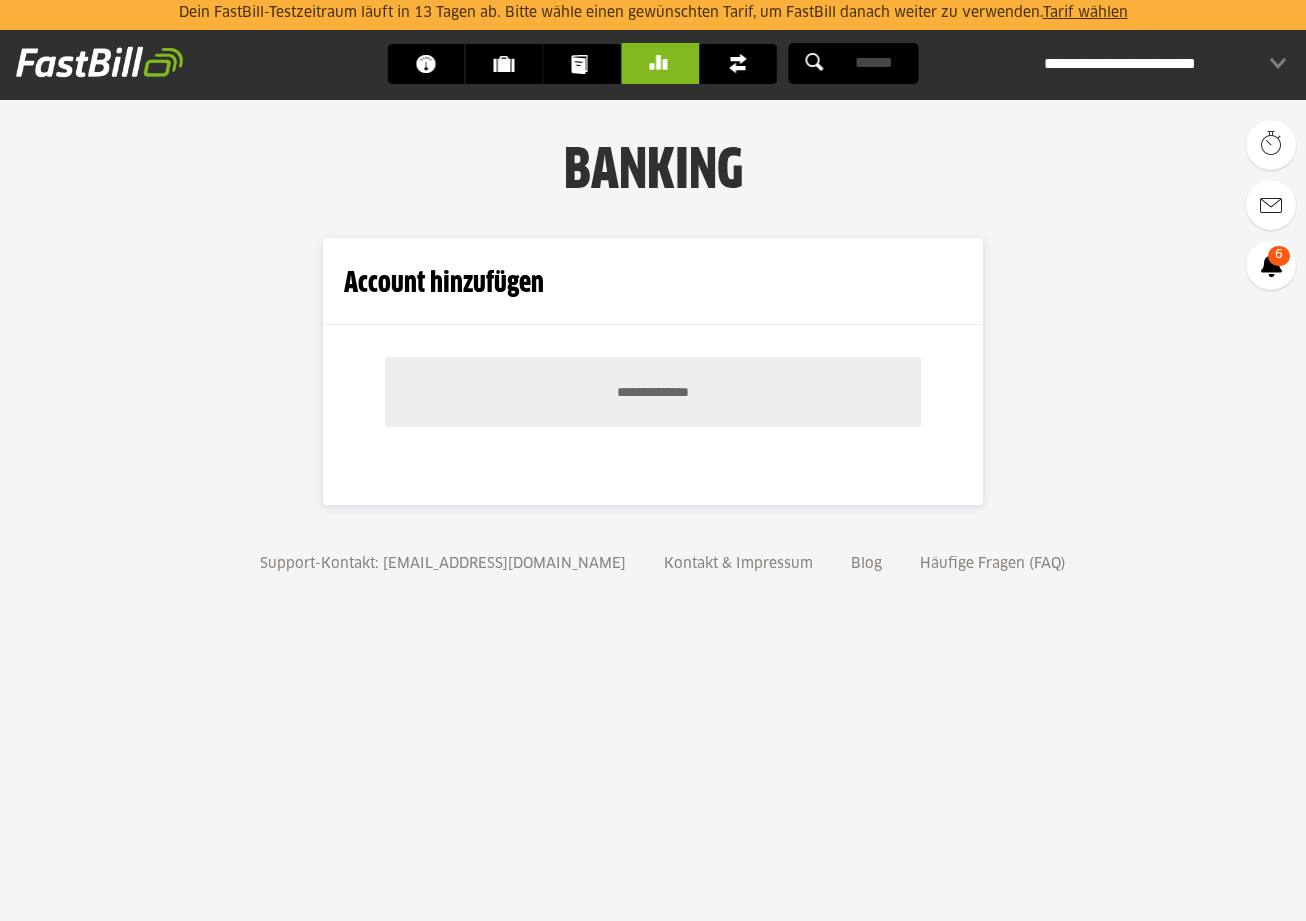 scroll, scrollTop: 0, scrollLeft: 0, axis: both 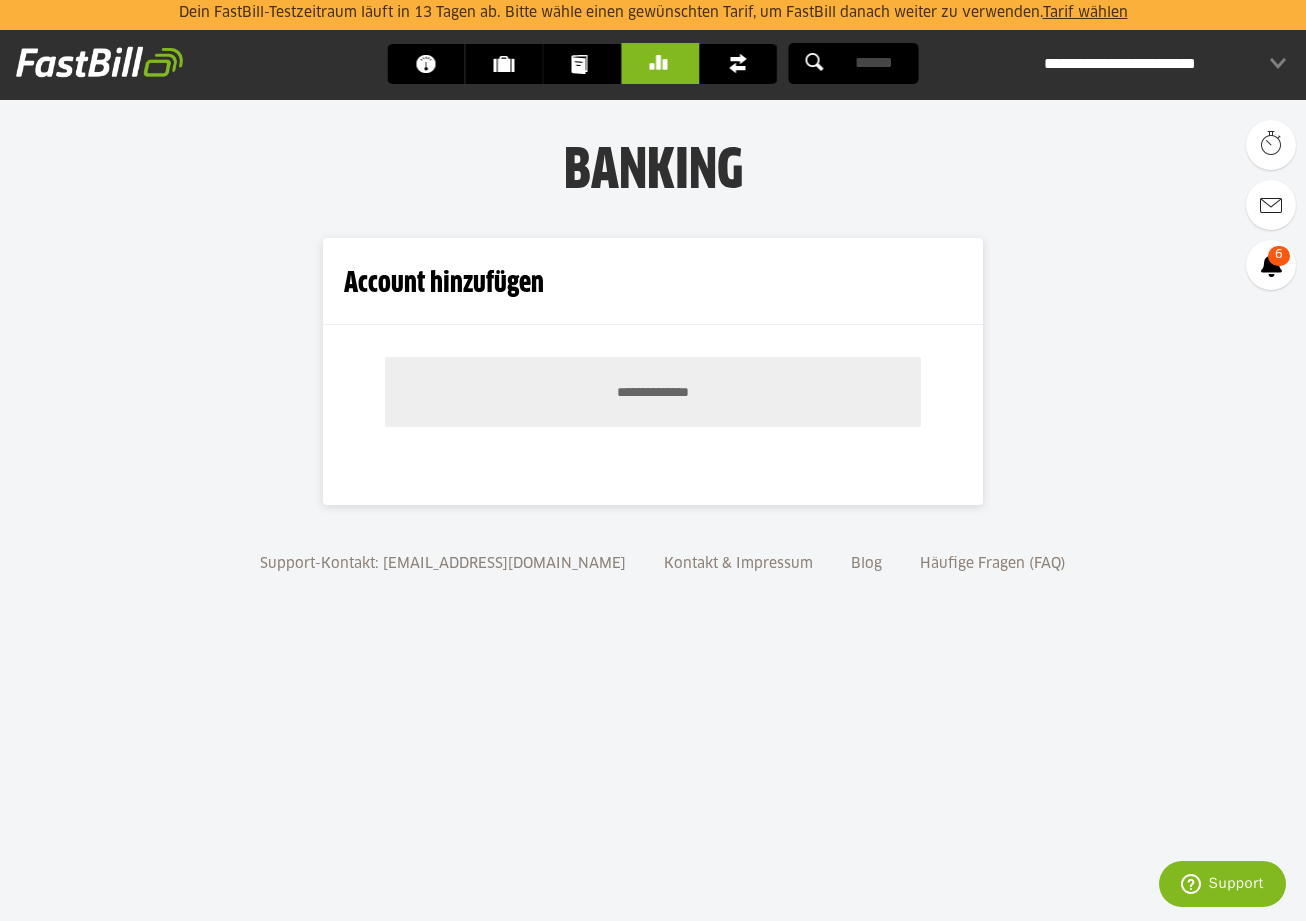 click on "Finanzen" at bounding box center [744, 64] 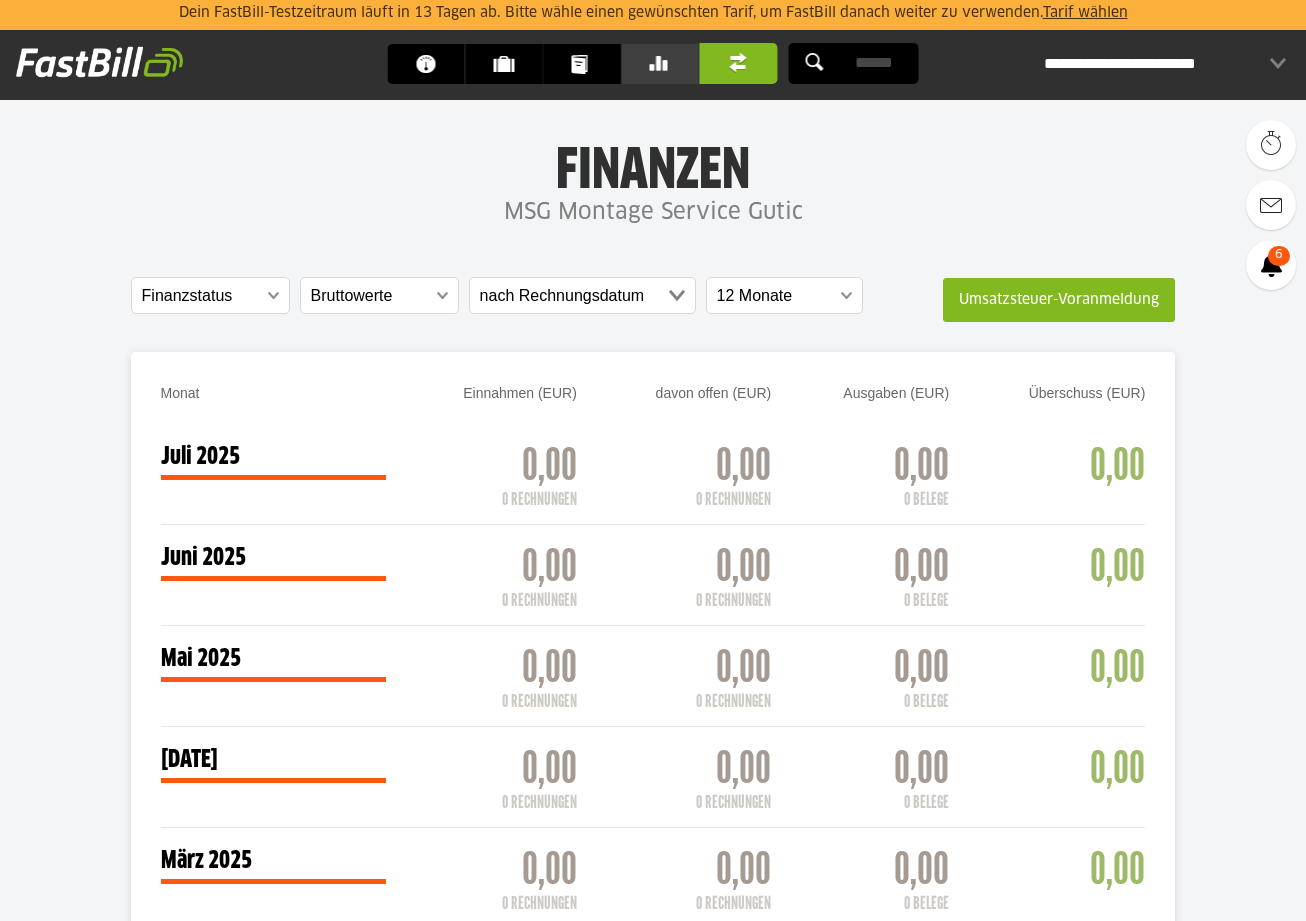 scroll, scrollTop: 0, scrollLeft: 0, axis: both 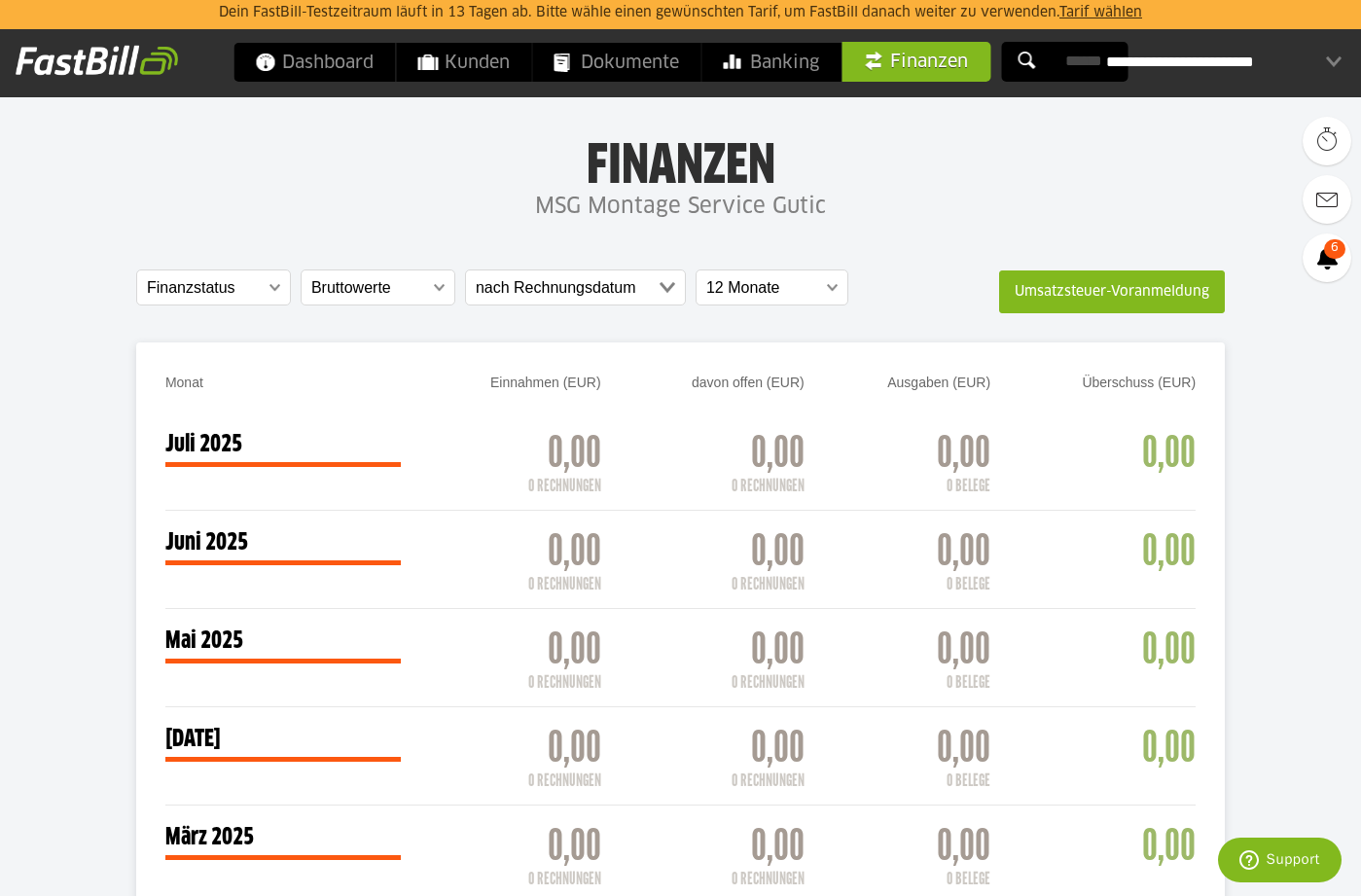 click on "MSG Montage Service Gutic" at bounding box center [680, 207] 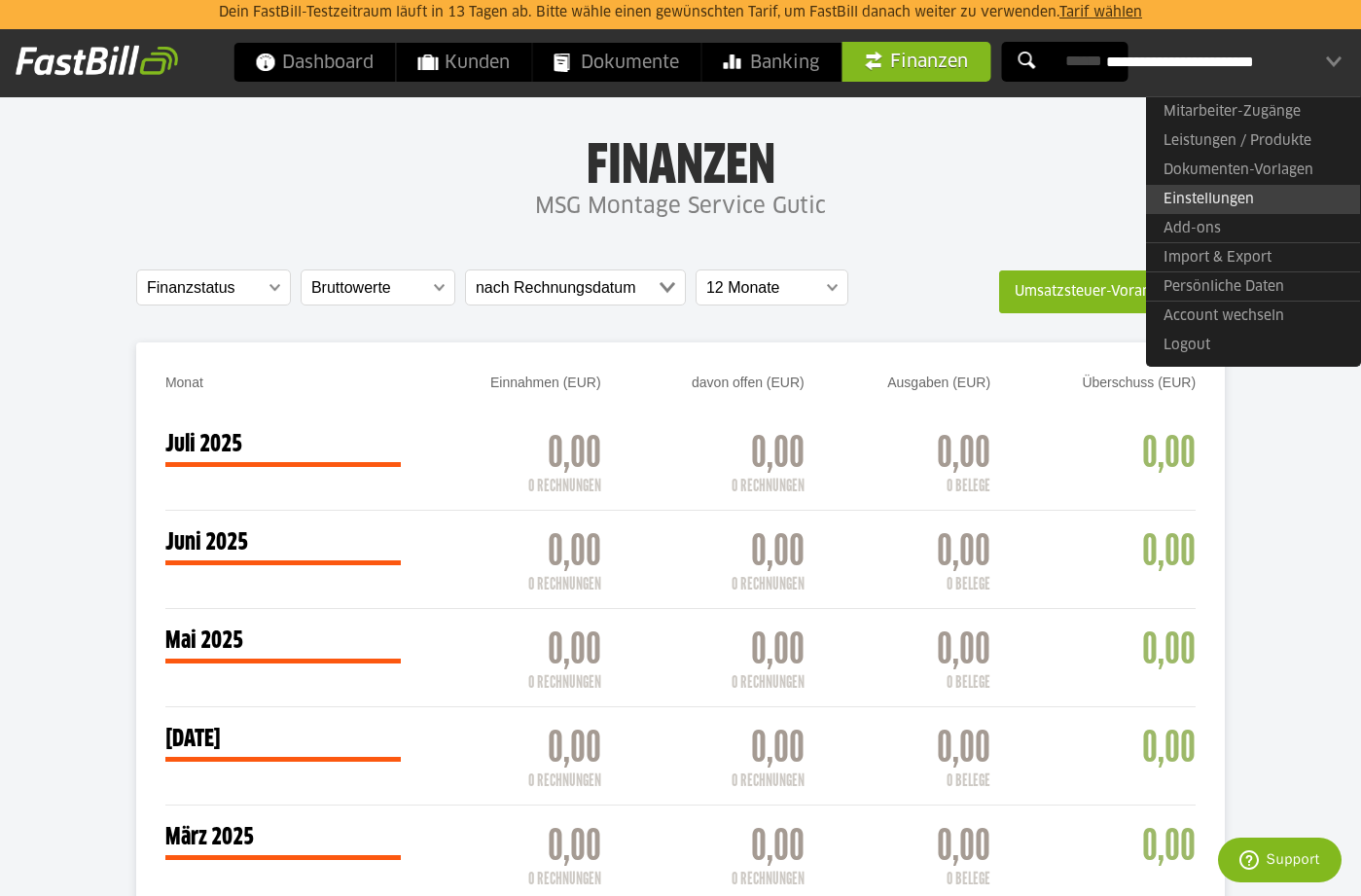 click on "Einstellungen" at bounding box center (1253, 199) 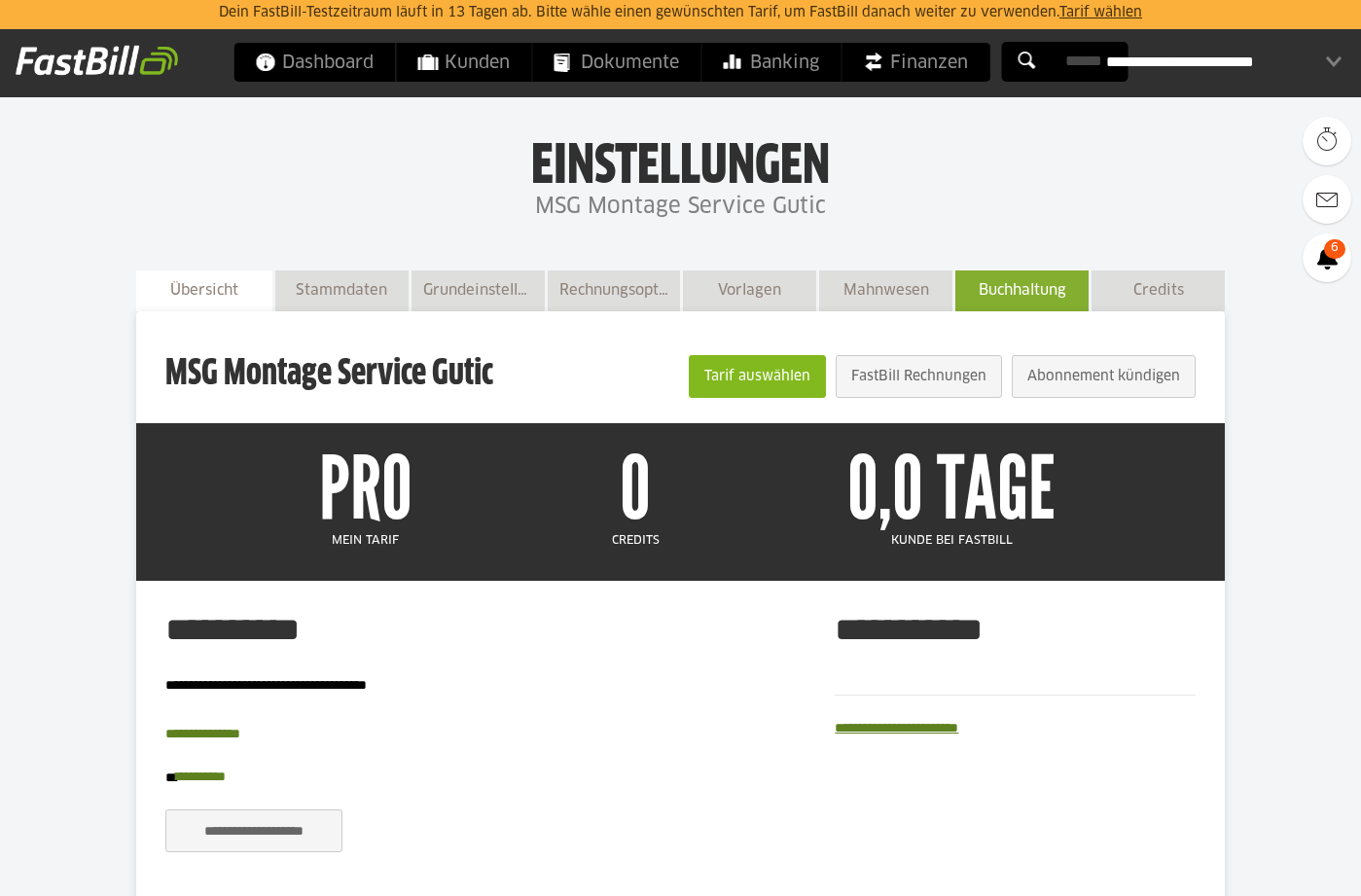 scroll, scrollTop: 0, scrollLeft: 0, axis: both 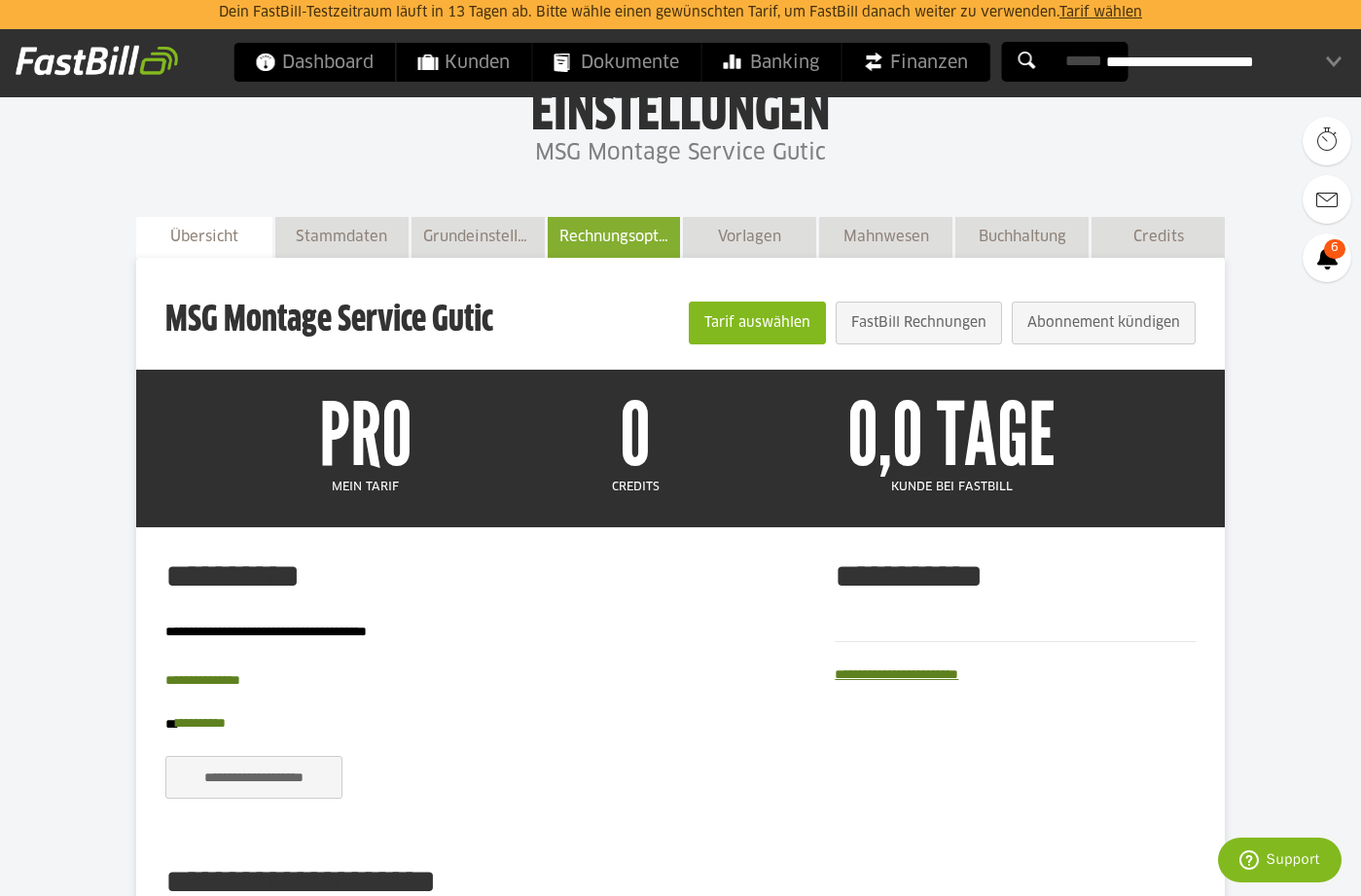 click on "Rechnungsoptionen" at bounding box center [614, 236] 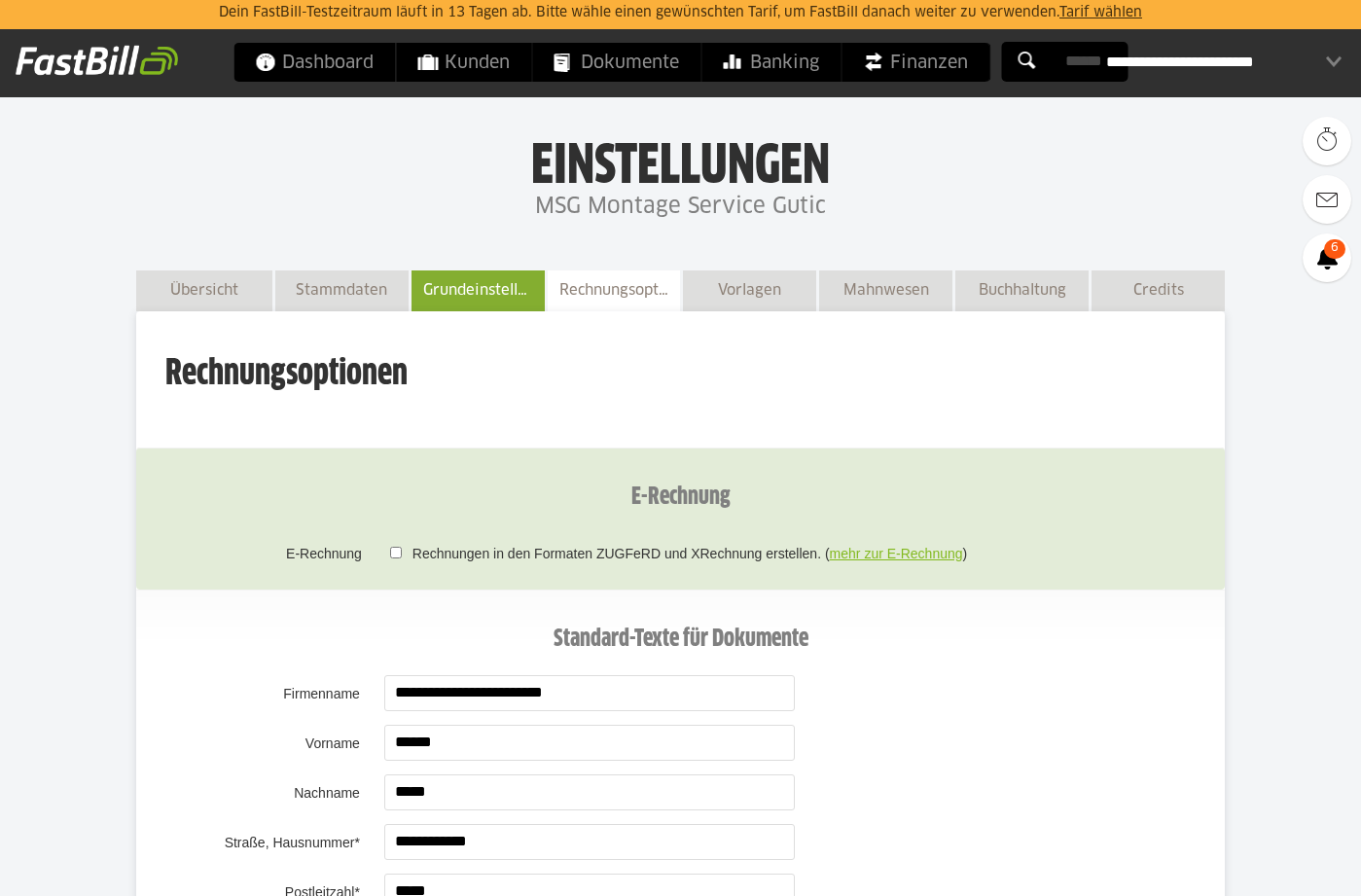 scroll, scrollTop: 0, scrollLeft: 0, axis: both 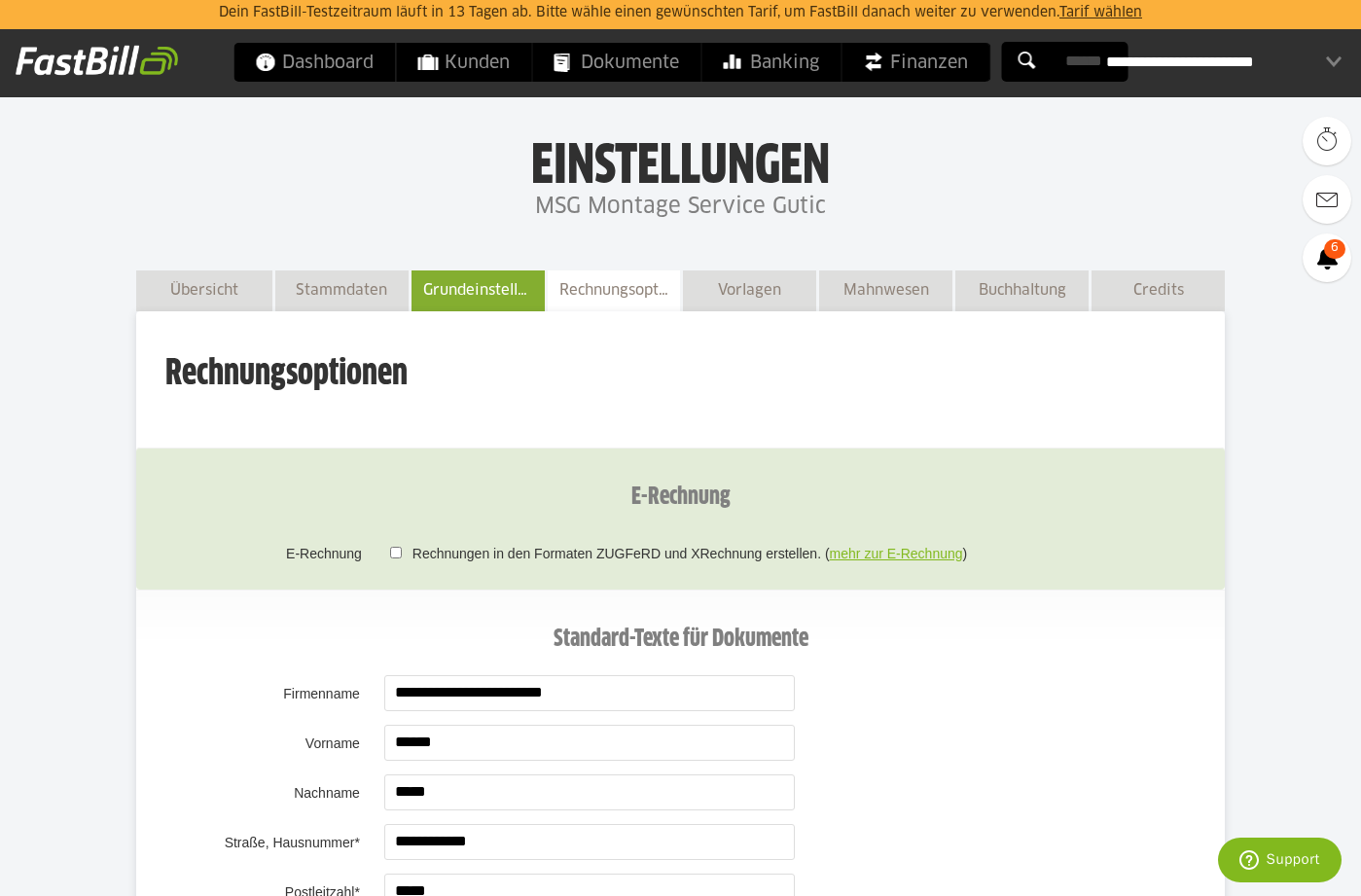 click on "Grundeinstellungen" at bounding box center [478, 290] 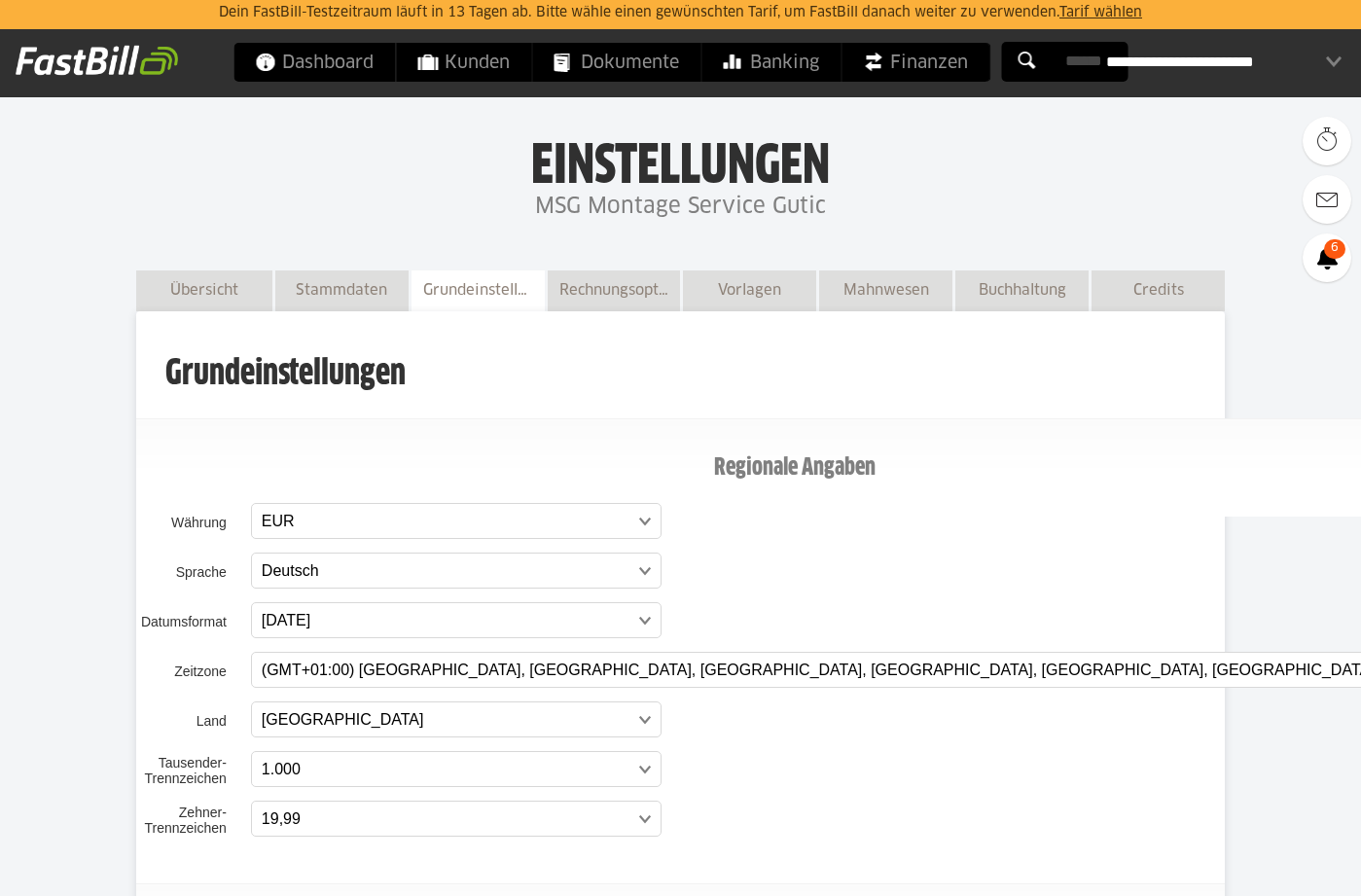 scroll, scrollTop: 0, scrollLeft: 0, axis: both 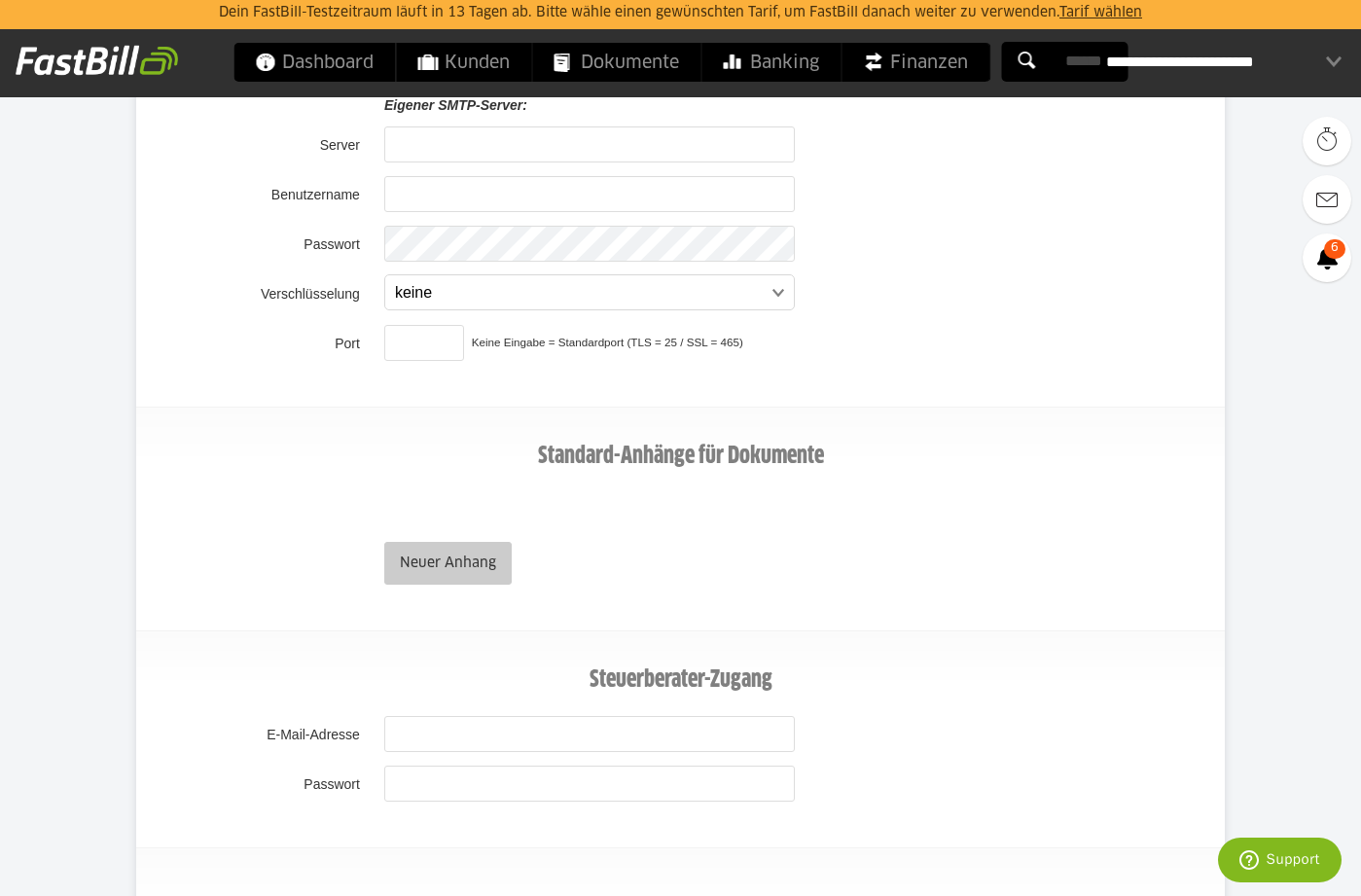 click on "Neuer Anhang" at bounding box center (448, 563) 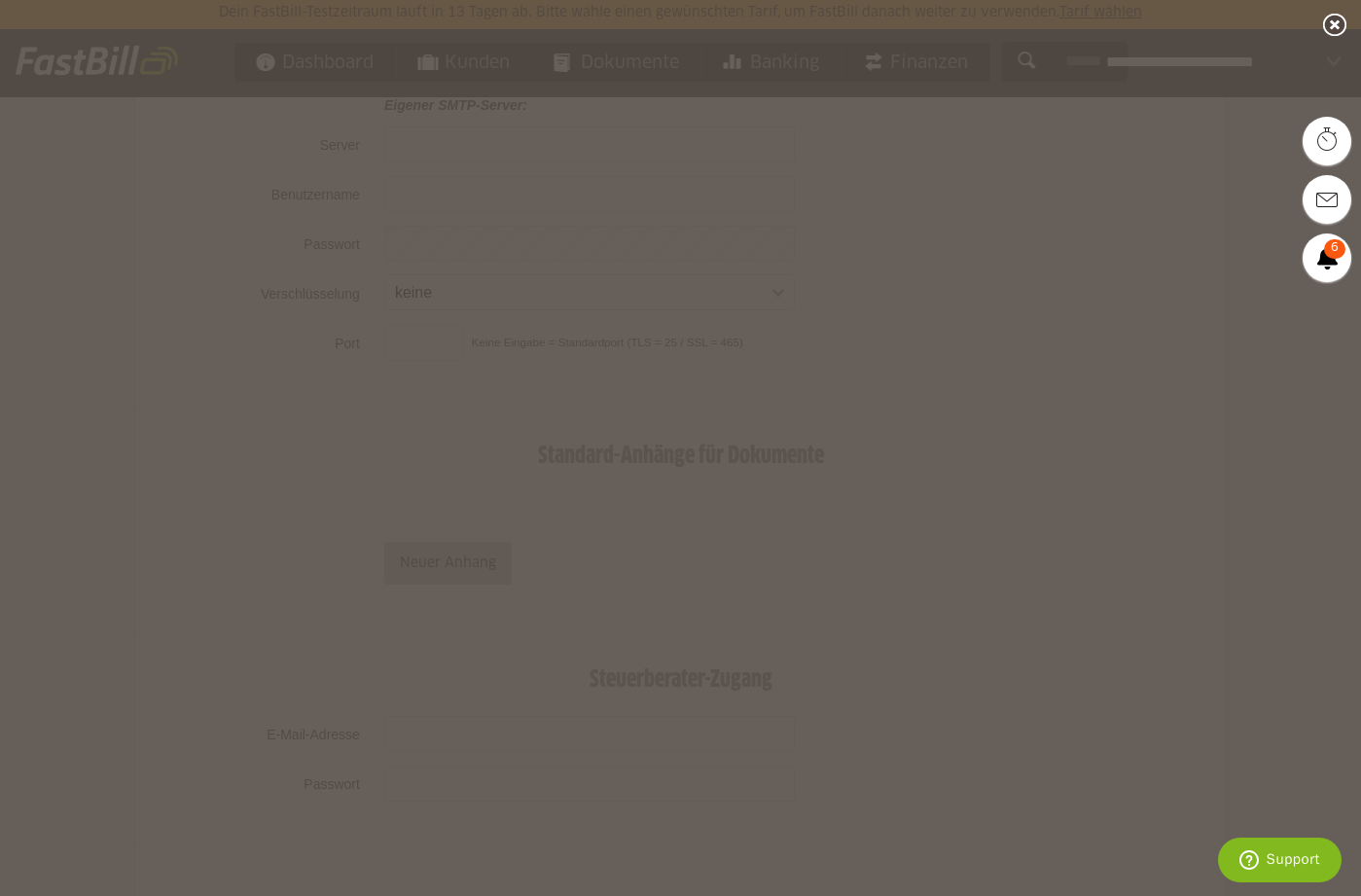 scroll, scrollTop: 0, scrollLeft: 0, axis: both 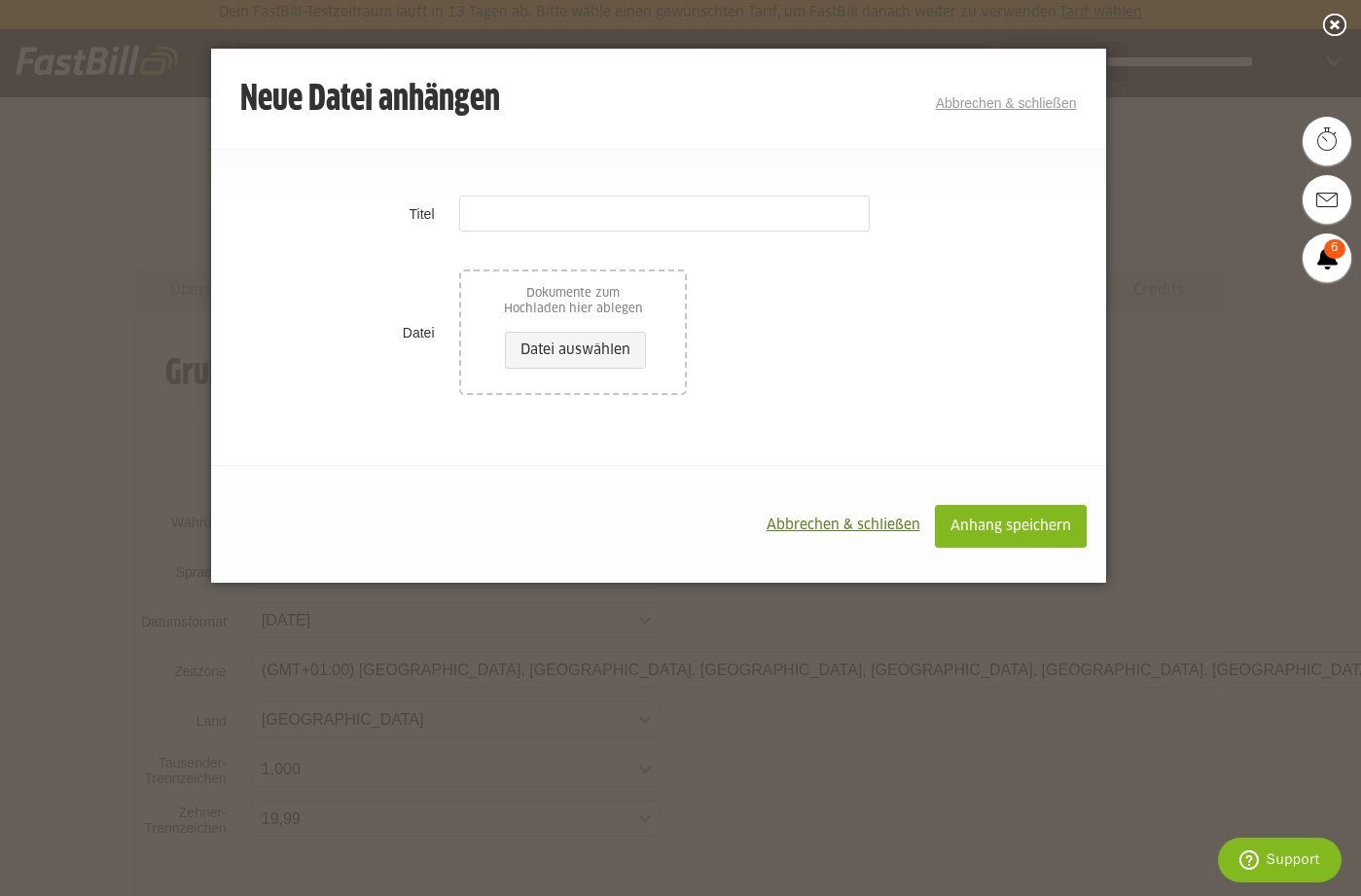 click on "Abbrechen & schließen" at bounding box center (843, 525) 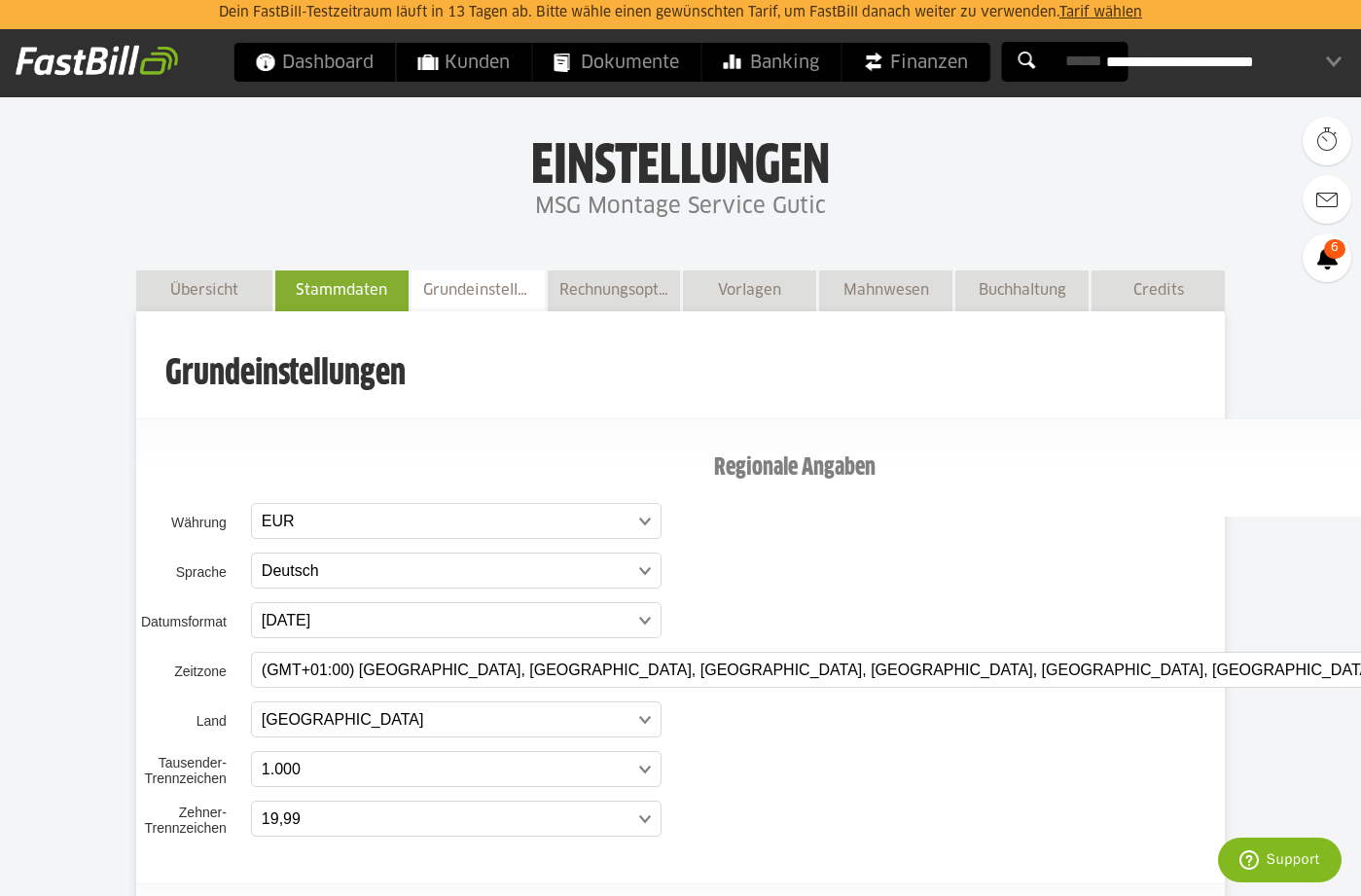 click on "Stammdaten" at bounding box center [341, 290] 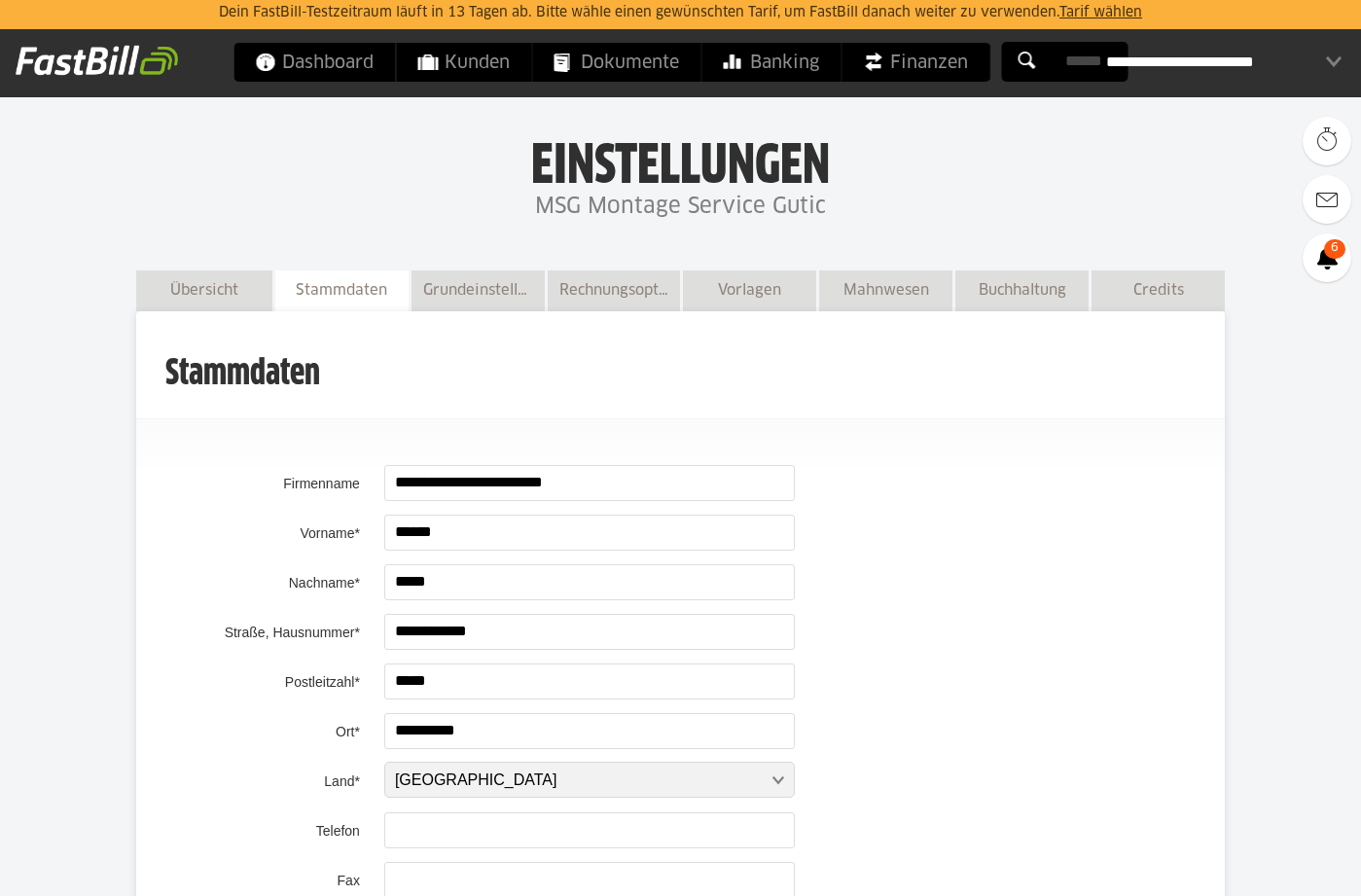scroll, scrollTop: 0, scrollLeft: 0, axis: both 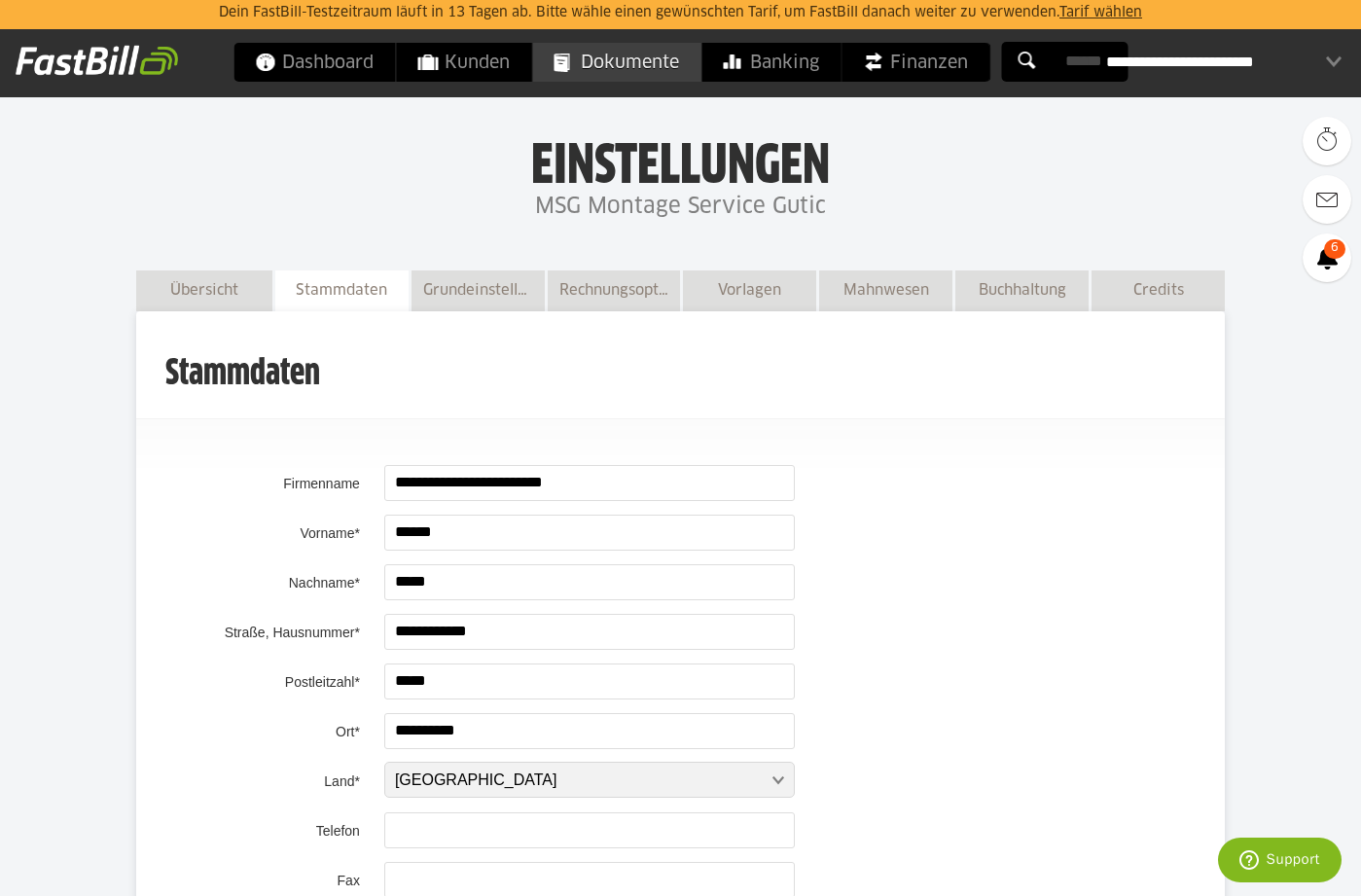click on "Dokumente" at bounding box center [616, 62] 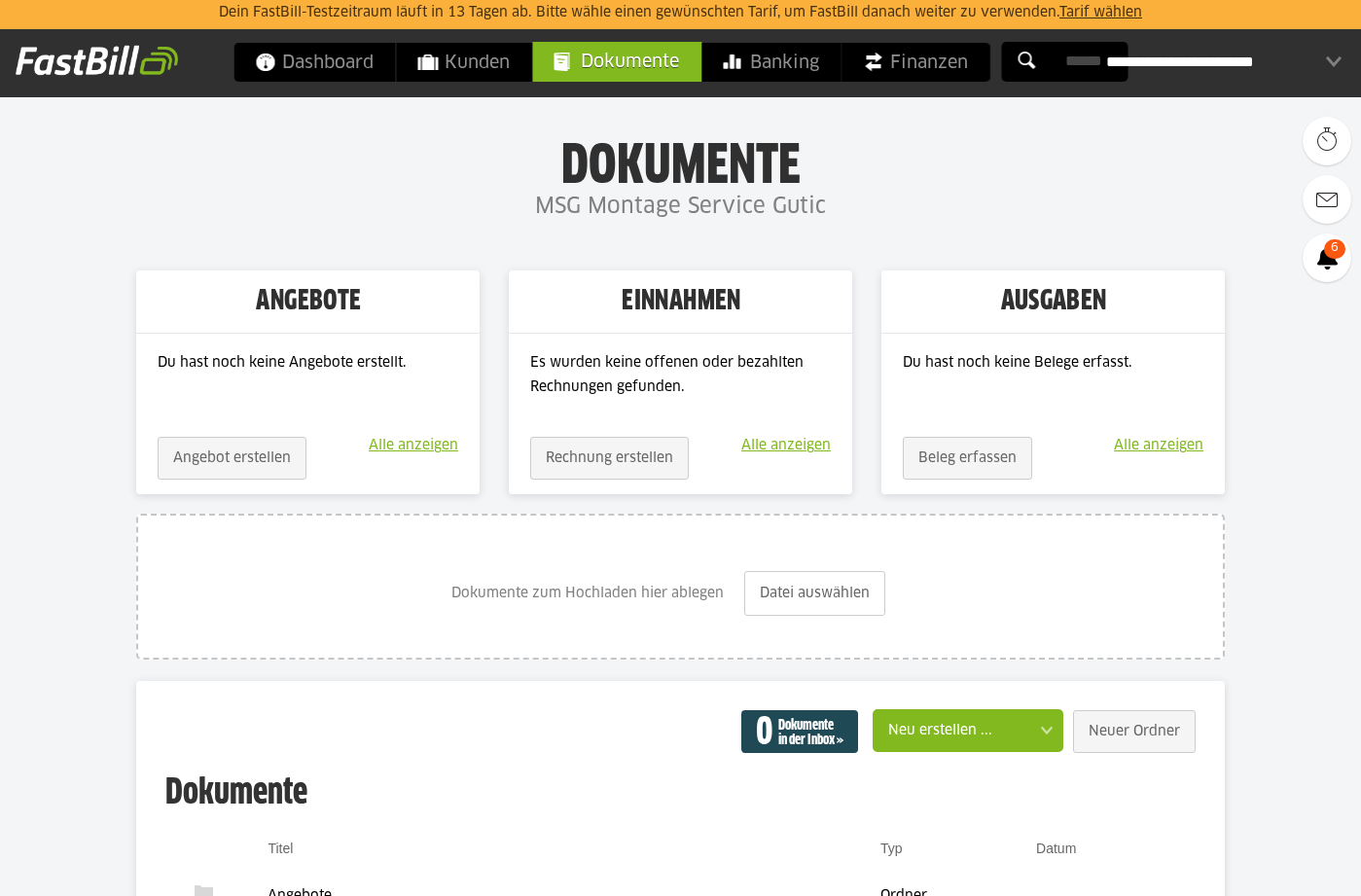 scroll, scrollTop: 0, scrollLeft: 0, axis: both 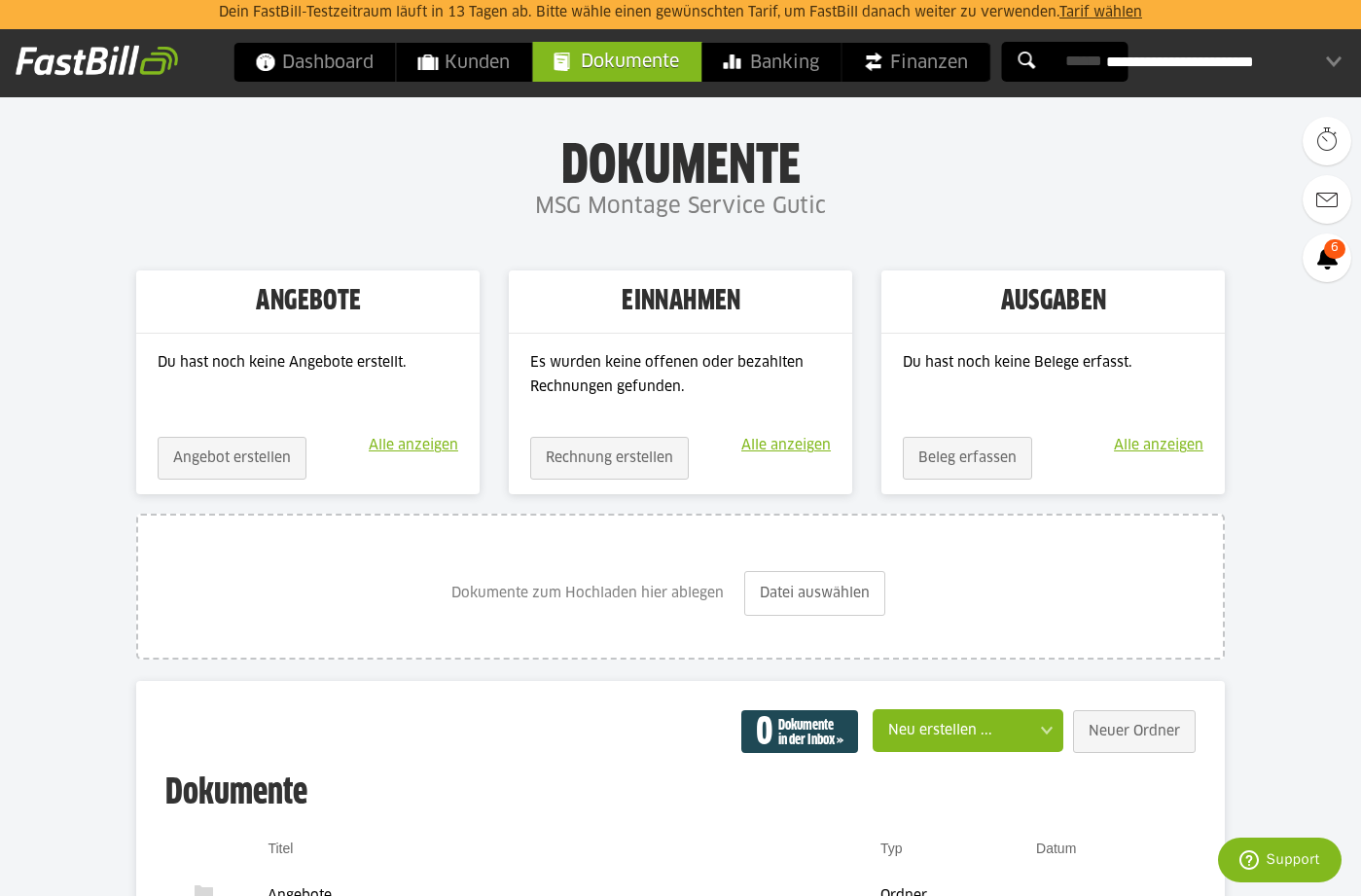 click on "**********" at bounding box center (1224, 62) 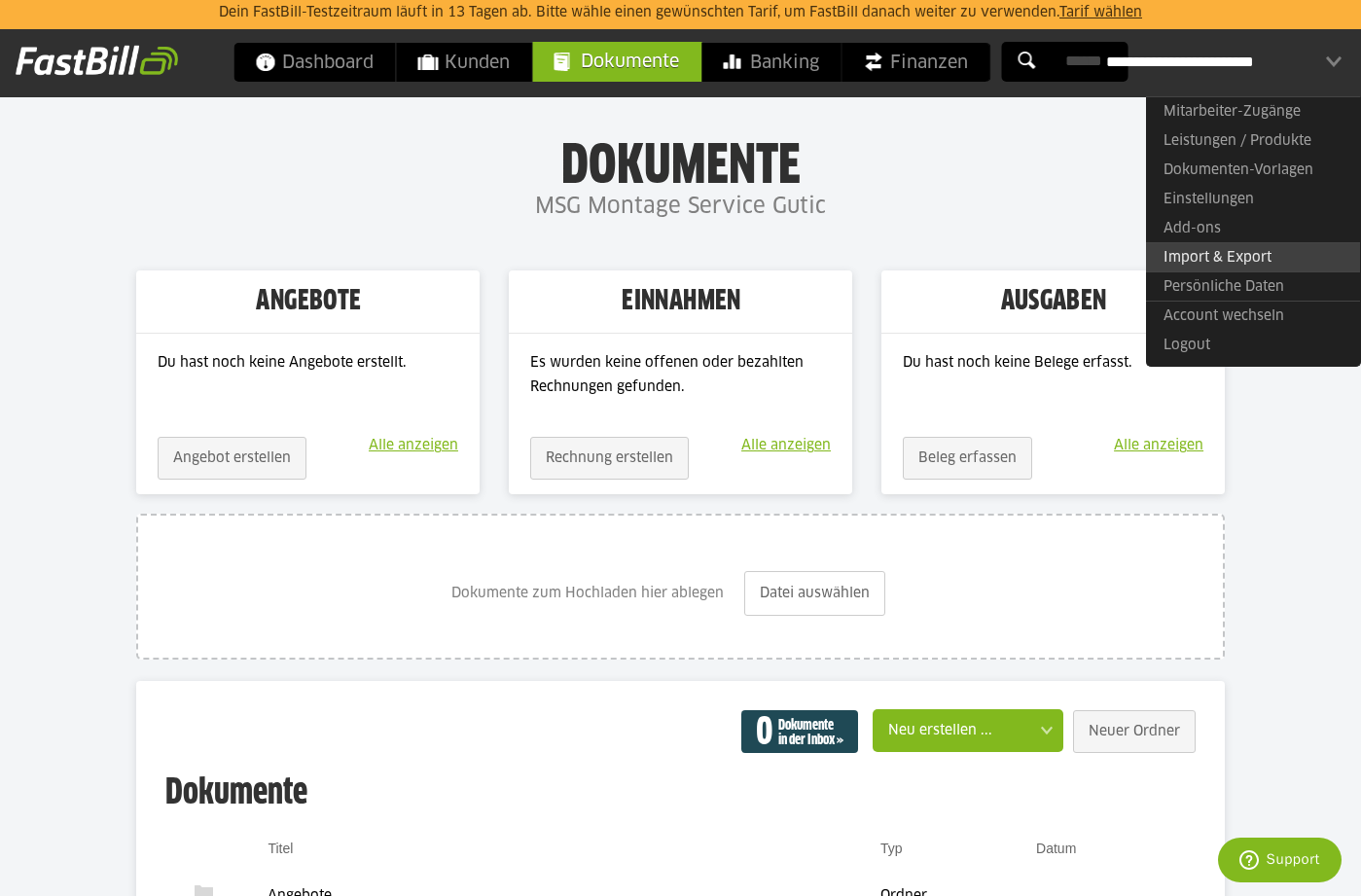 click on "Import & Export" at bounding box center [1253, 257] 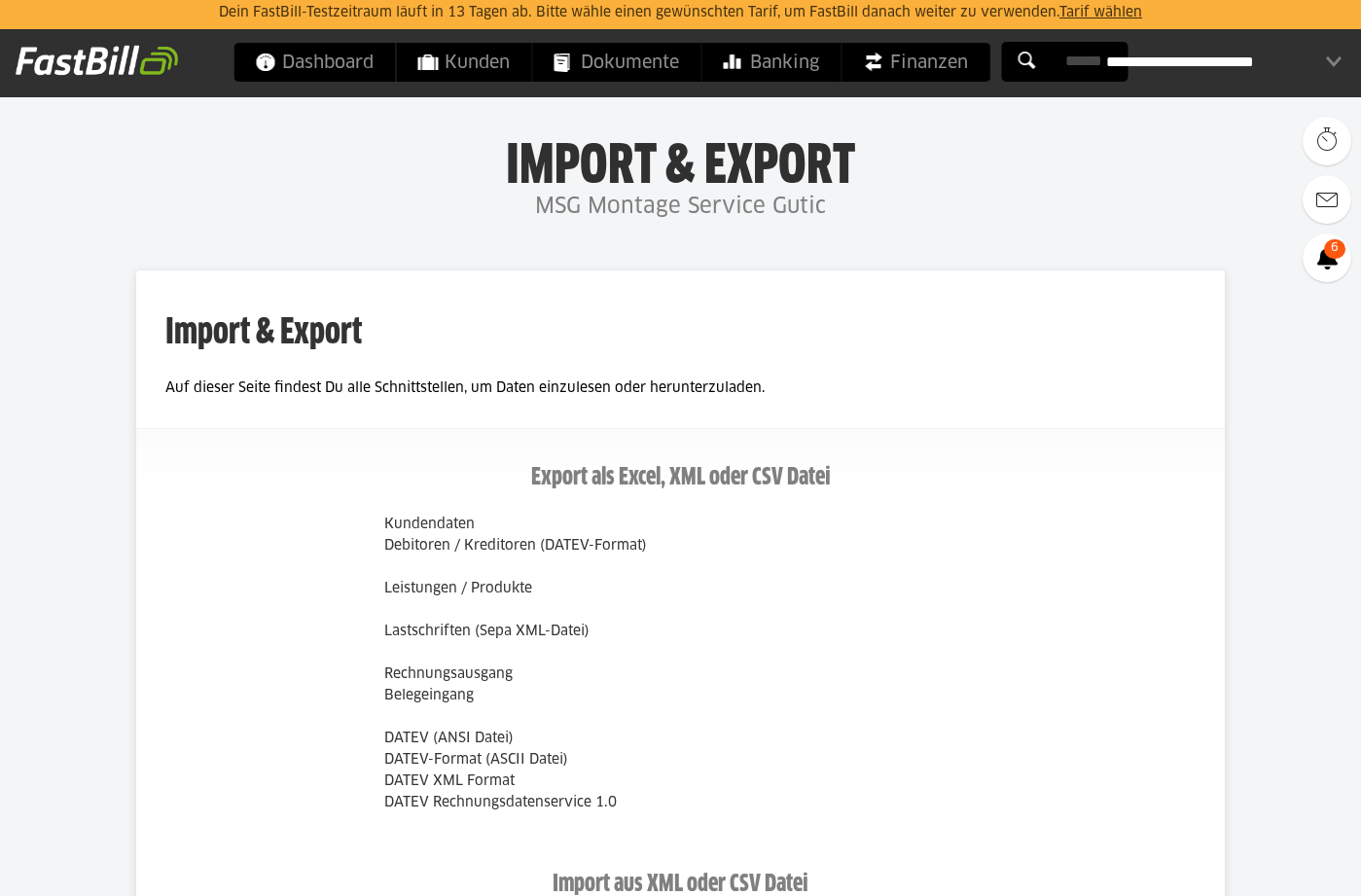 scroll, scrollTop: 0, scrollLeft: 0, axis: both 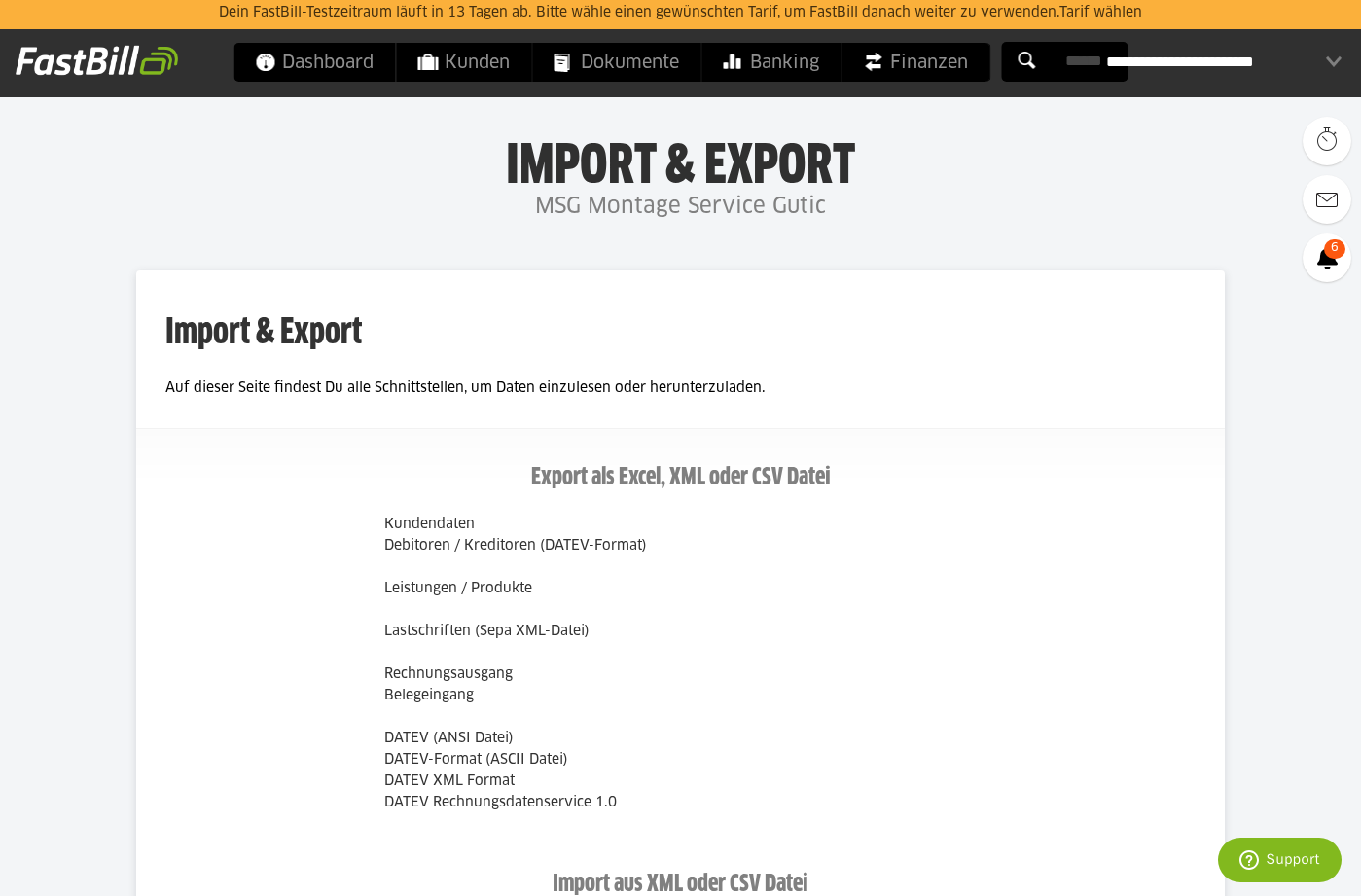 click on "**********" at bounding box center (1224, 62) 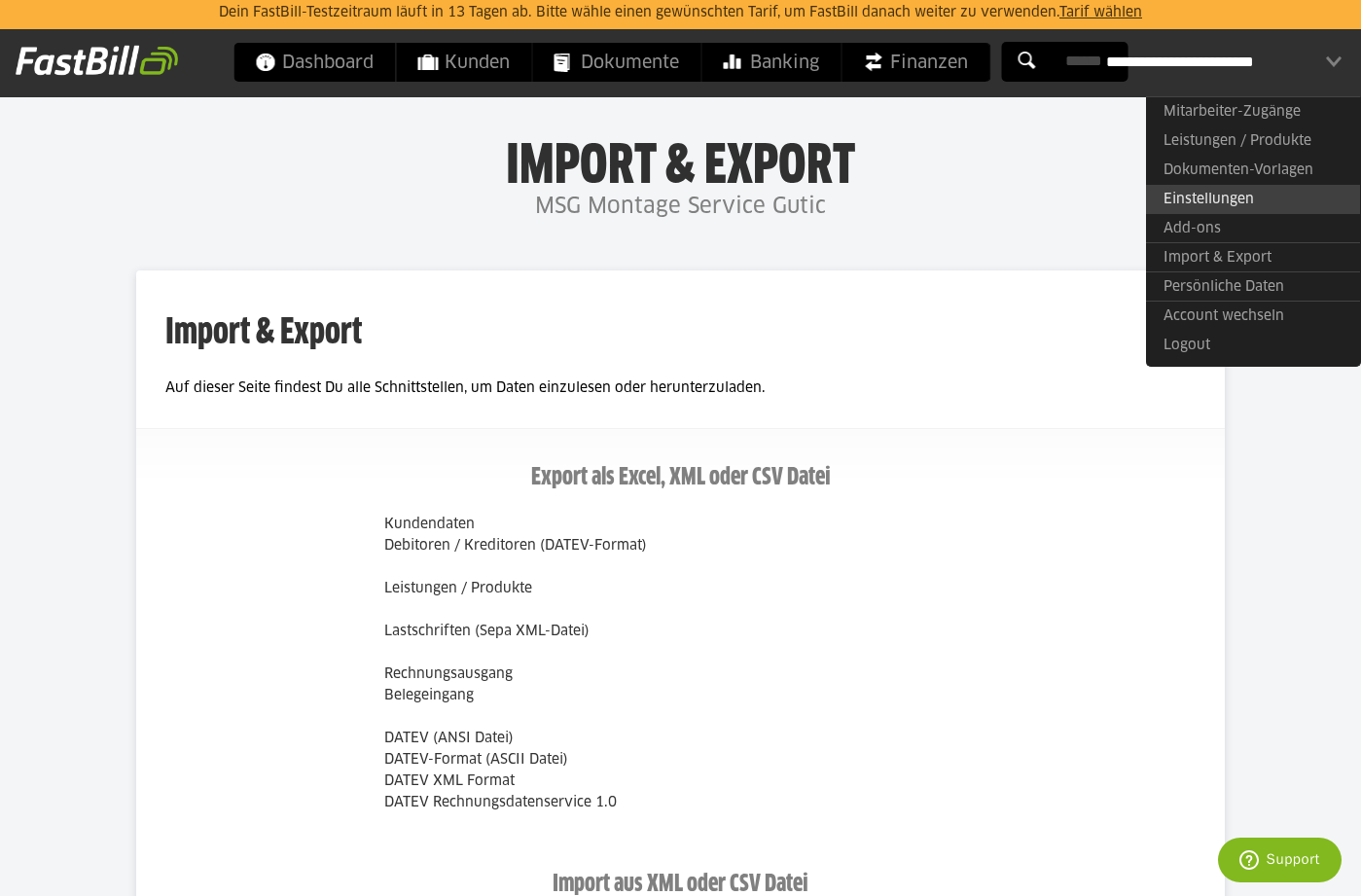 click on "Einstellungen" at bounding box center (1253, 199) 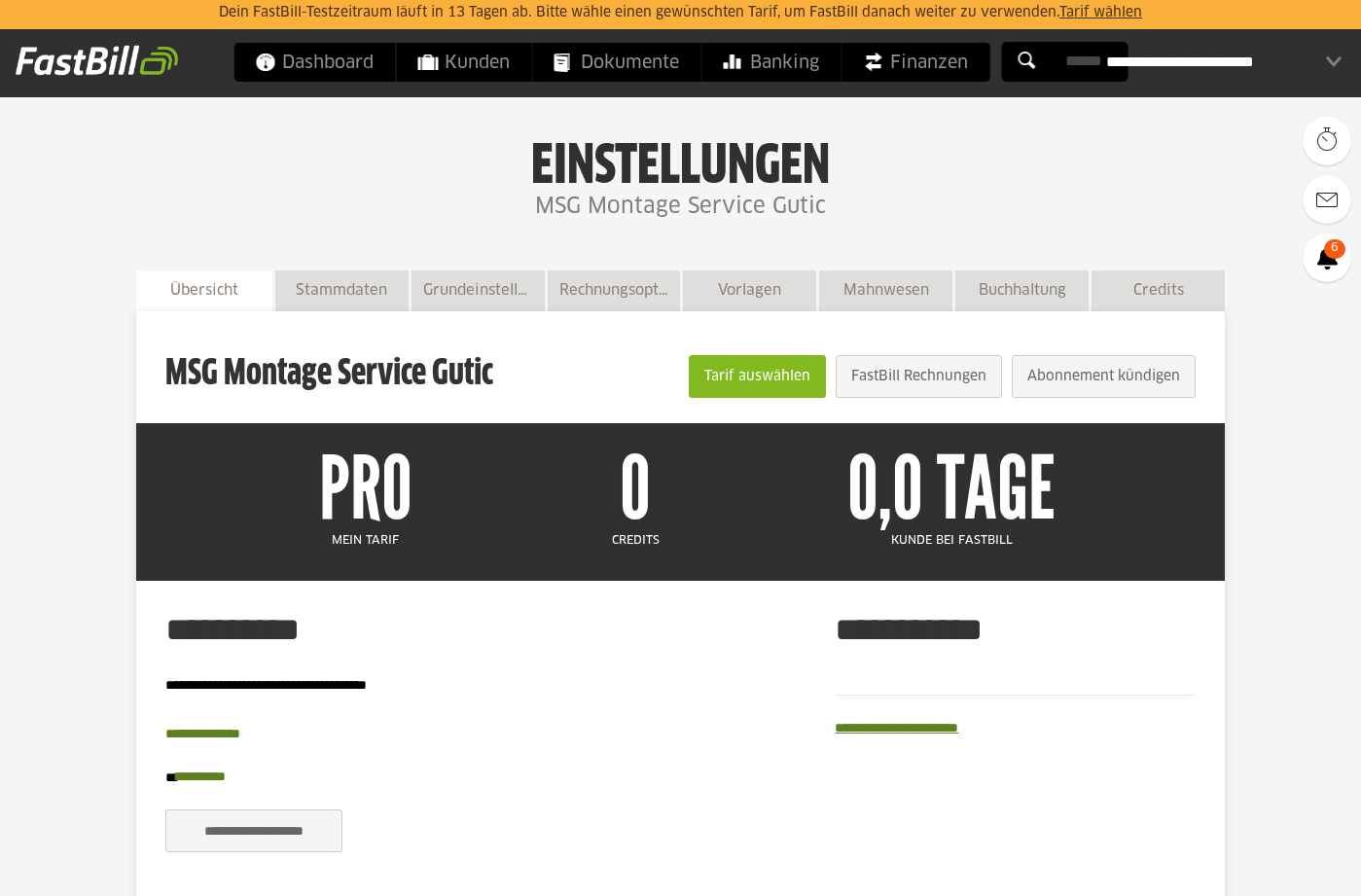 scroll, scrollTop: 0, scrollLeft: 0, axis: both 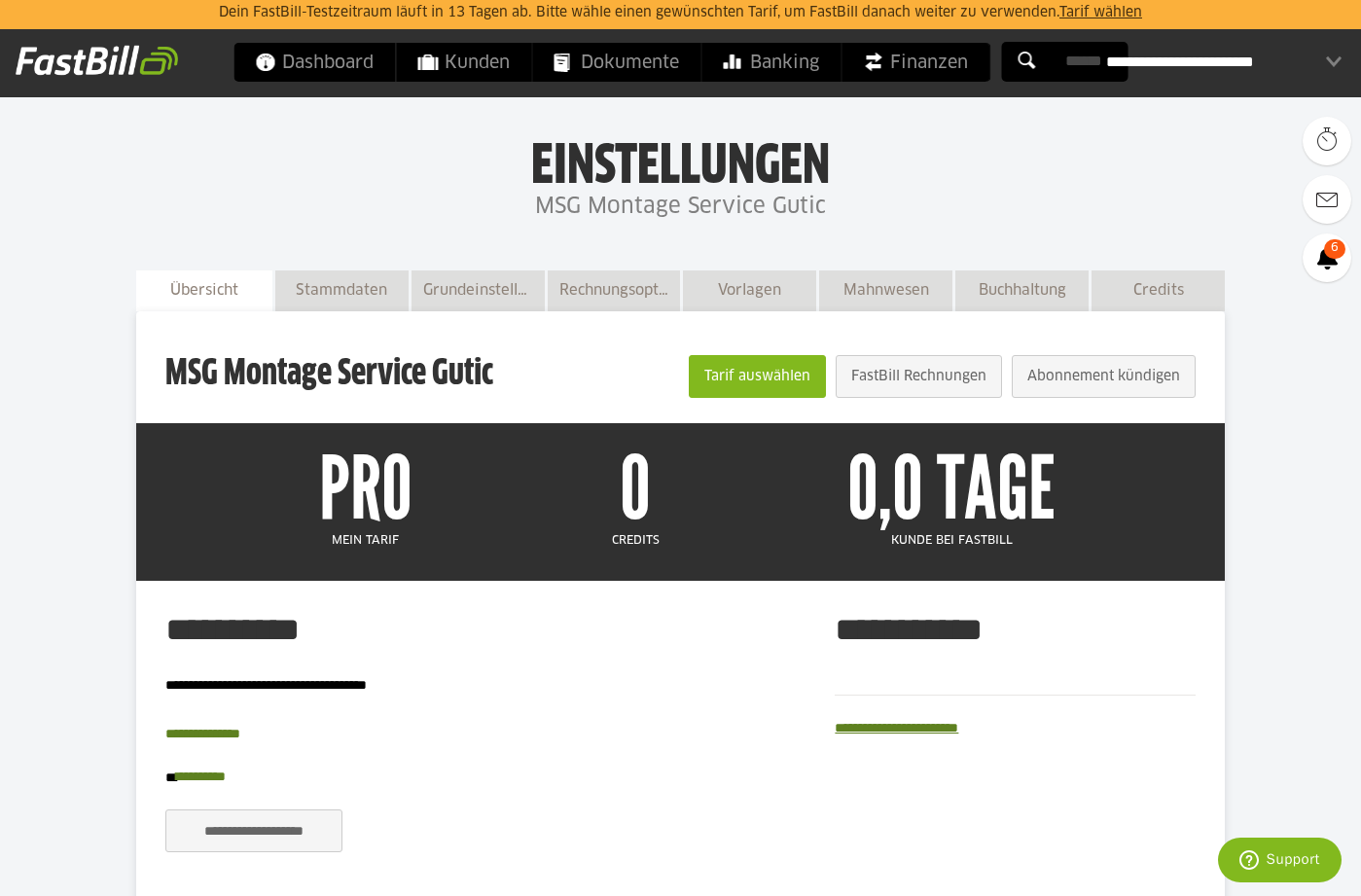 click on "**********" at bounding box center [1224, 62] 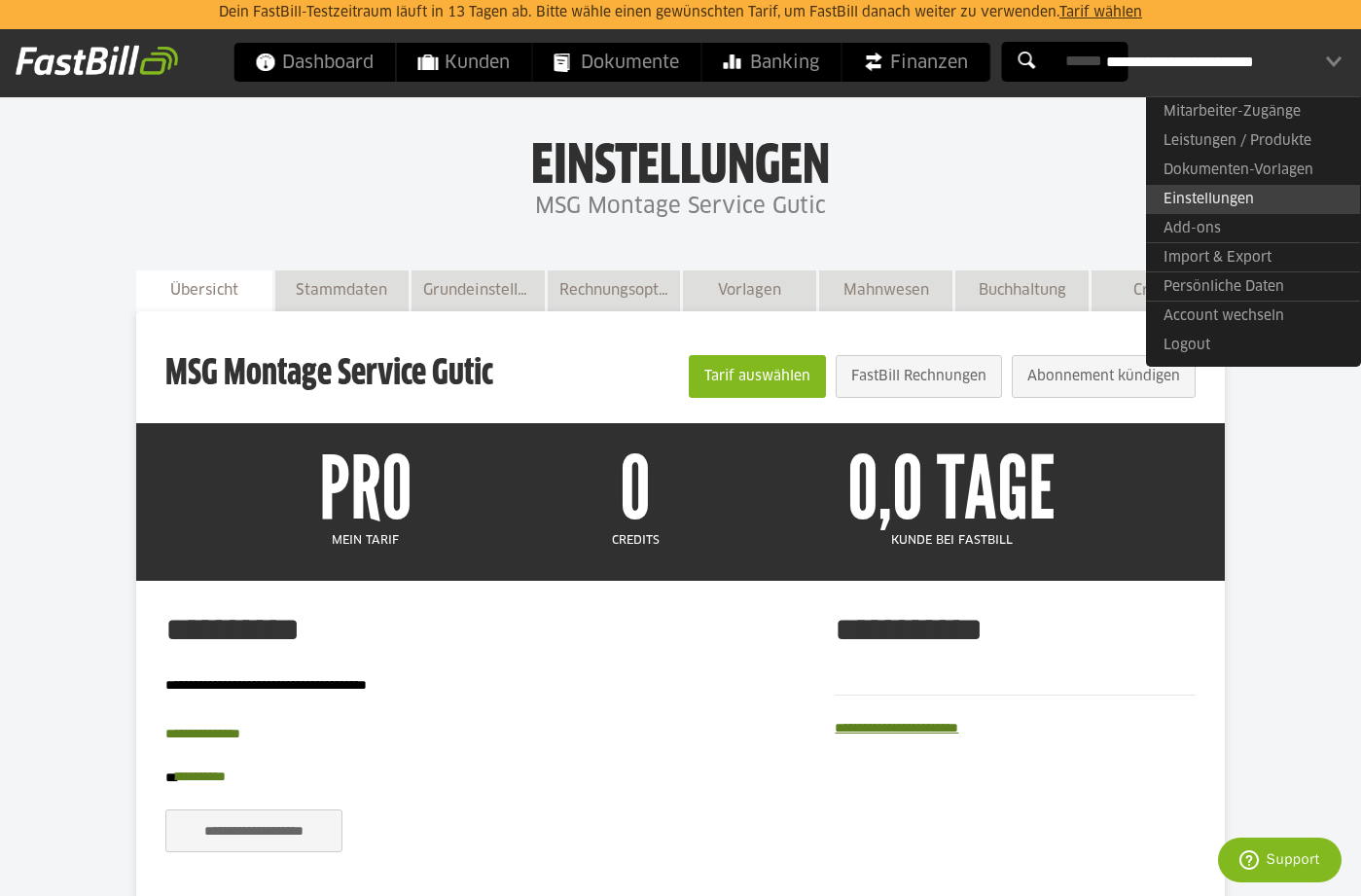 click on "Einstellungen" at bounding box center [1253, 199] 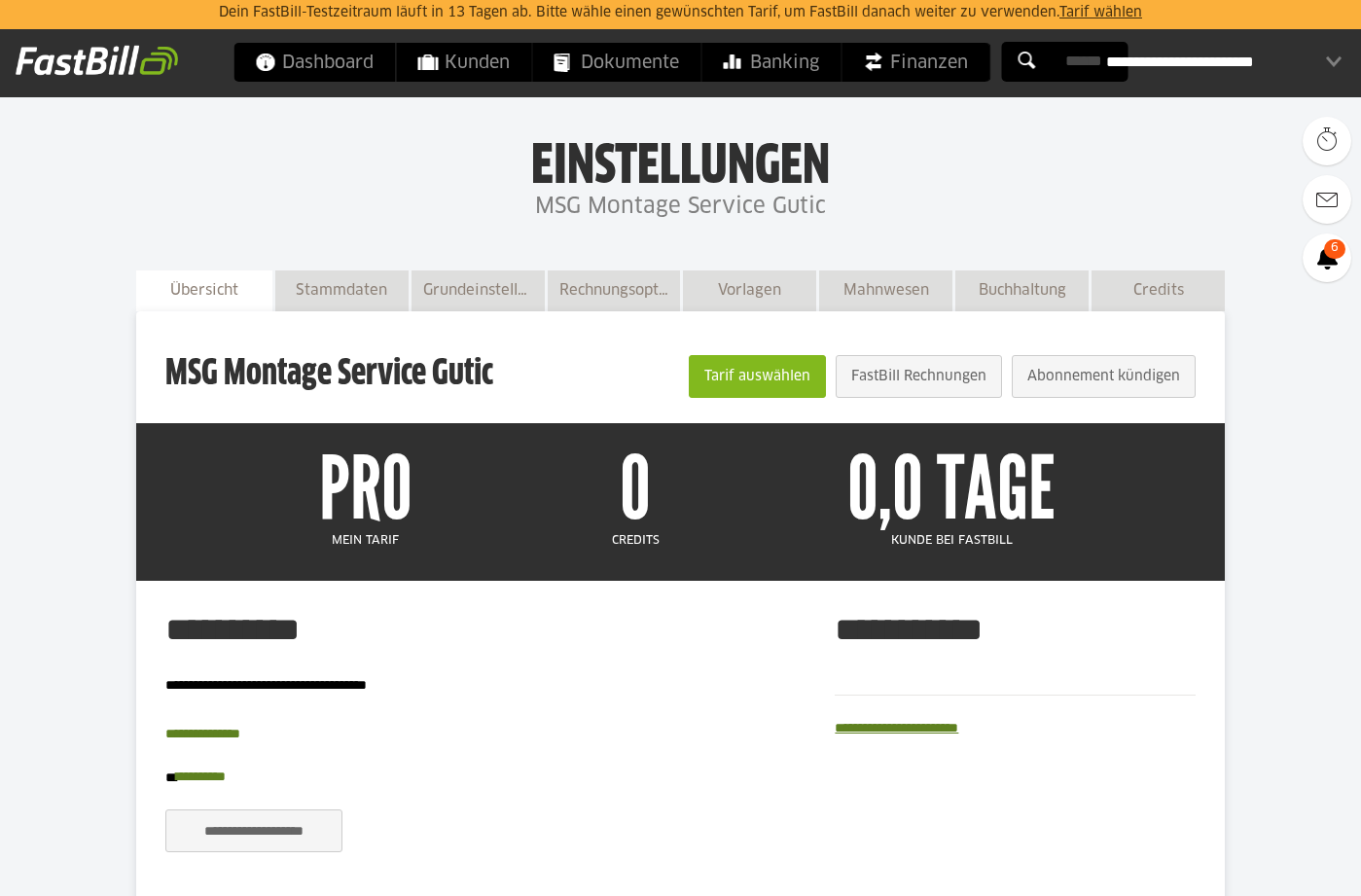 scroll, scrollTop: 0, scrollLeft: 0, axis: both 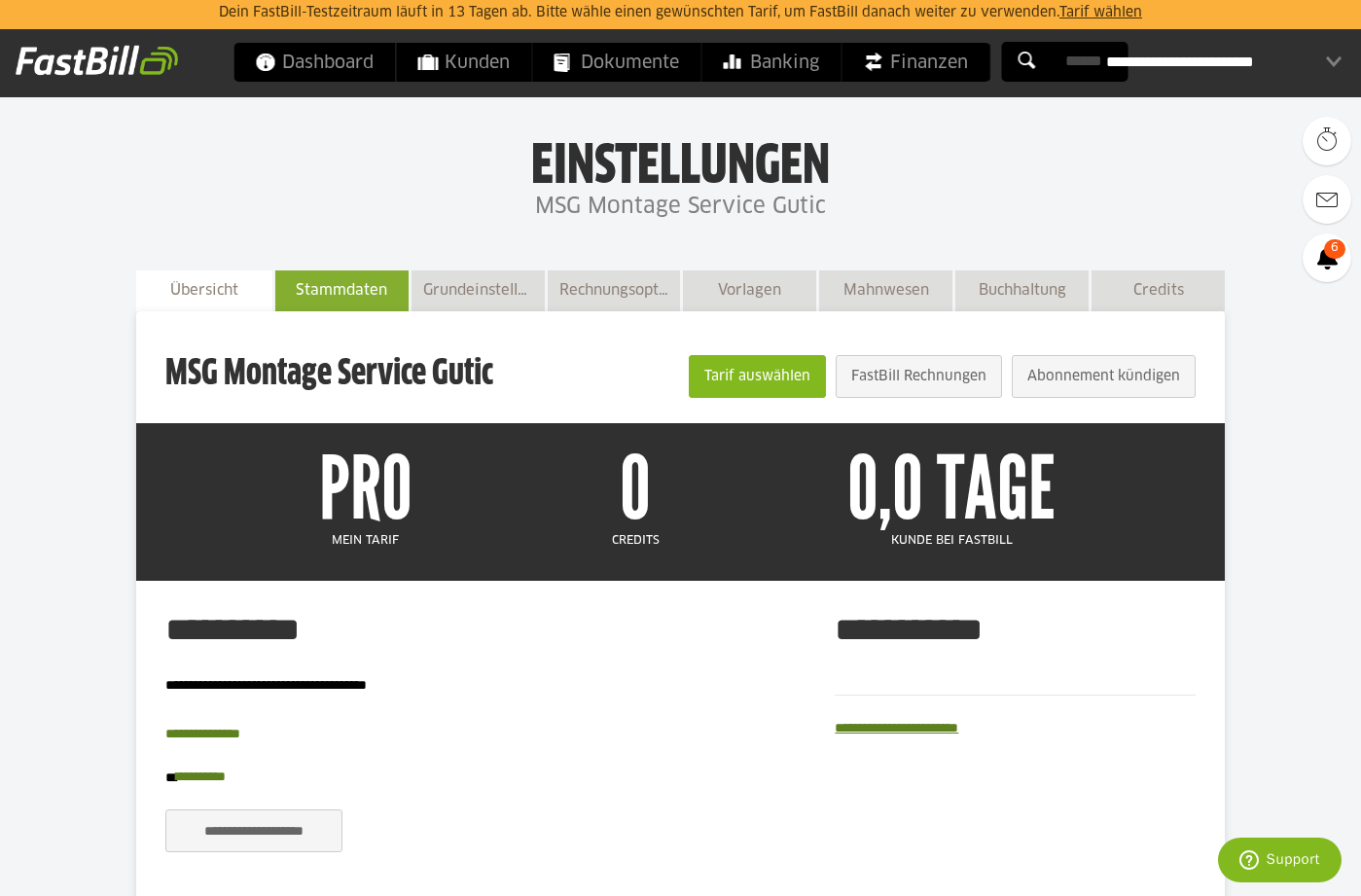 click on "Stammdaten" at bounding box center (341, 290) 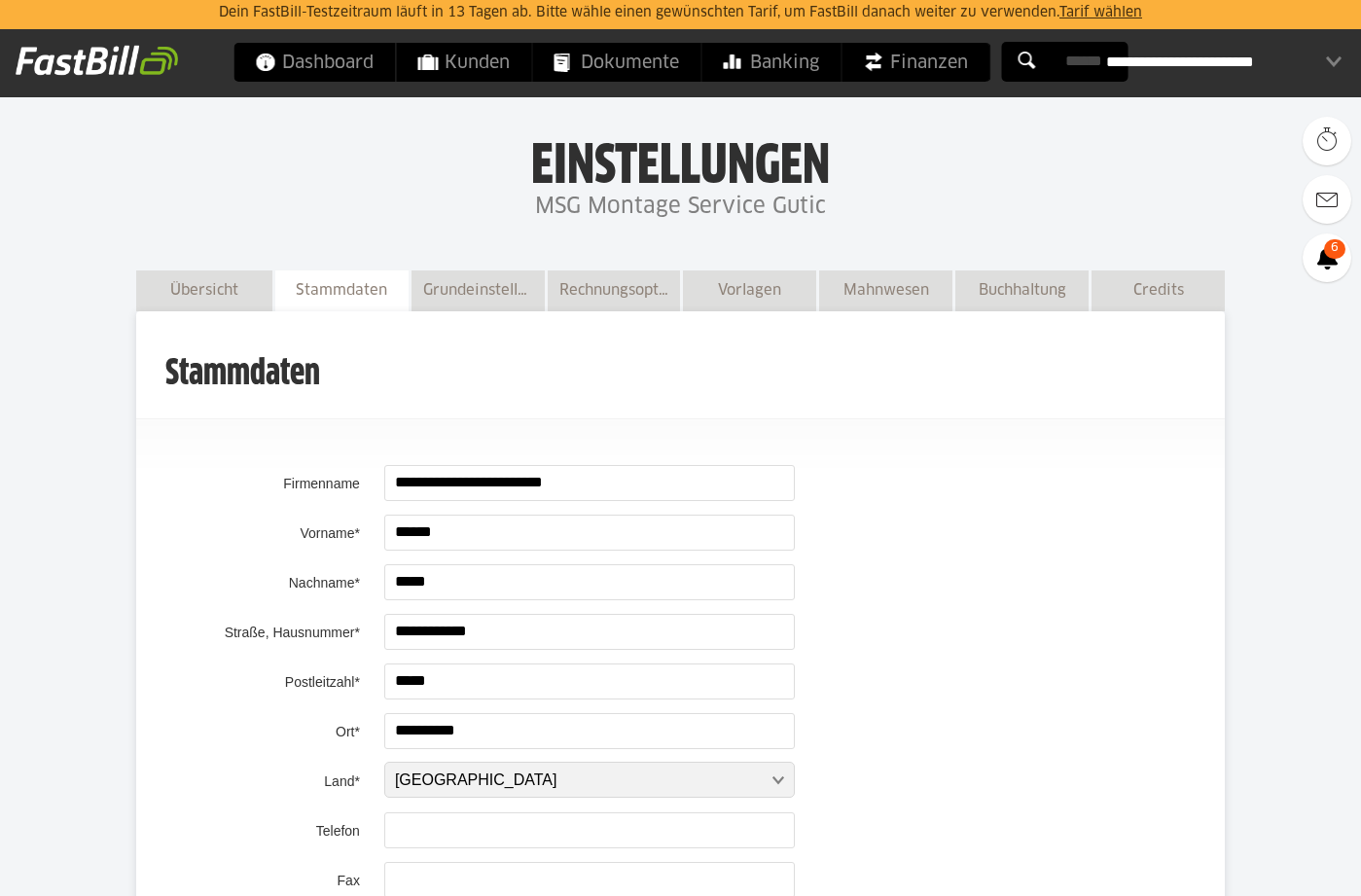 scroll, scrollTop: 0, scrollLeft: 0, axis: both 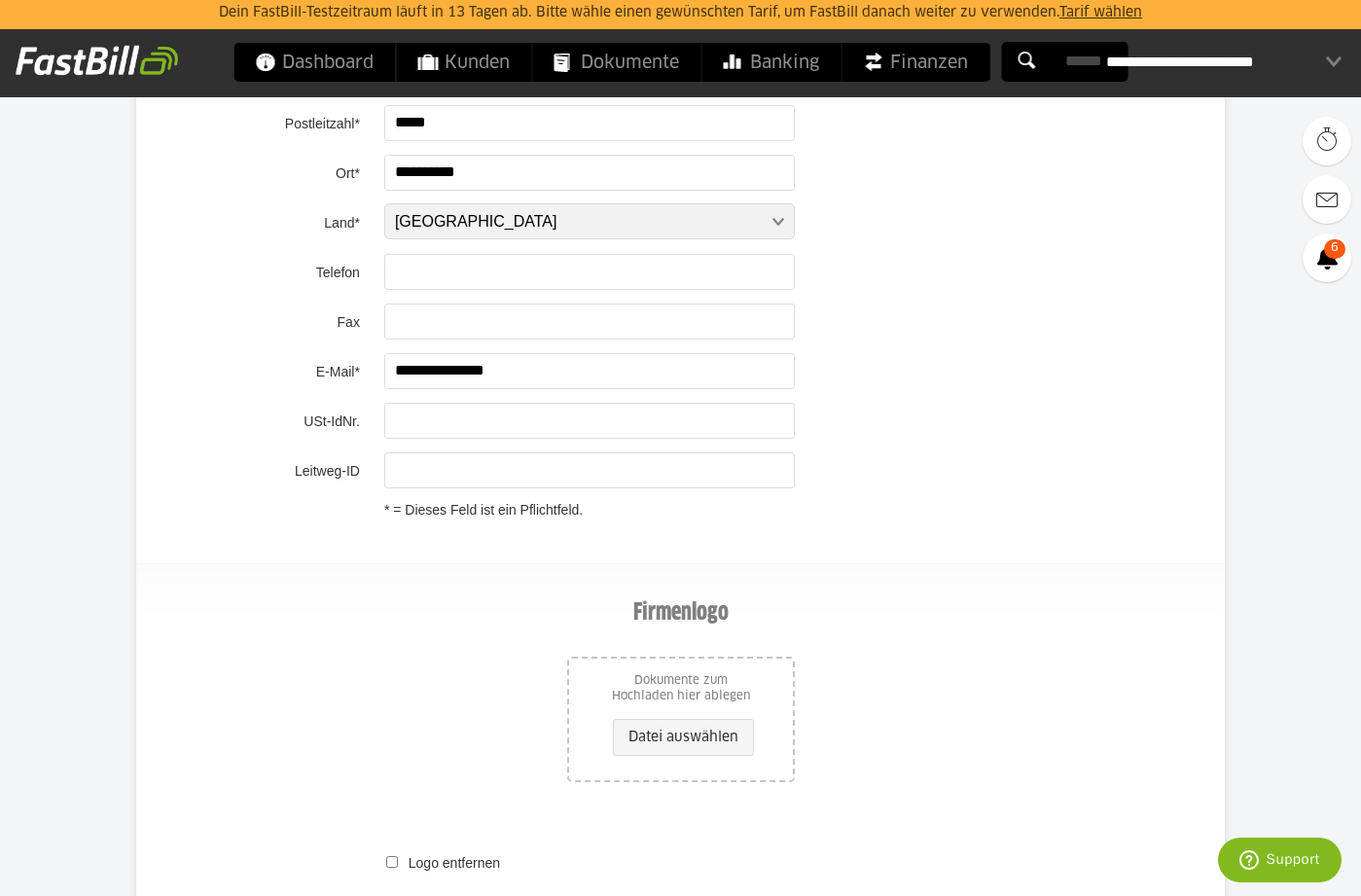 click at bounding box center [590, 420] 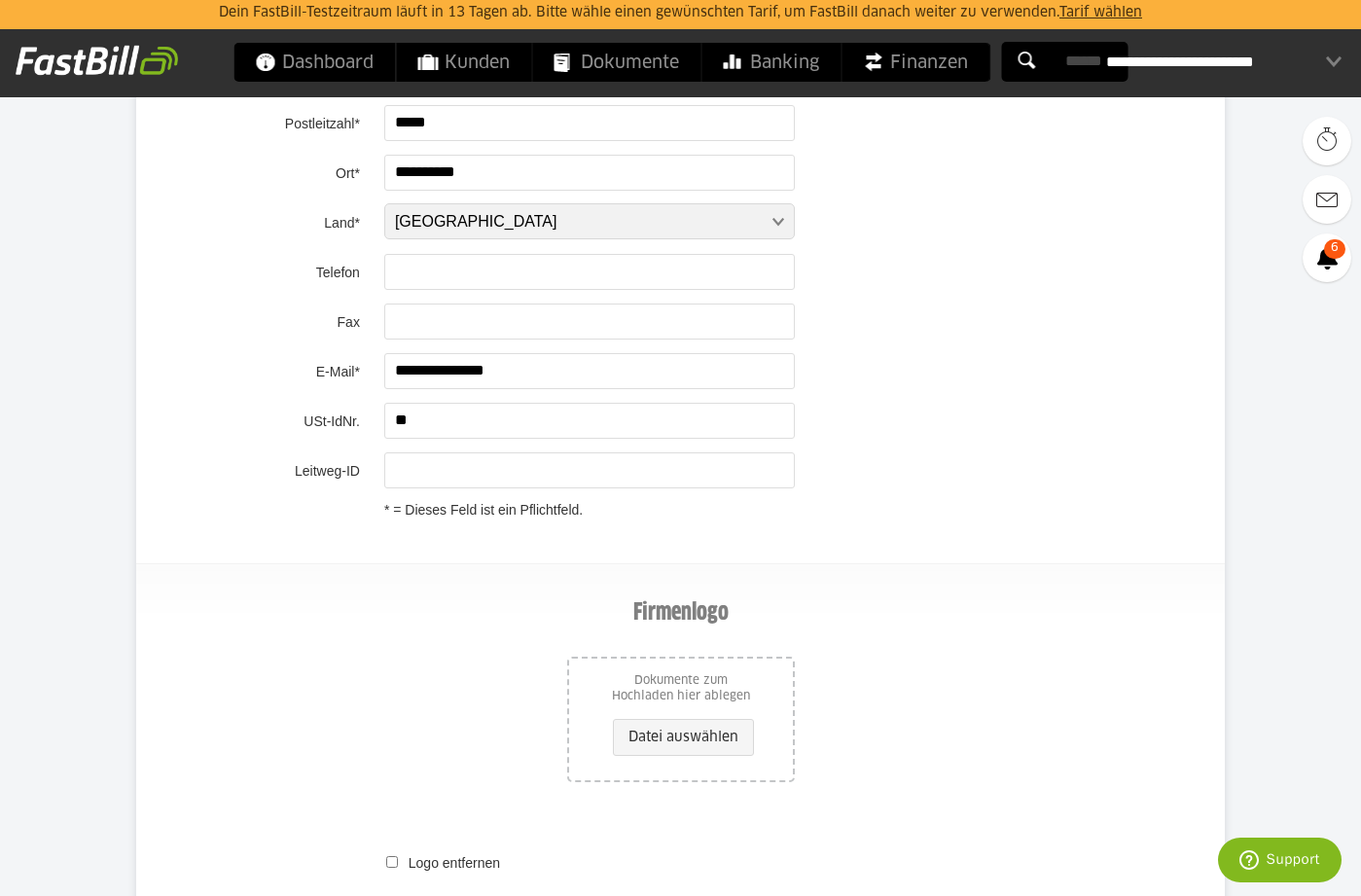 type on "*" 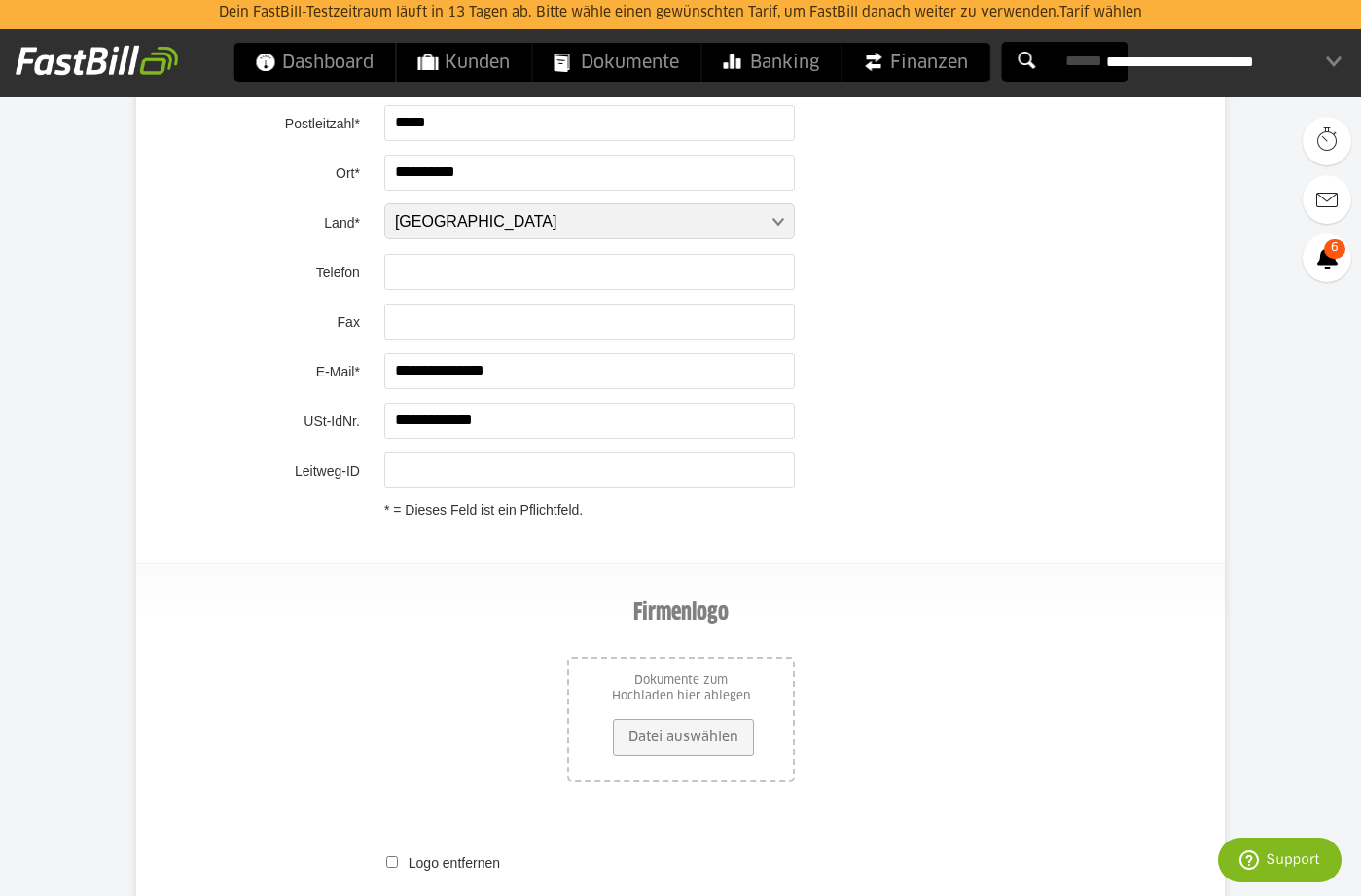 type on "**********" 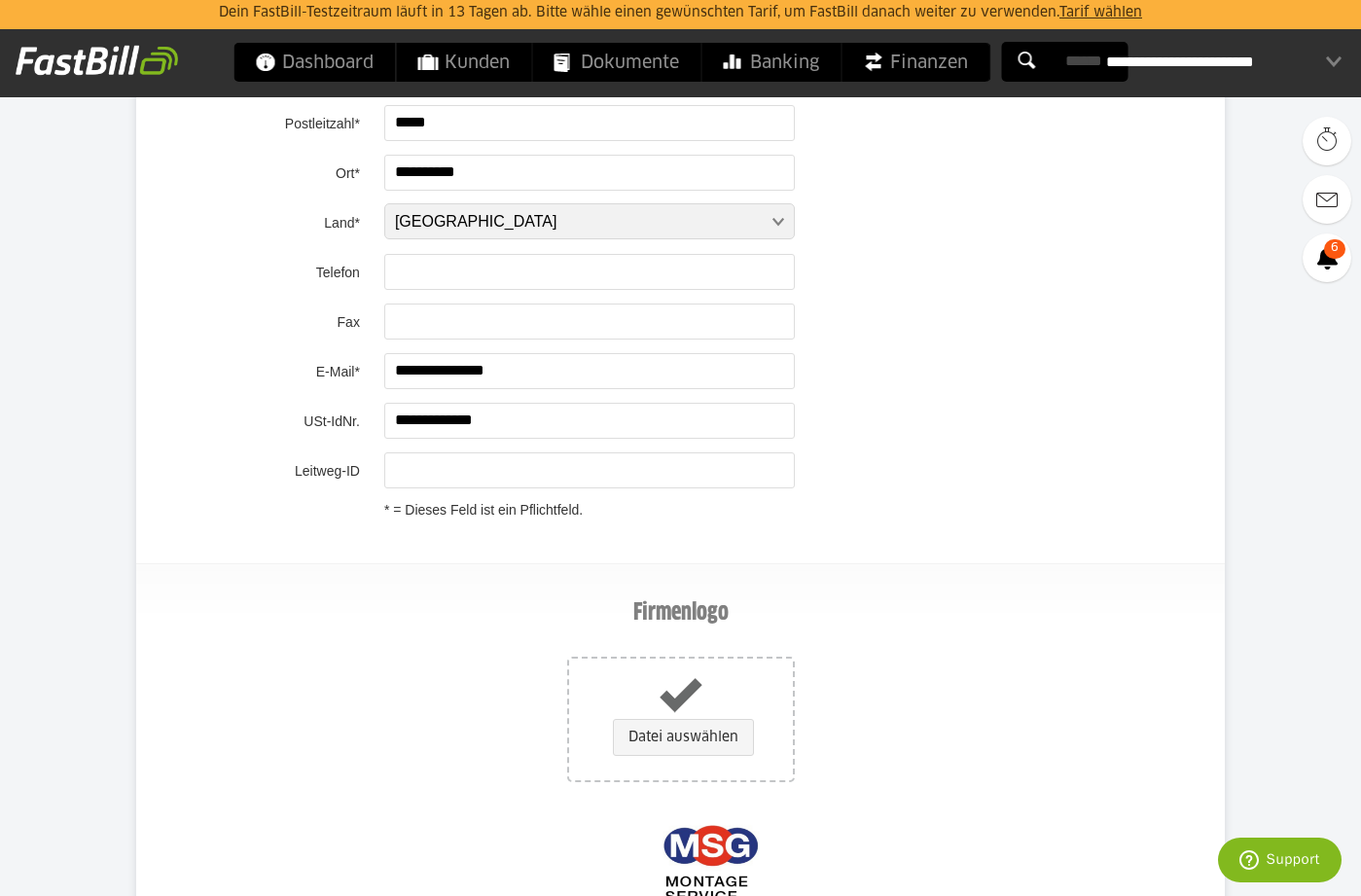 scroll, scrollTop: 97, scrollLeft: 0, axis: vertical 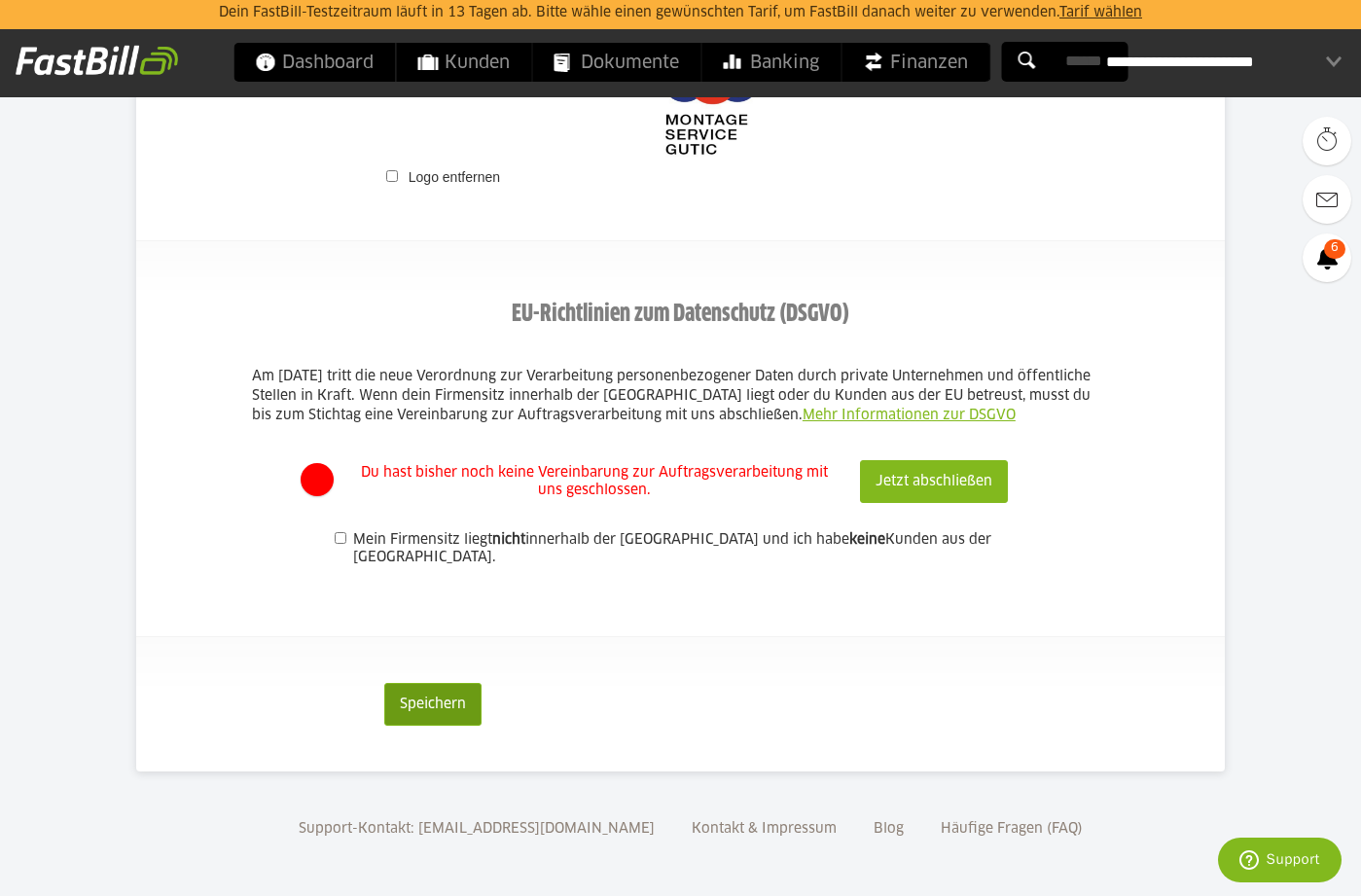 click on "Speichern" at bounding box center (433, 704) 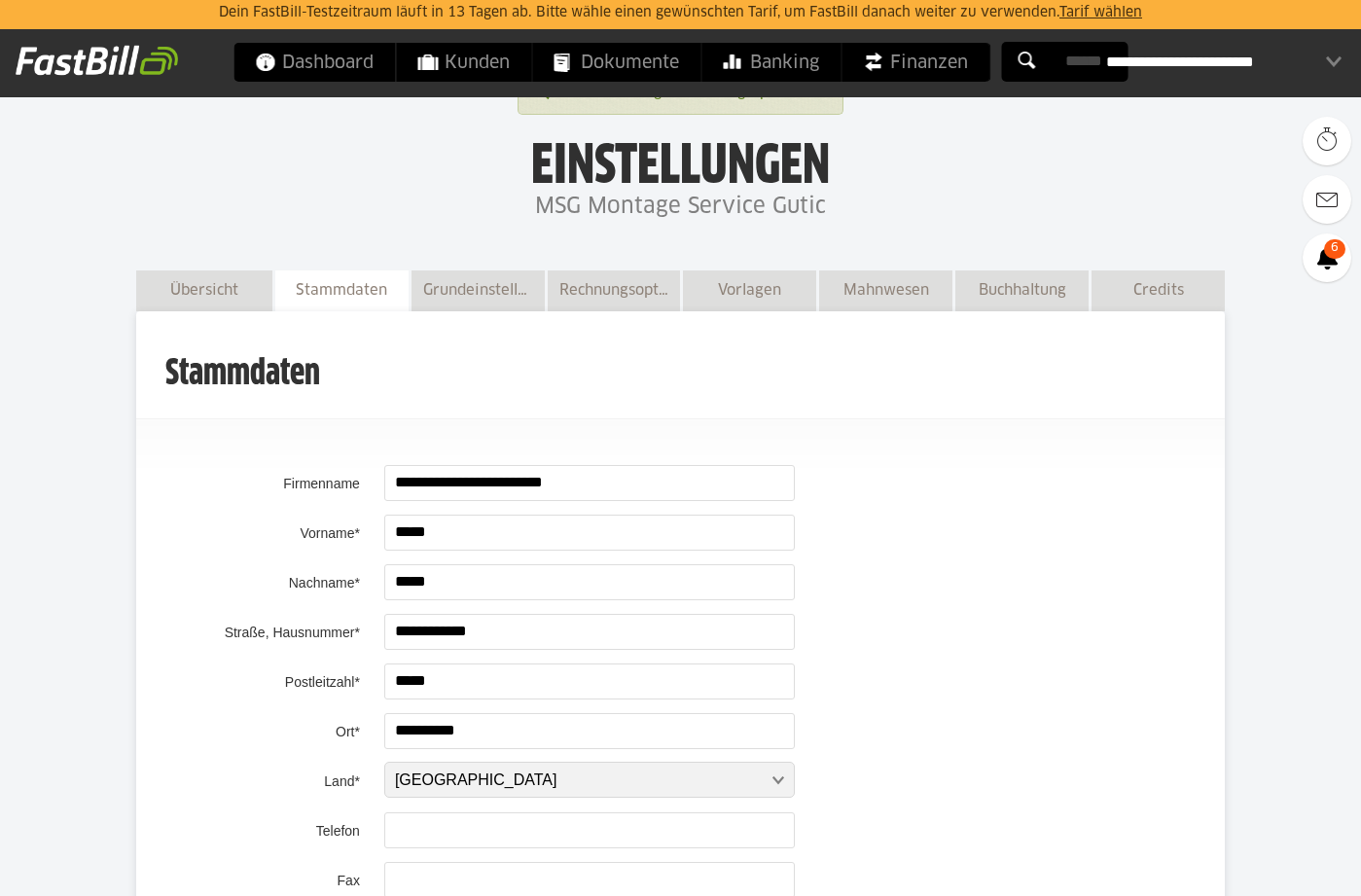 scroll, scrollTop: 0, scrollLeft: 0, axis: both 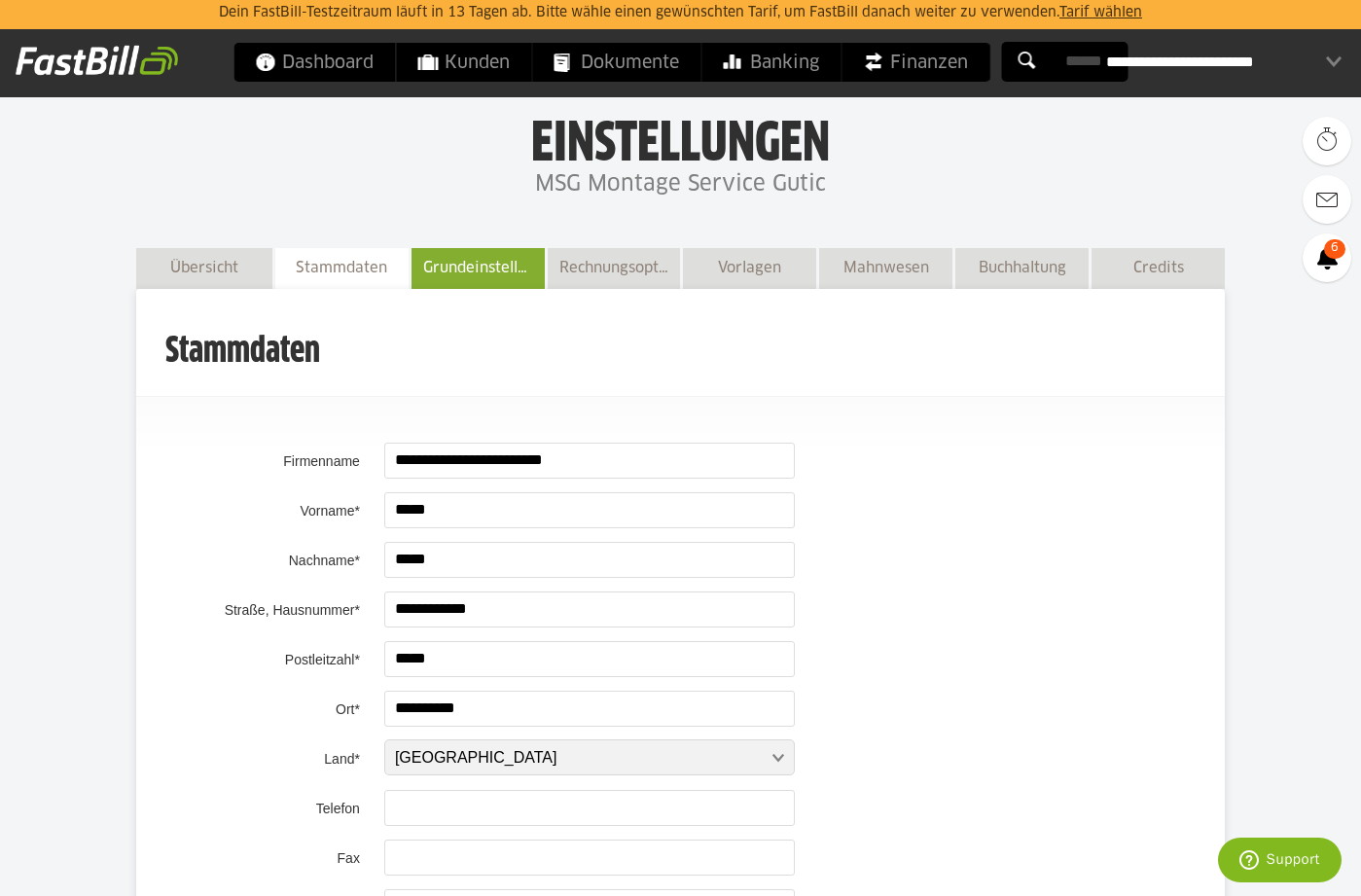 click on "Grundeinstellungen" at bounding box center [478, 268] 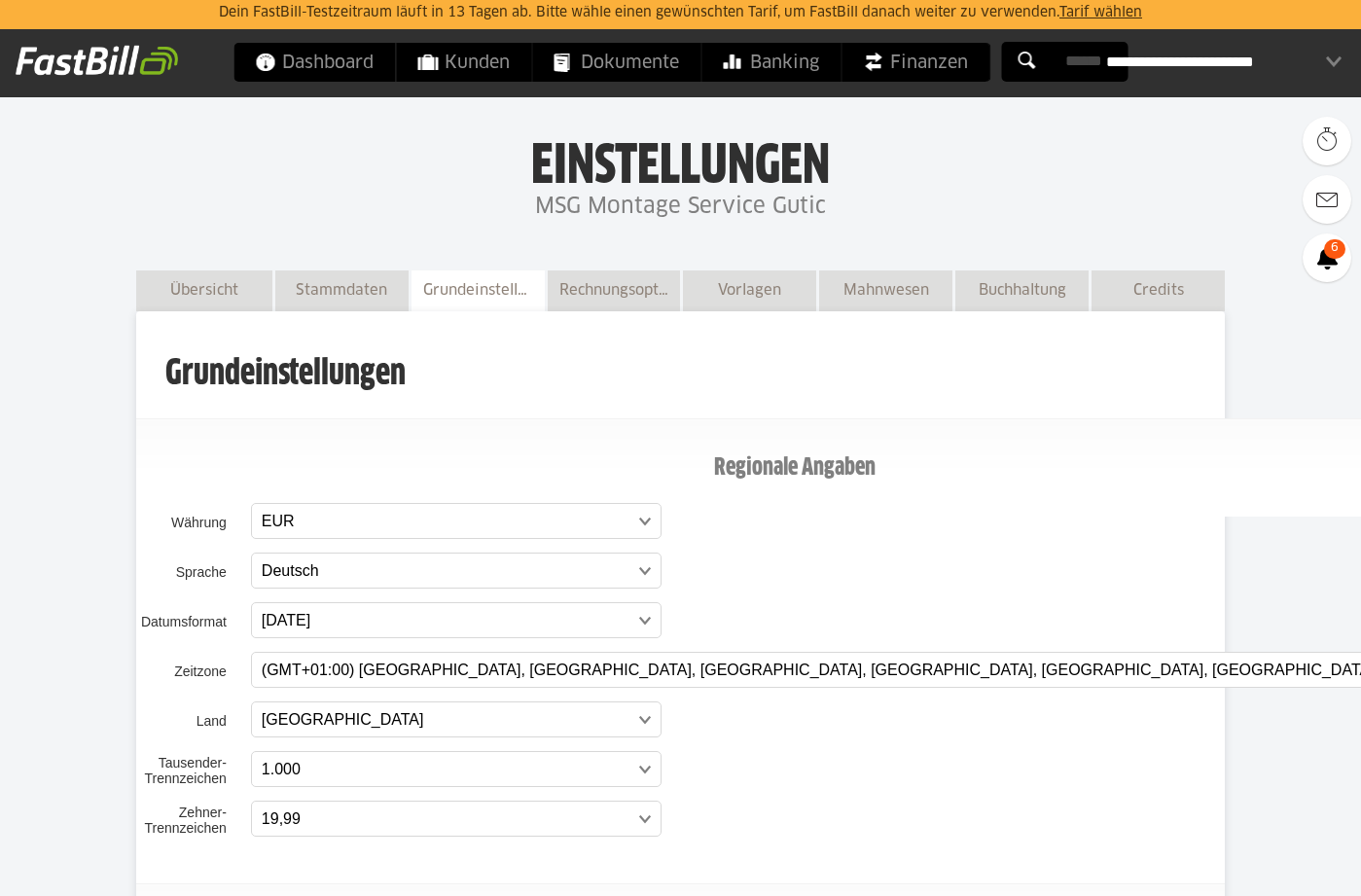scroll, scrollTop: 164, scrollLeft: 0, axis: vertical 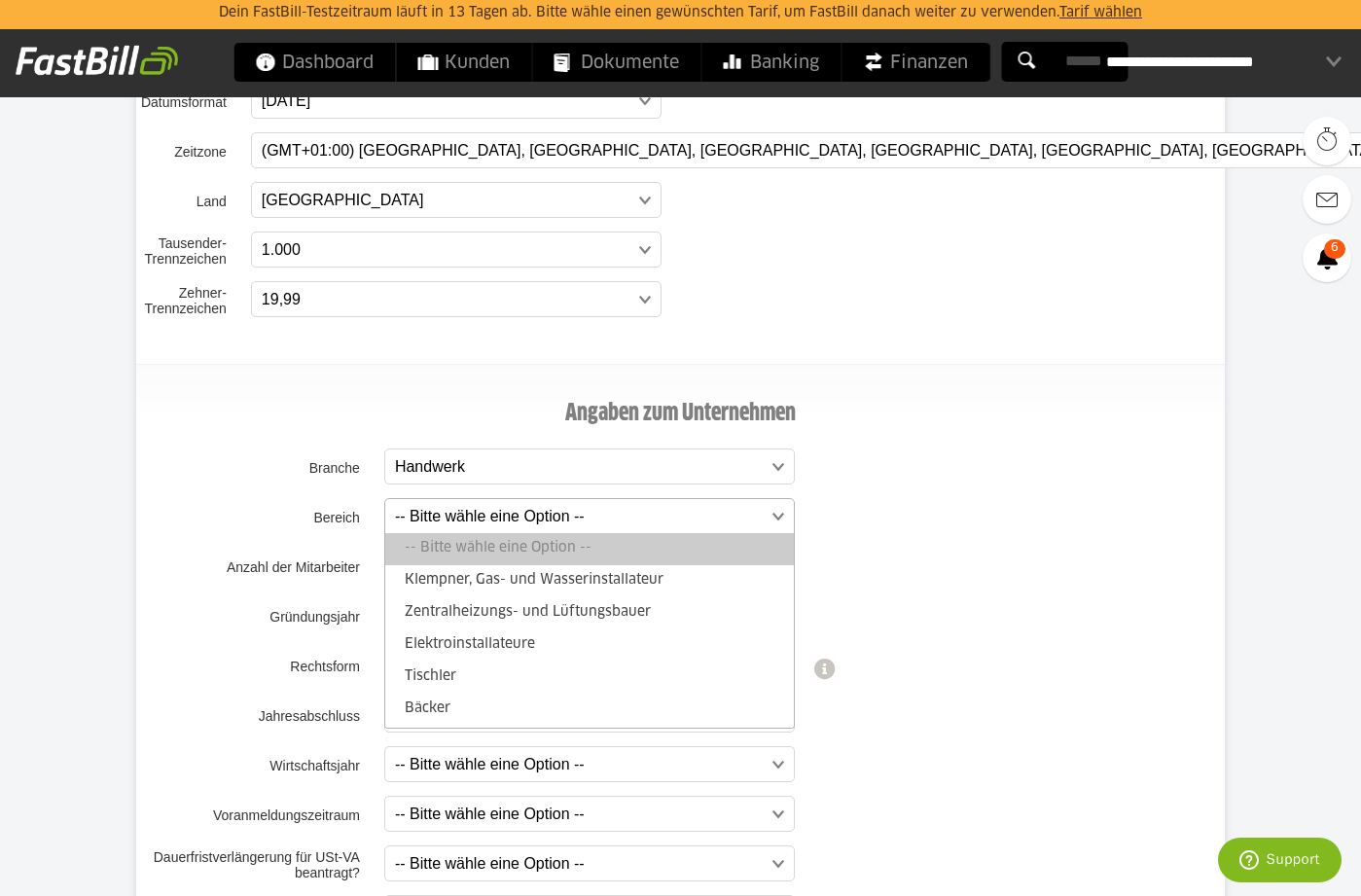 click at bounding box center [580, 517] 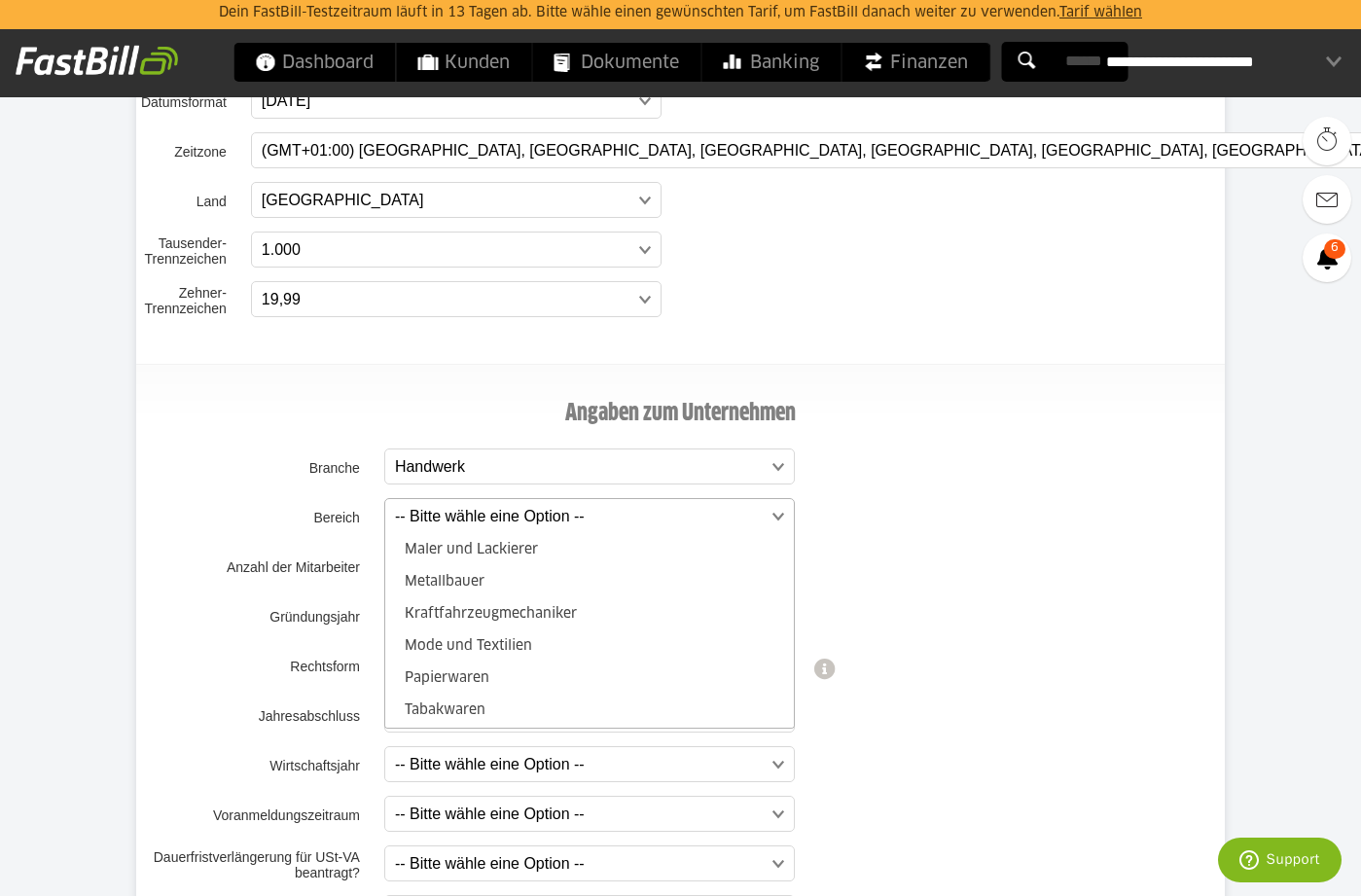 scroll, scrollTop: 191, scrollLeft: 0, axis: vertical 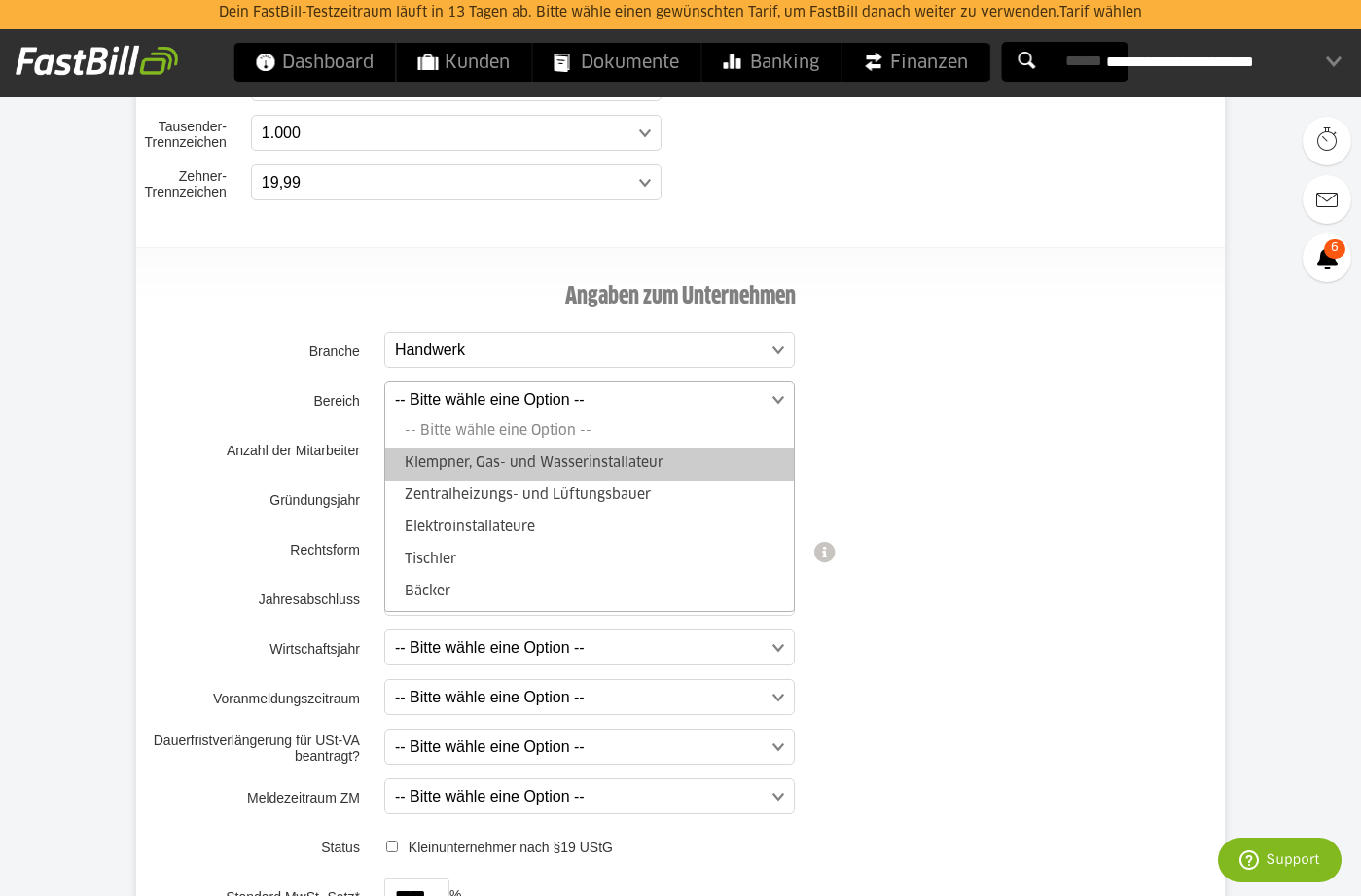 click on "Klempner, Gas- und Wasserinstallateur" at bounding box center (590, 464) 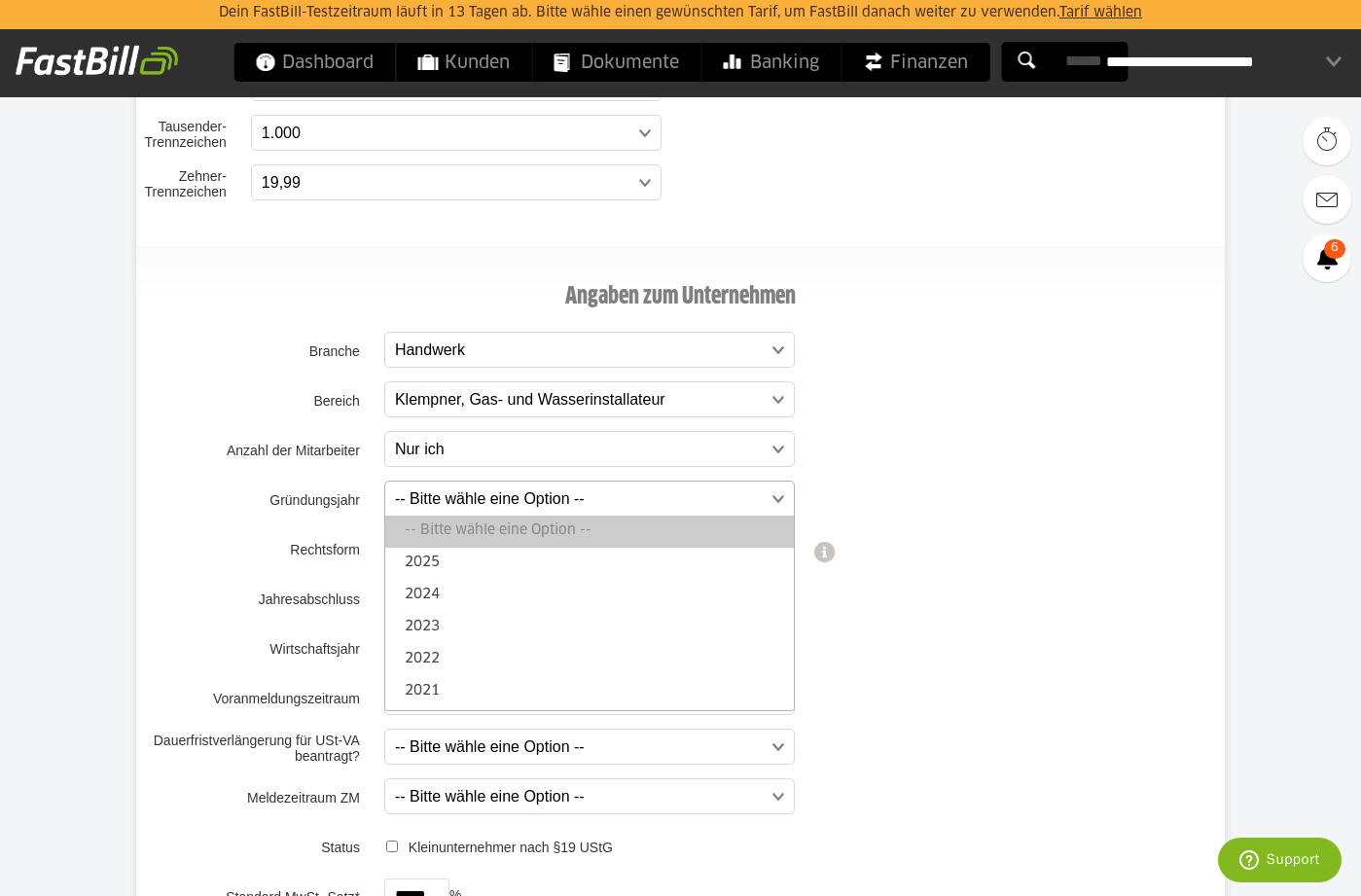 click at bounding box center [580, 499] 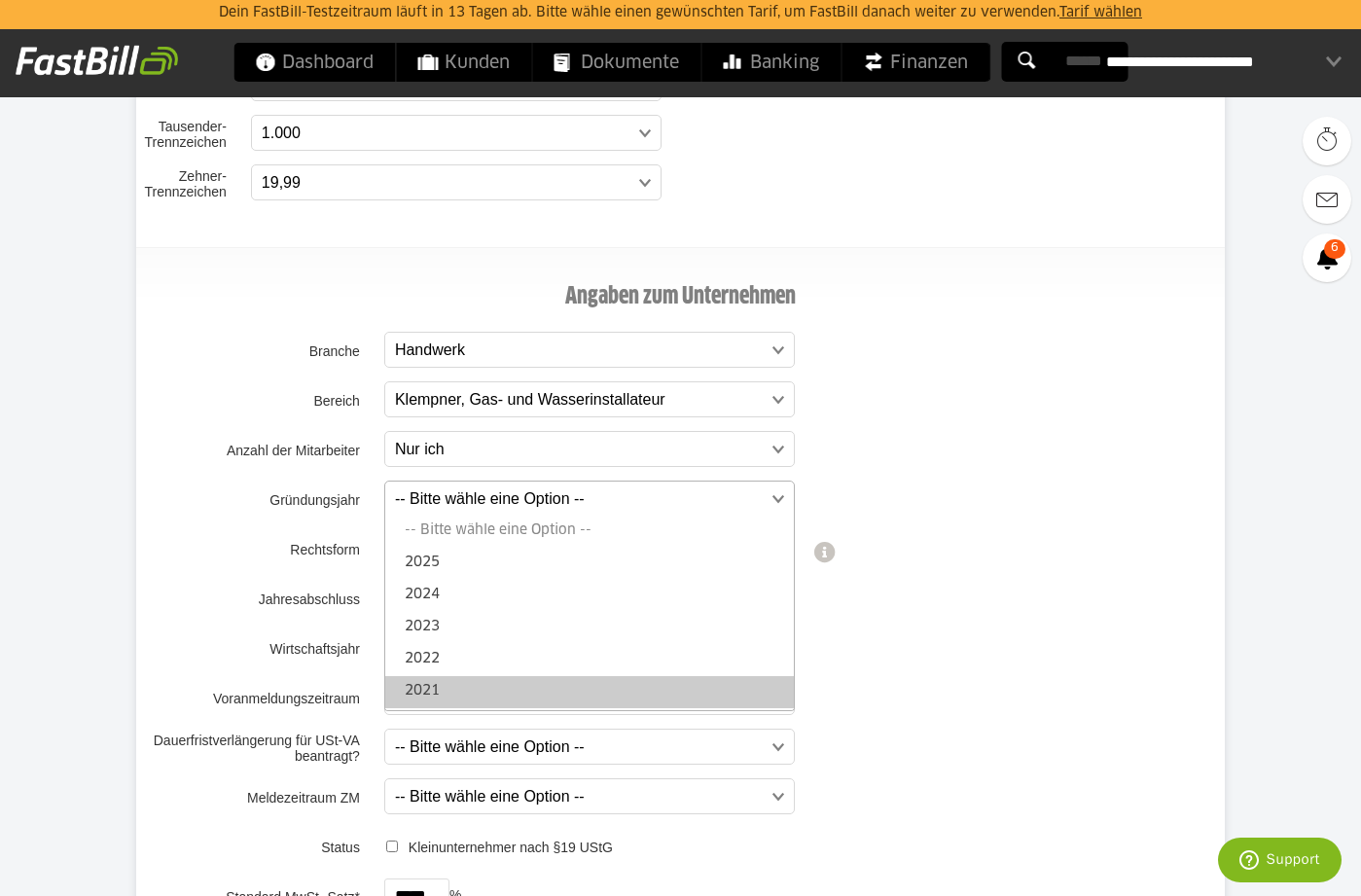 scroll, scrollTop: 74, scrollLeft: 0, axis: vertical 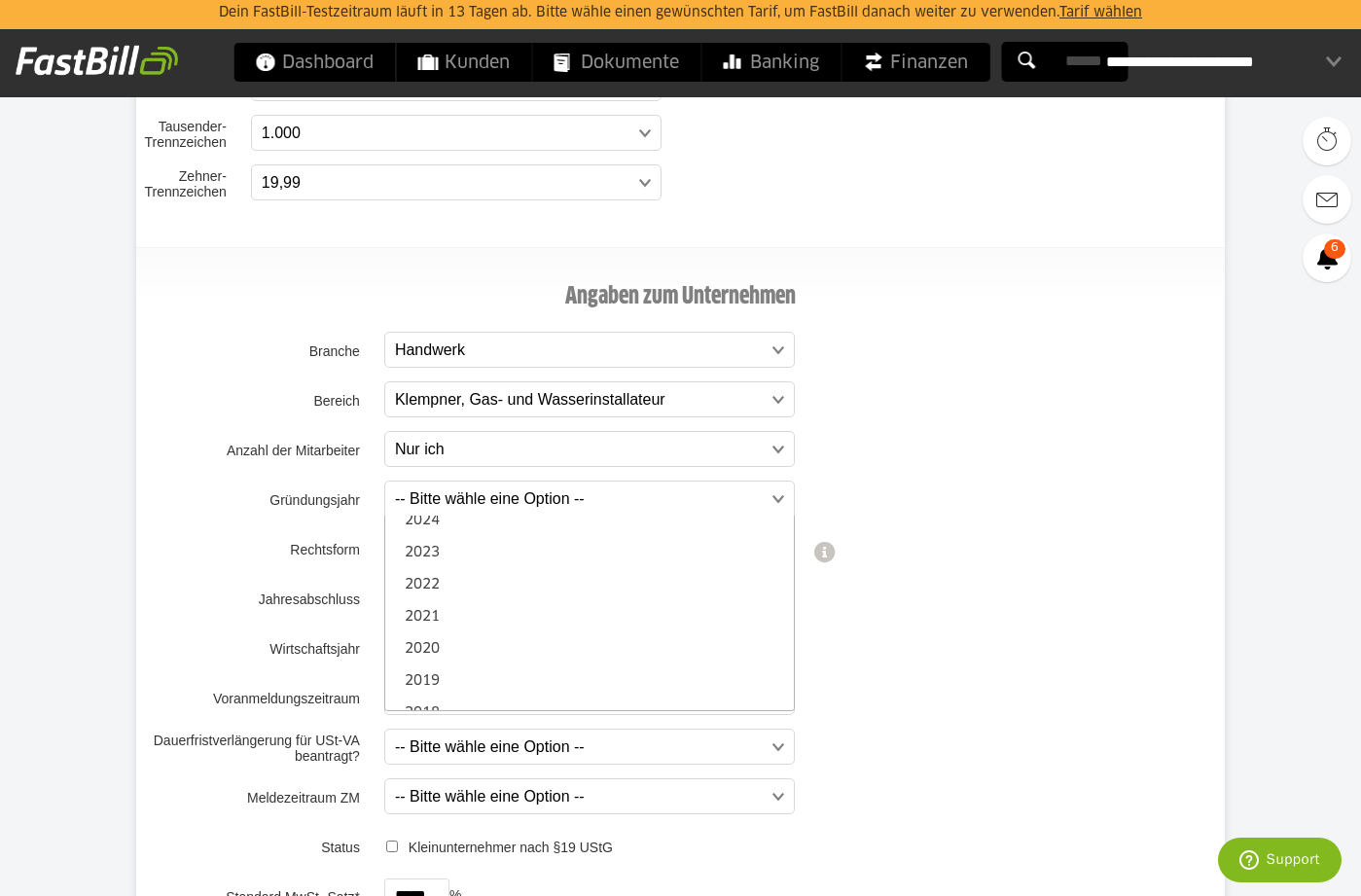 click on "**********" at bounding box center (680, 698) 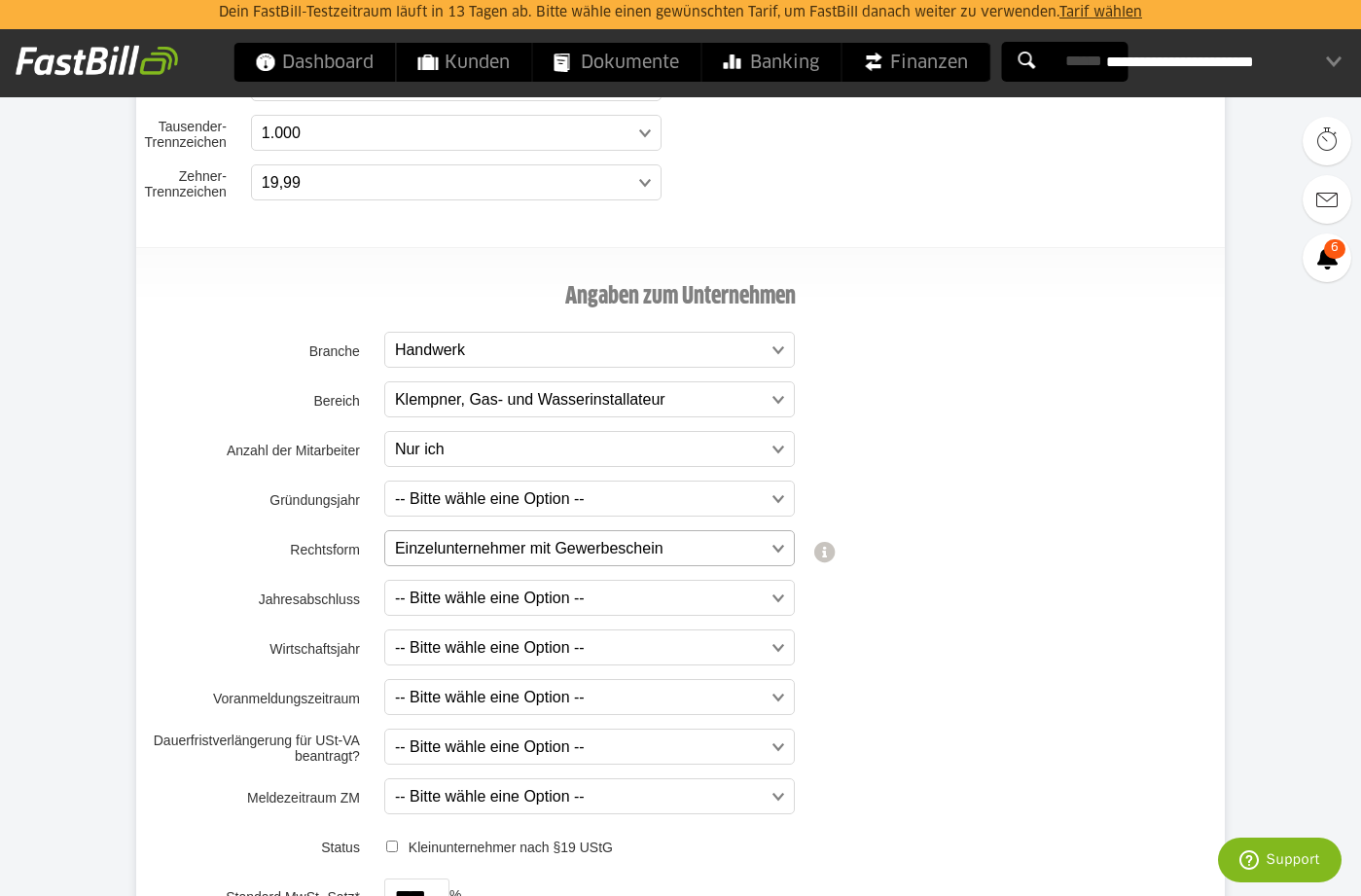click at bounding box center (580, 549) 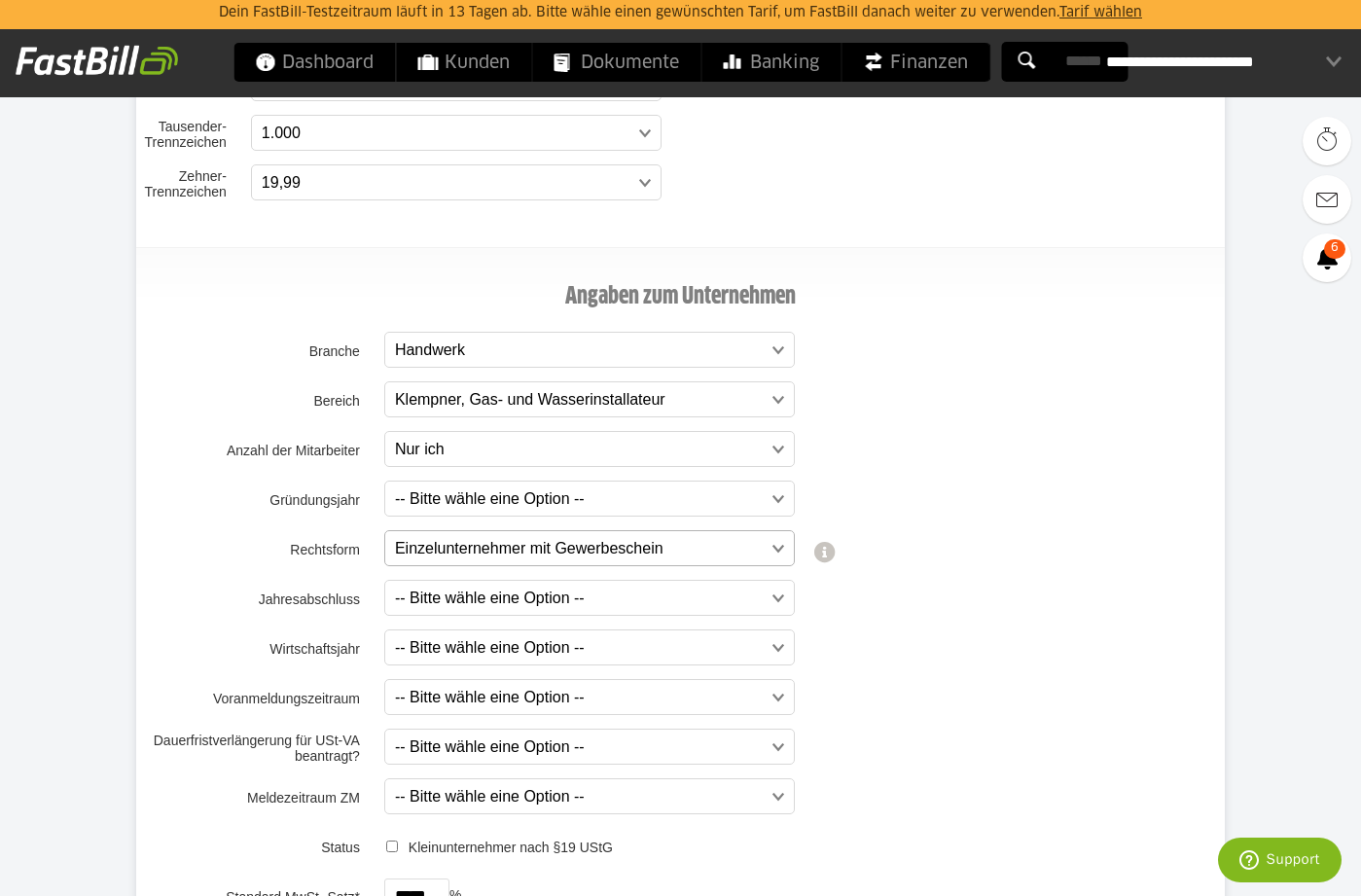 click at bounding box center [580, 549] 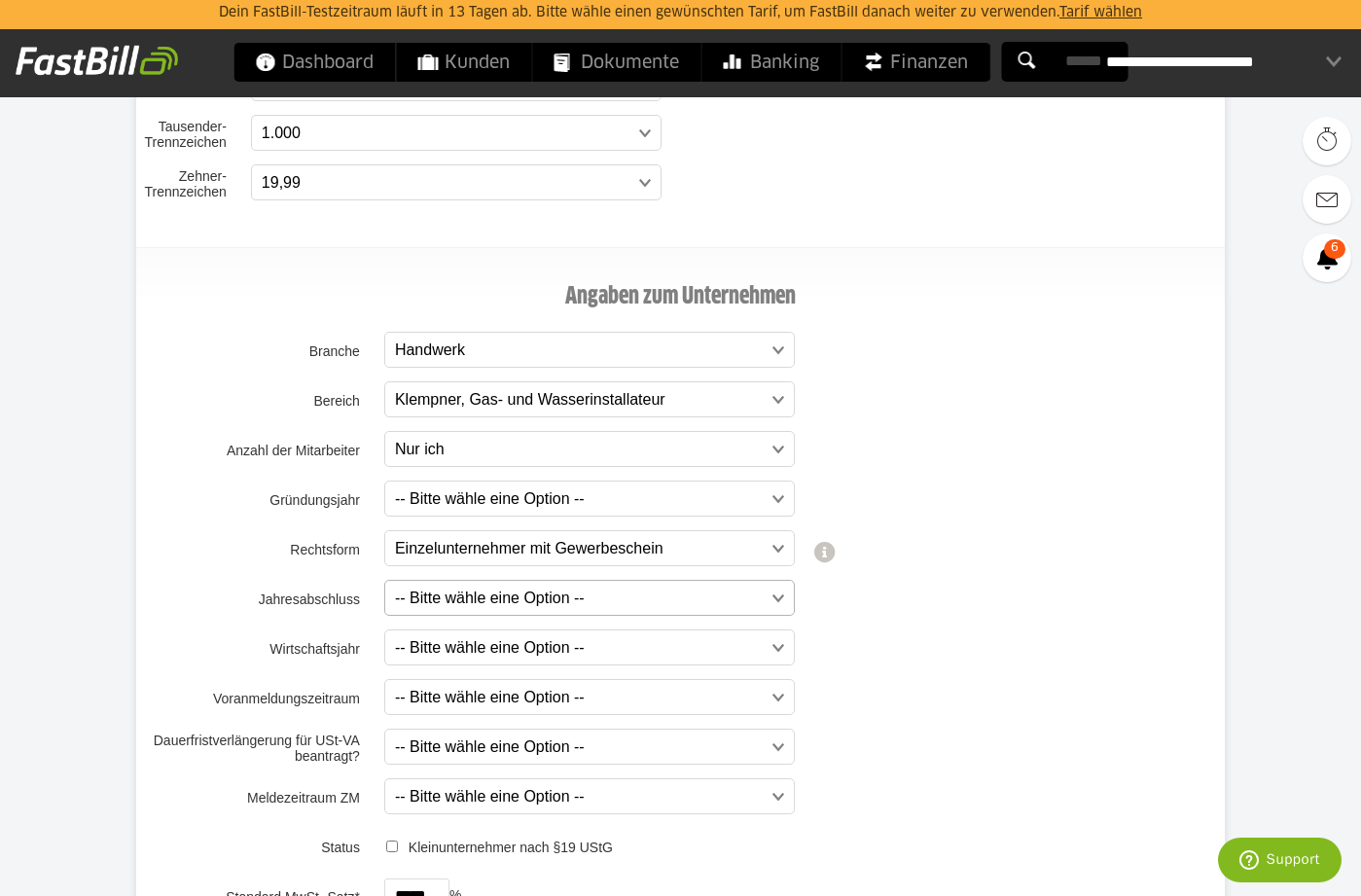 click at bounding box center (580, 598) 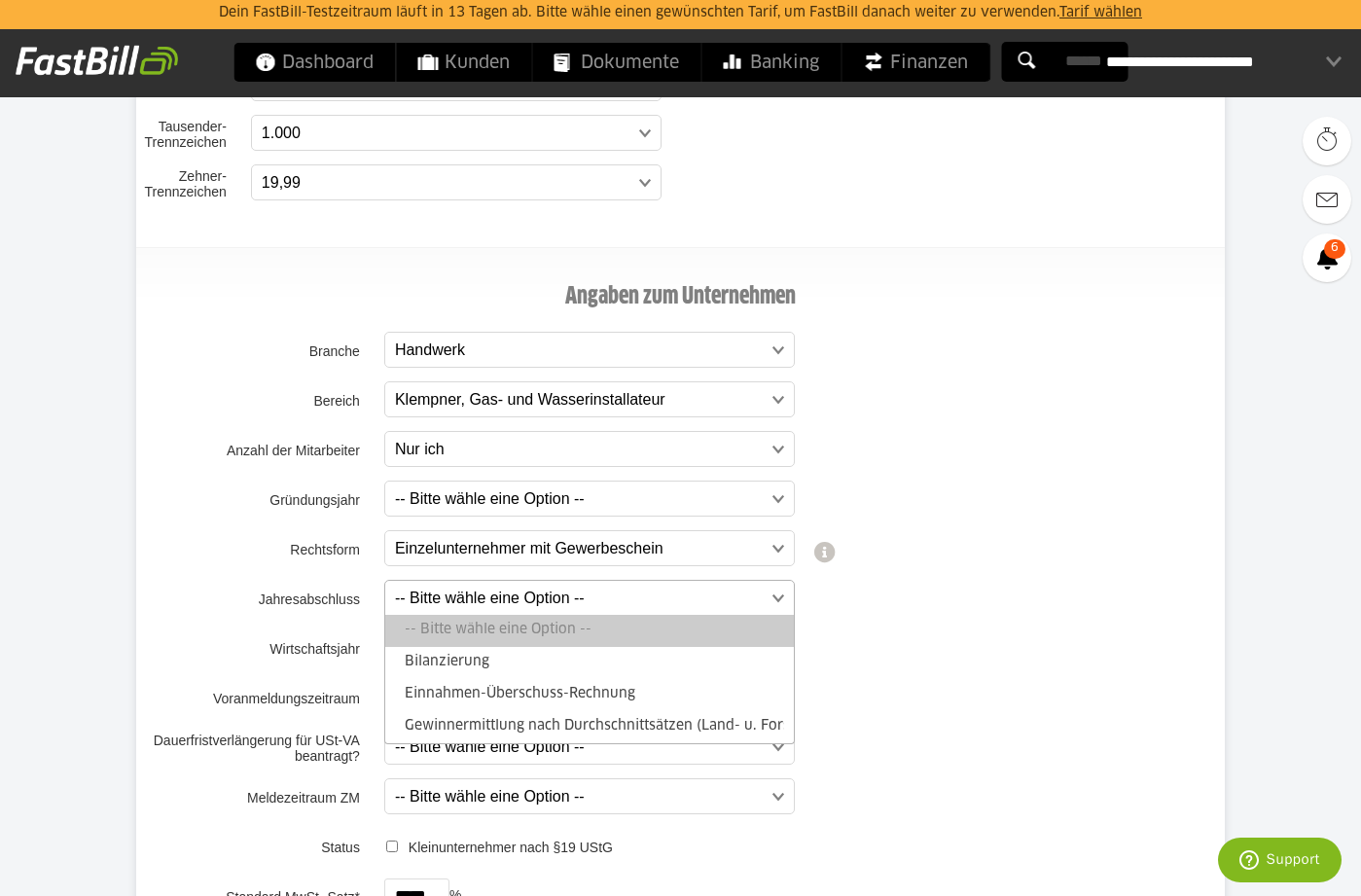 click at bounding box center (580, 598) 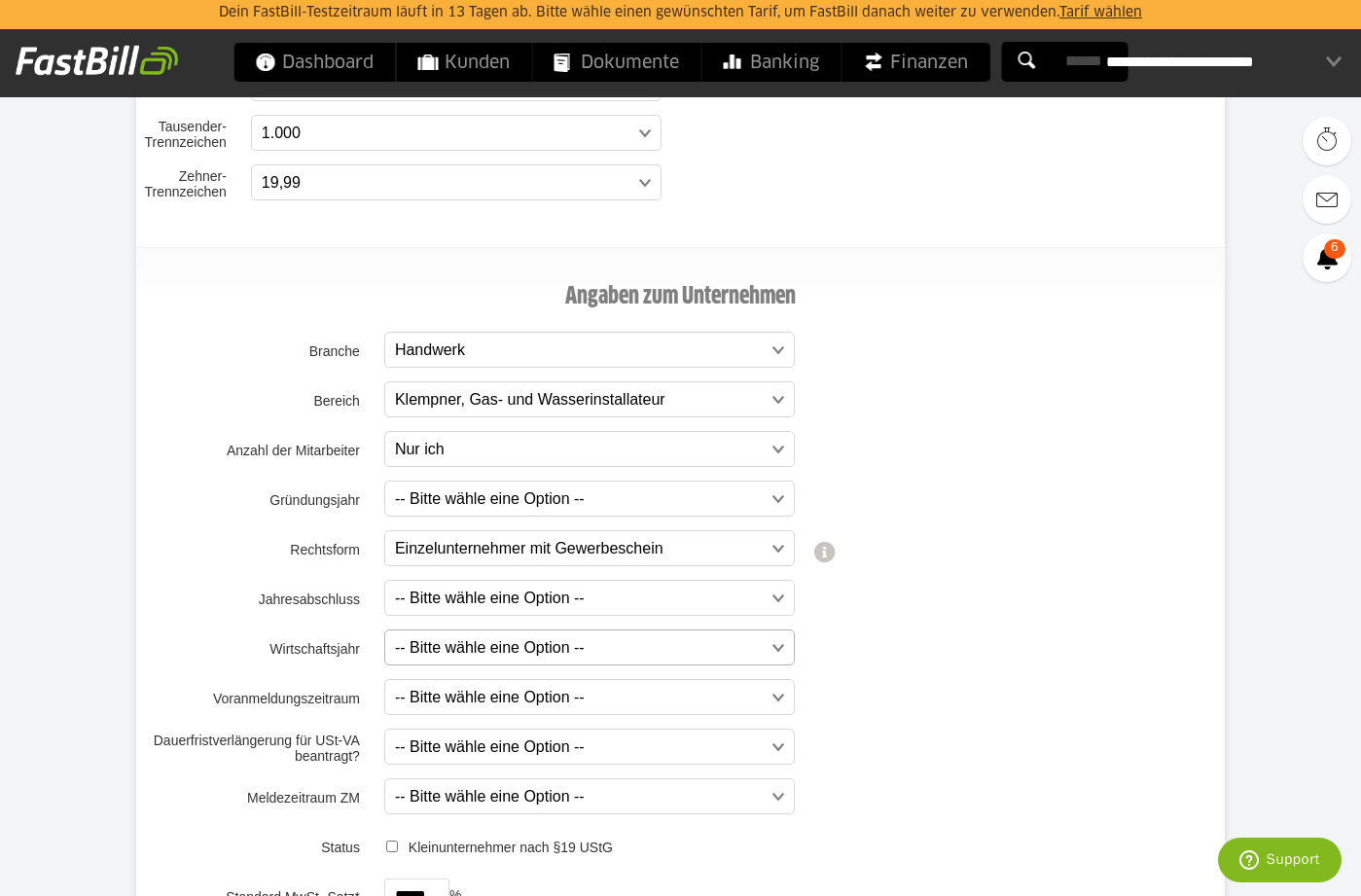 click at bounding box center (580, 648) 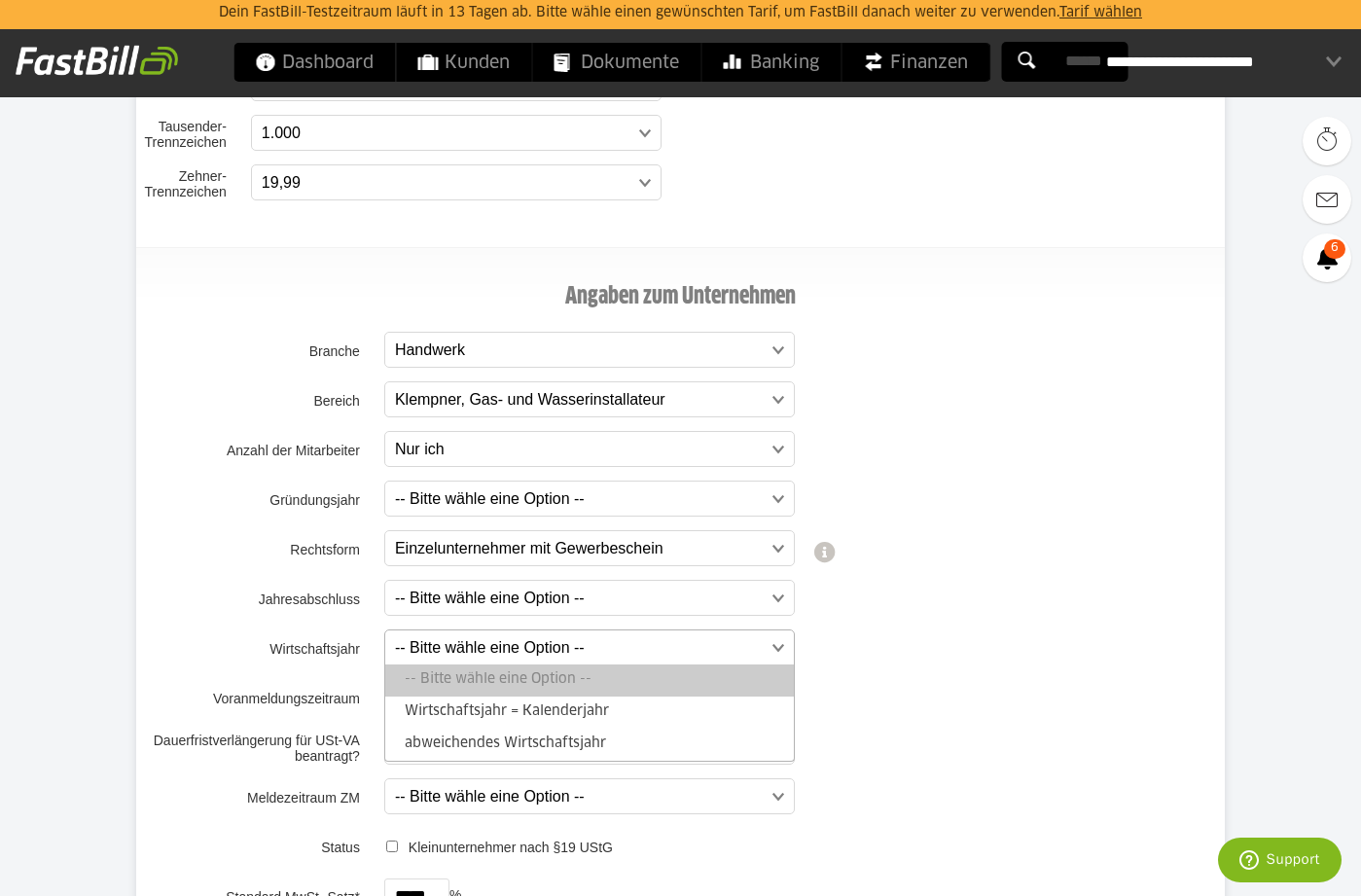 click at bounding box center (580, 648) 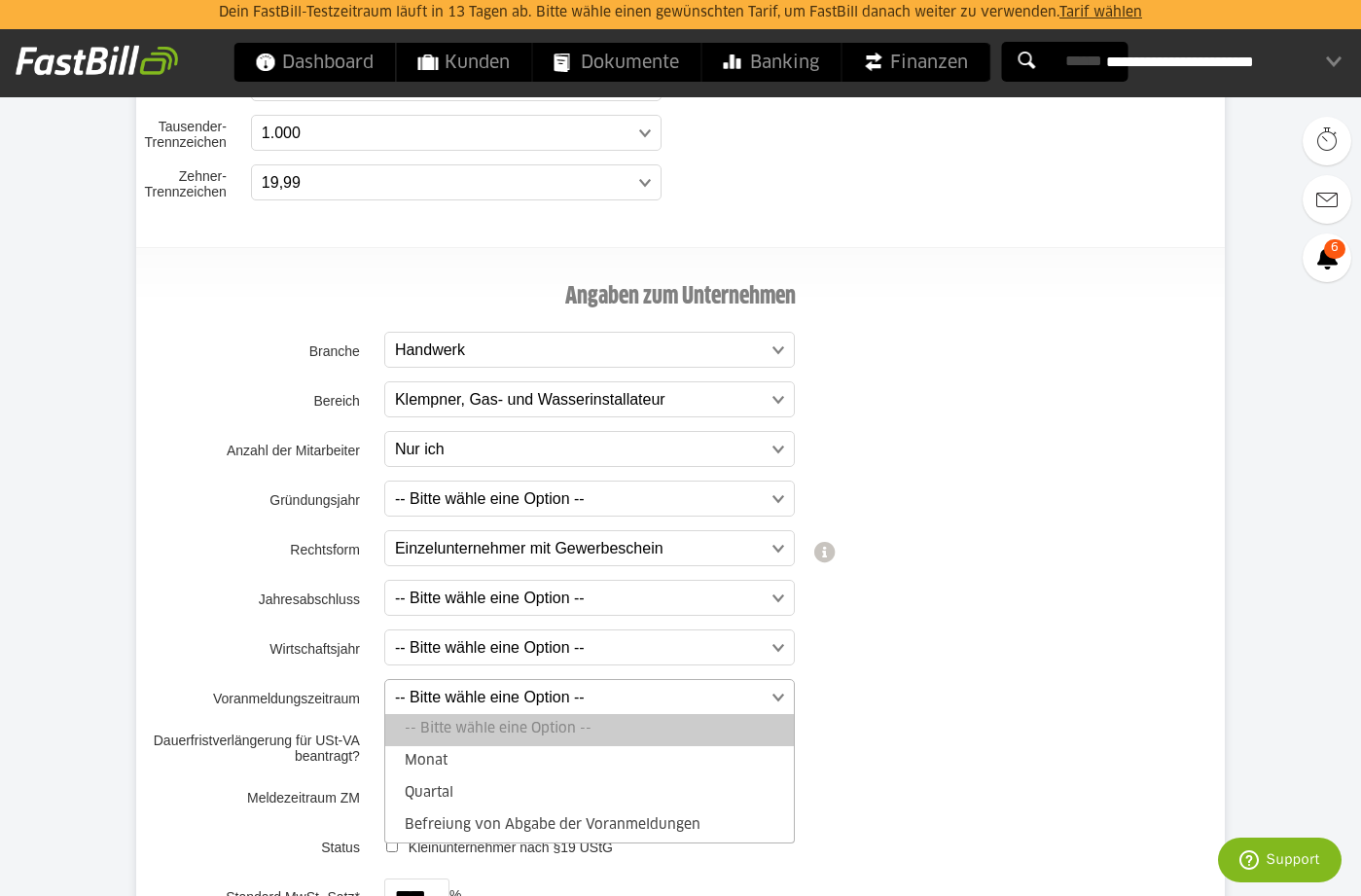 click at bounding box center (580, 698) 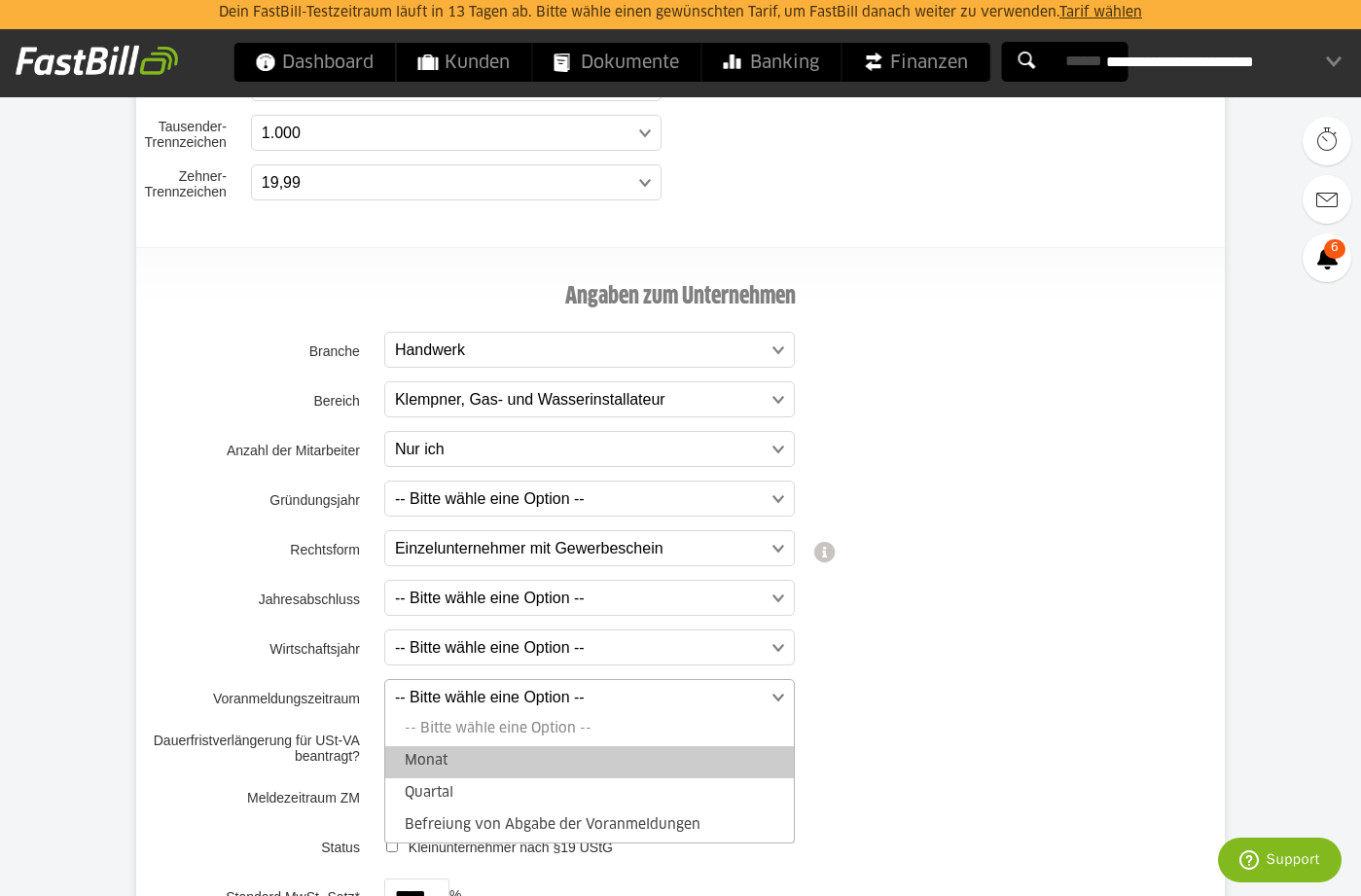 click on "Monat" at bounding box center (590, 762) 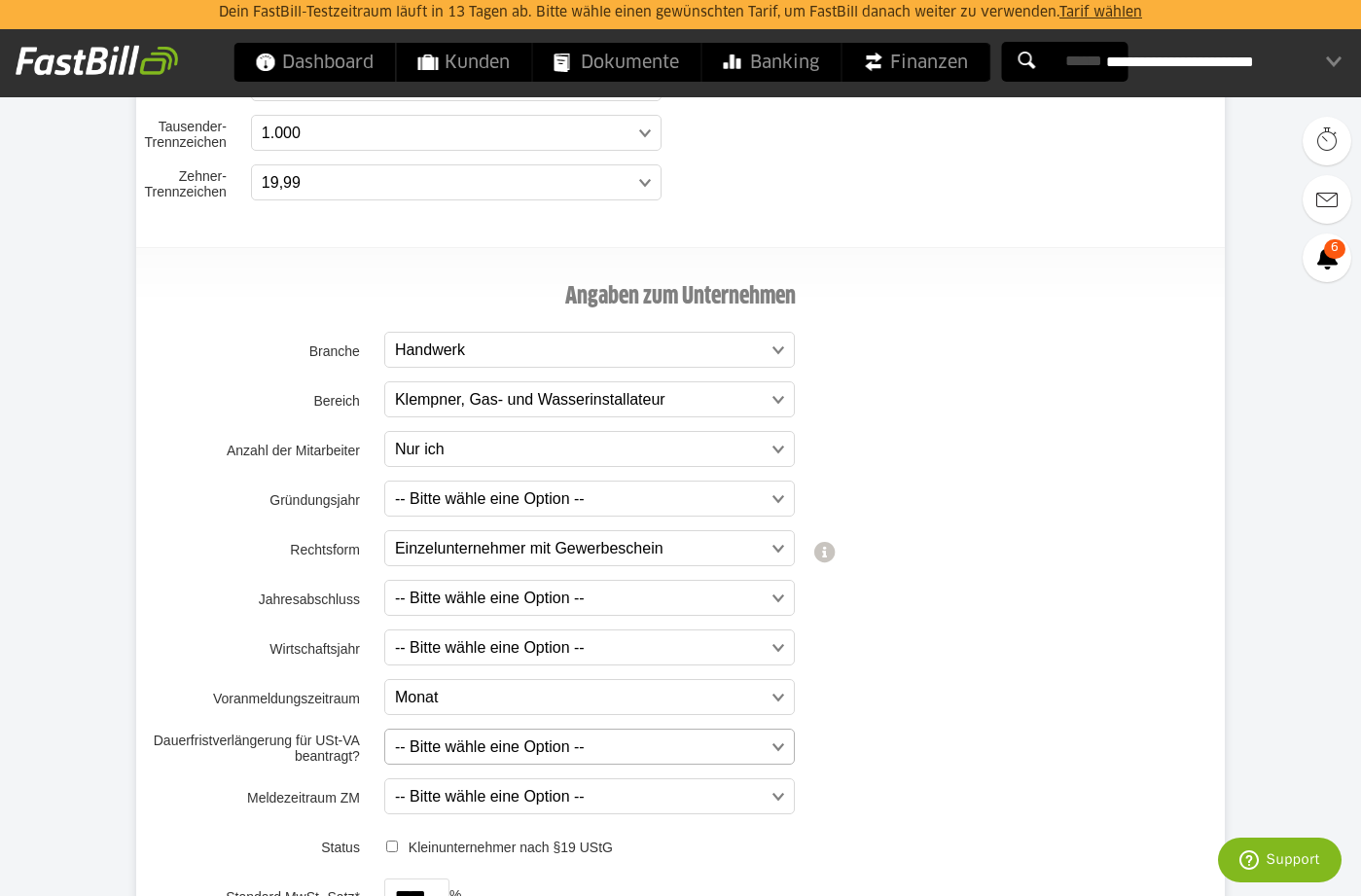 click at bounding box center (580, 747) 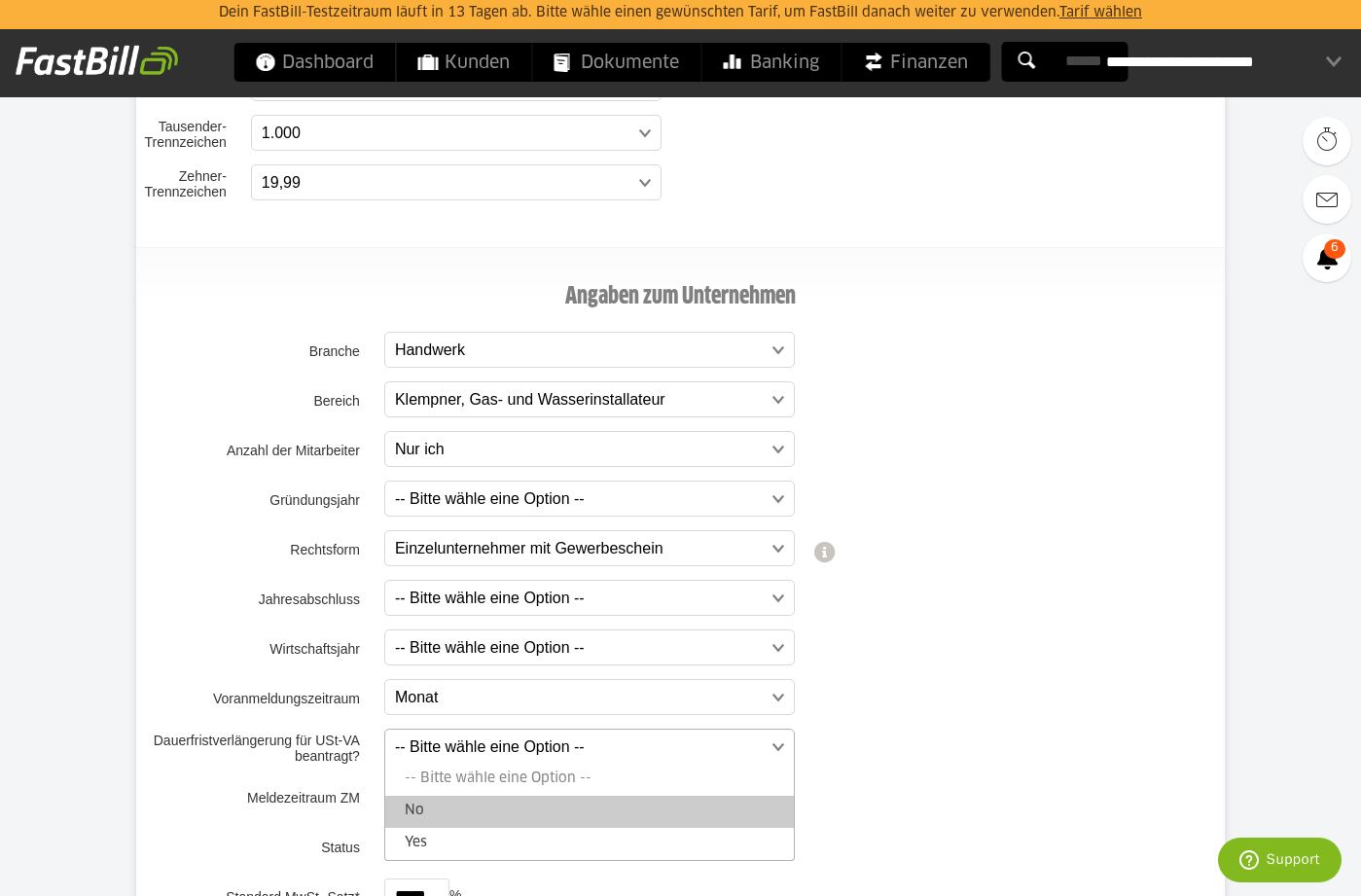 click on "No" at bounding box center (590, 811) 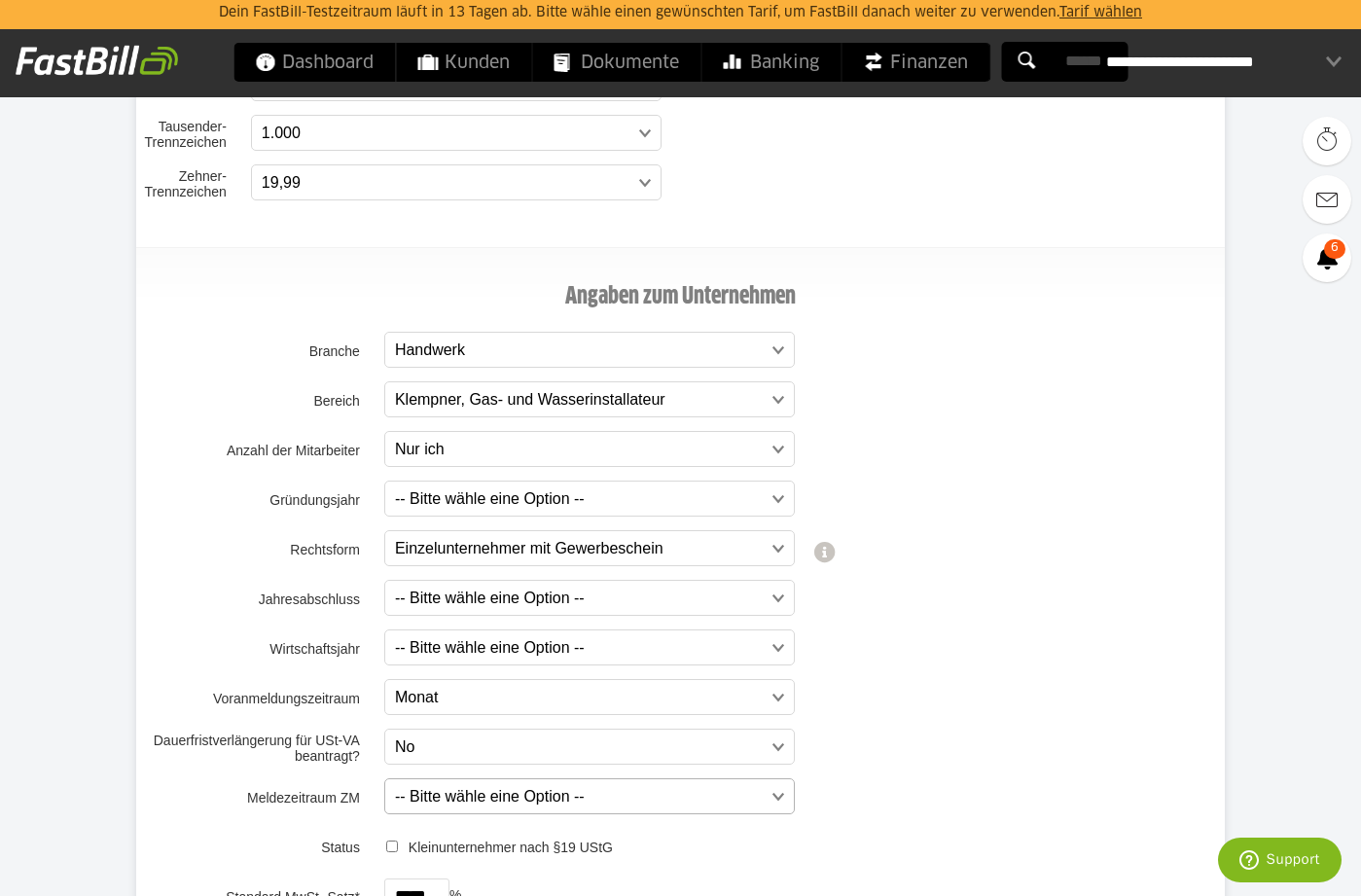 click at bounding box center [580, 797] 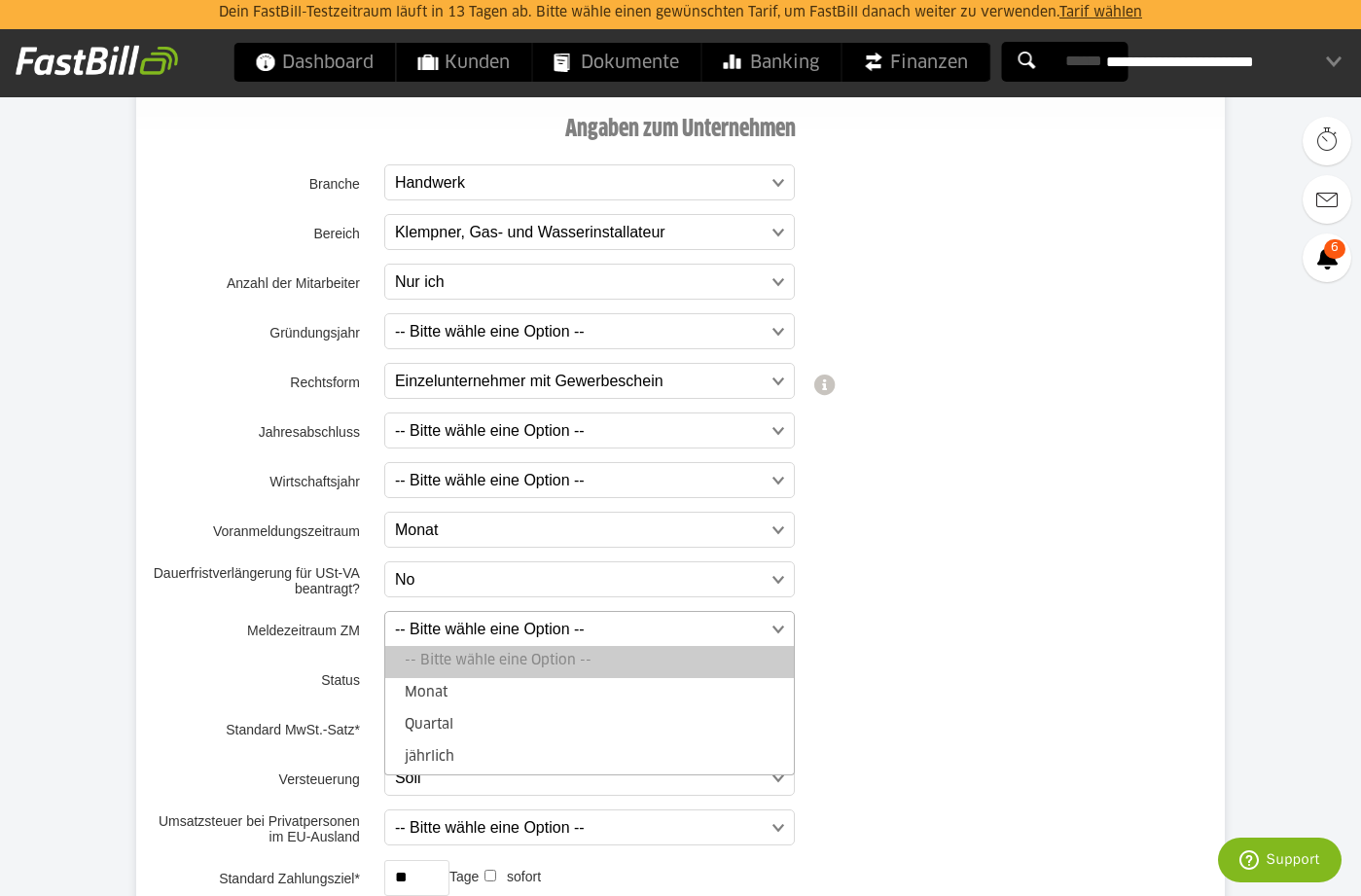 scroll, scrollTop: 806, scrollLeft: 0, axis: vertical 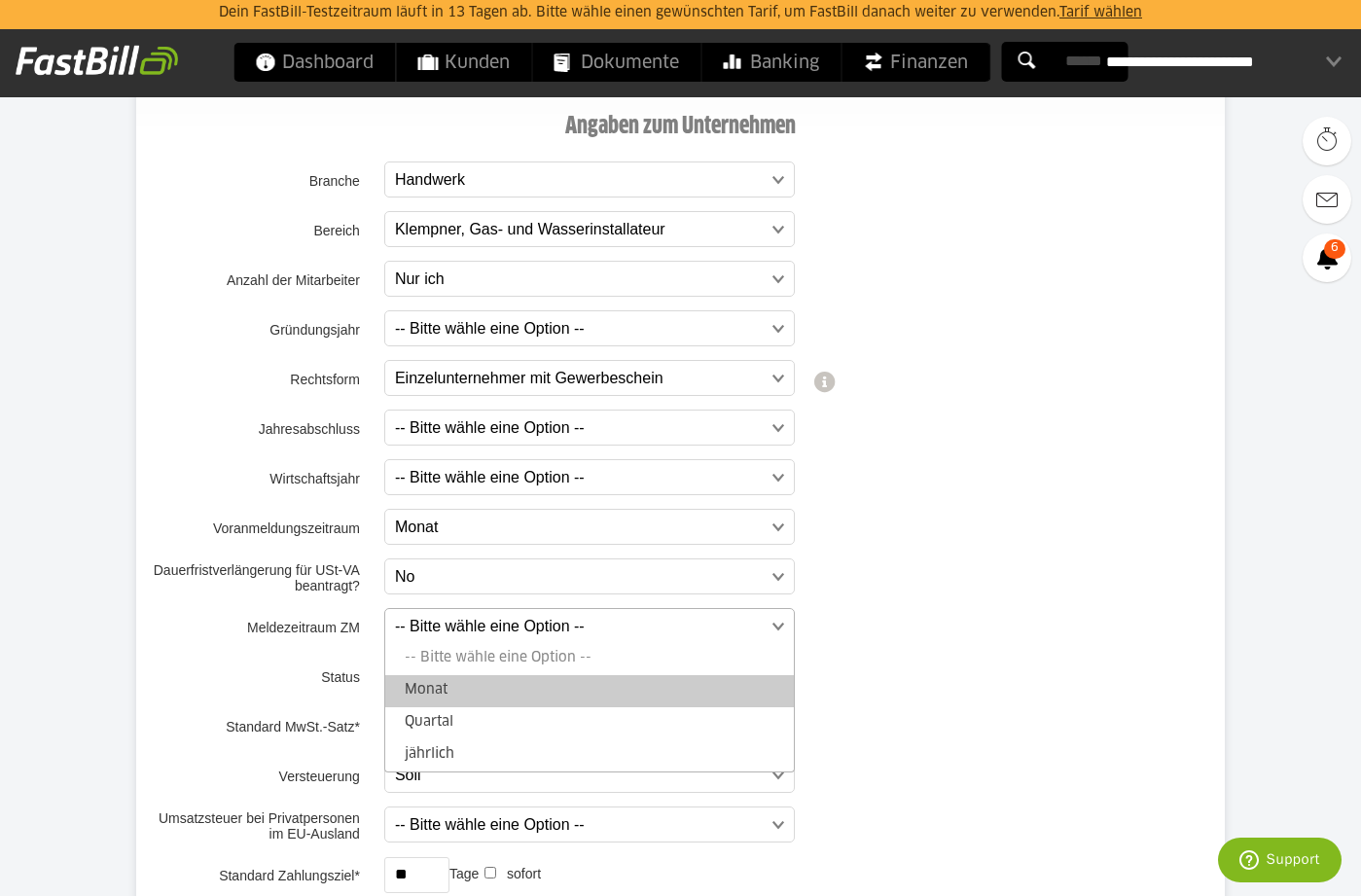 click on "Monat" at bounding box center (590, 691) 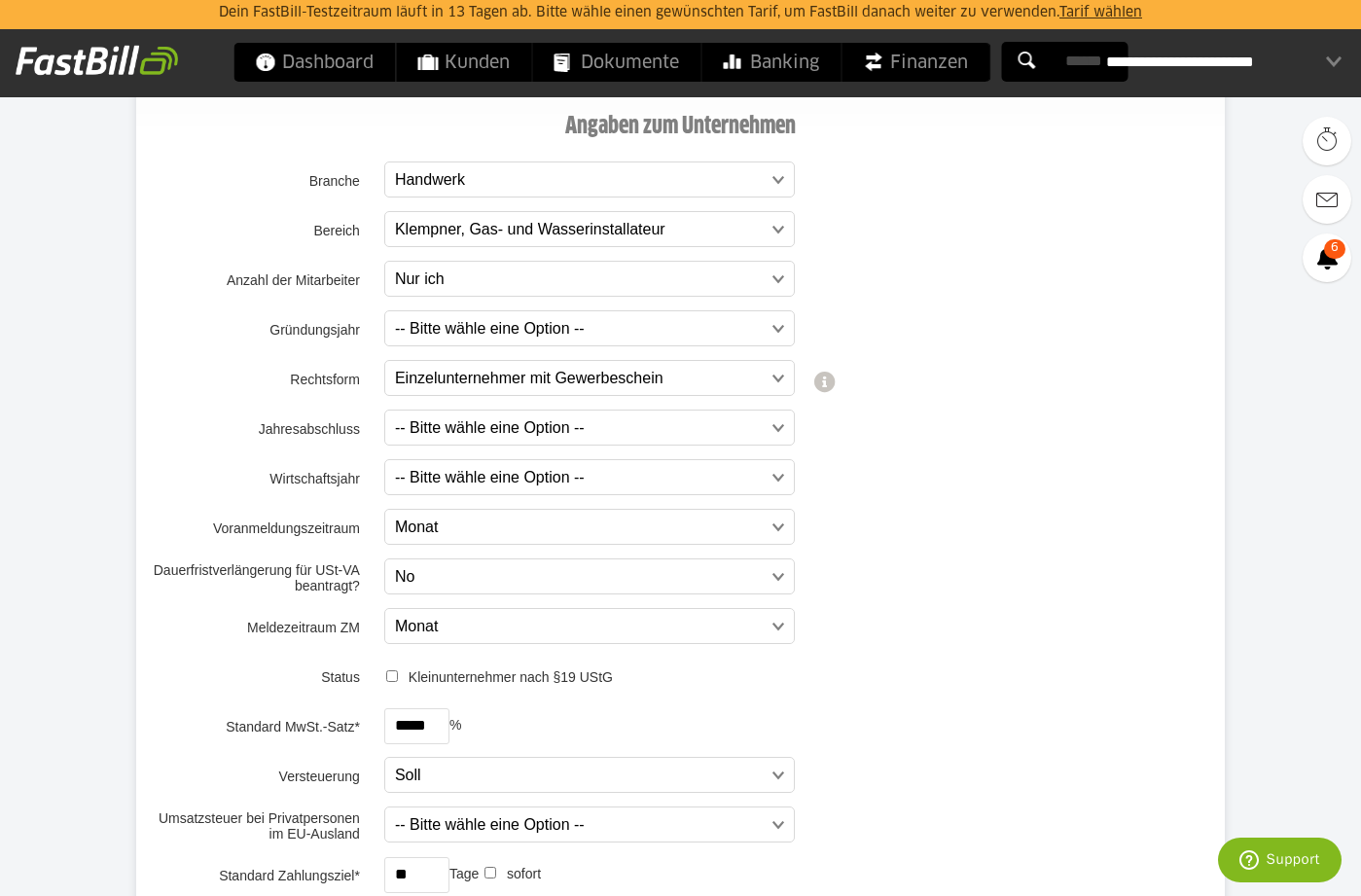 click on "**********" at bounding box center (680, 527) 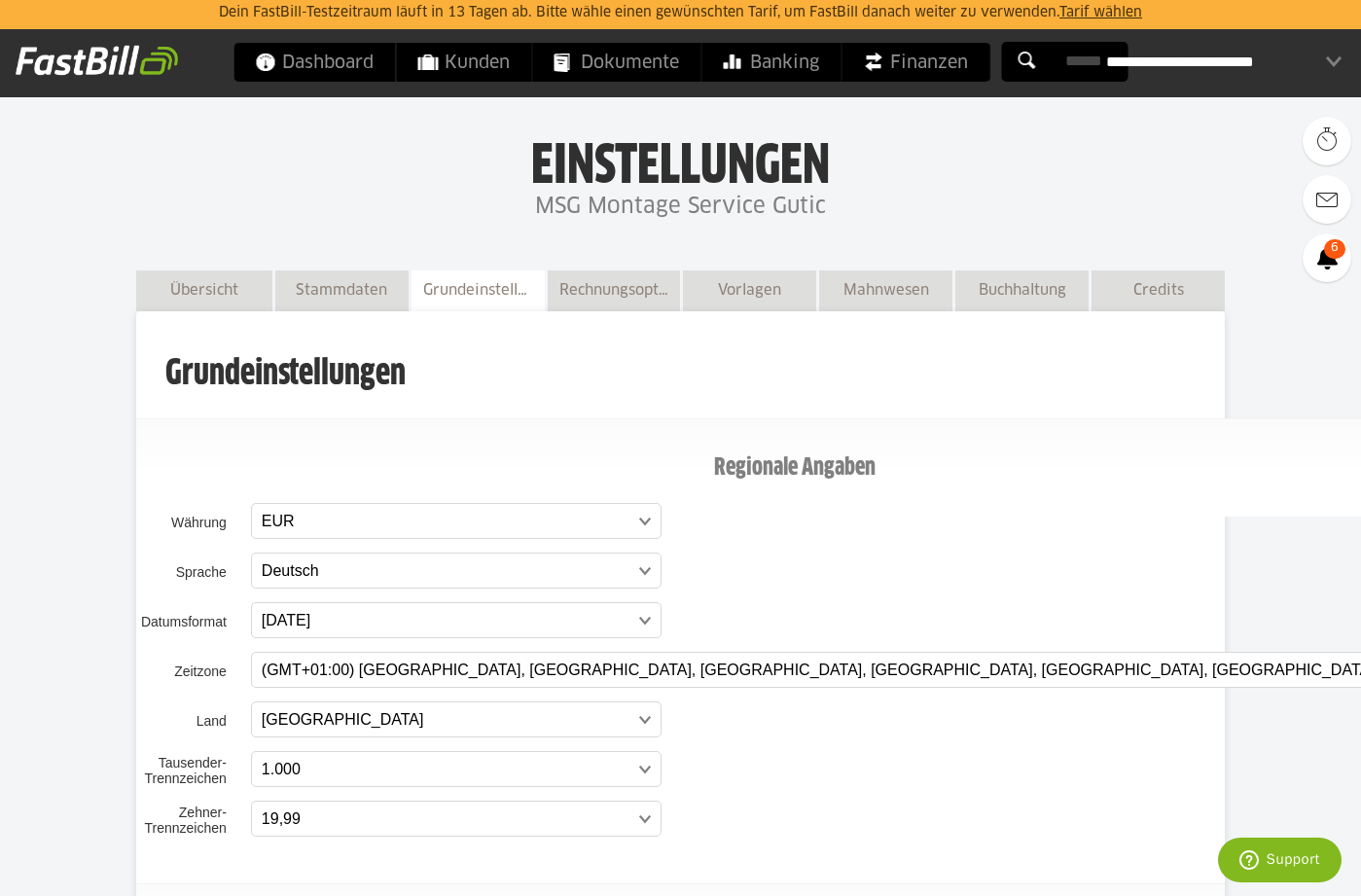 scroll, scrollTop: 0, scrollLeft: 0, axis: both 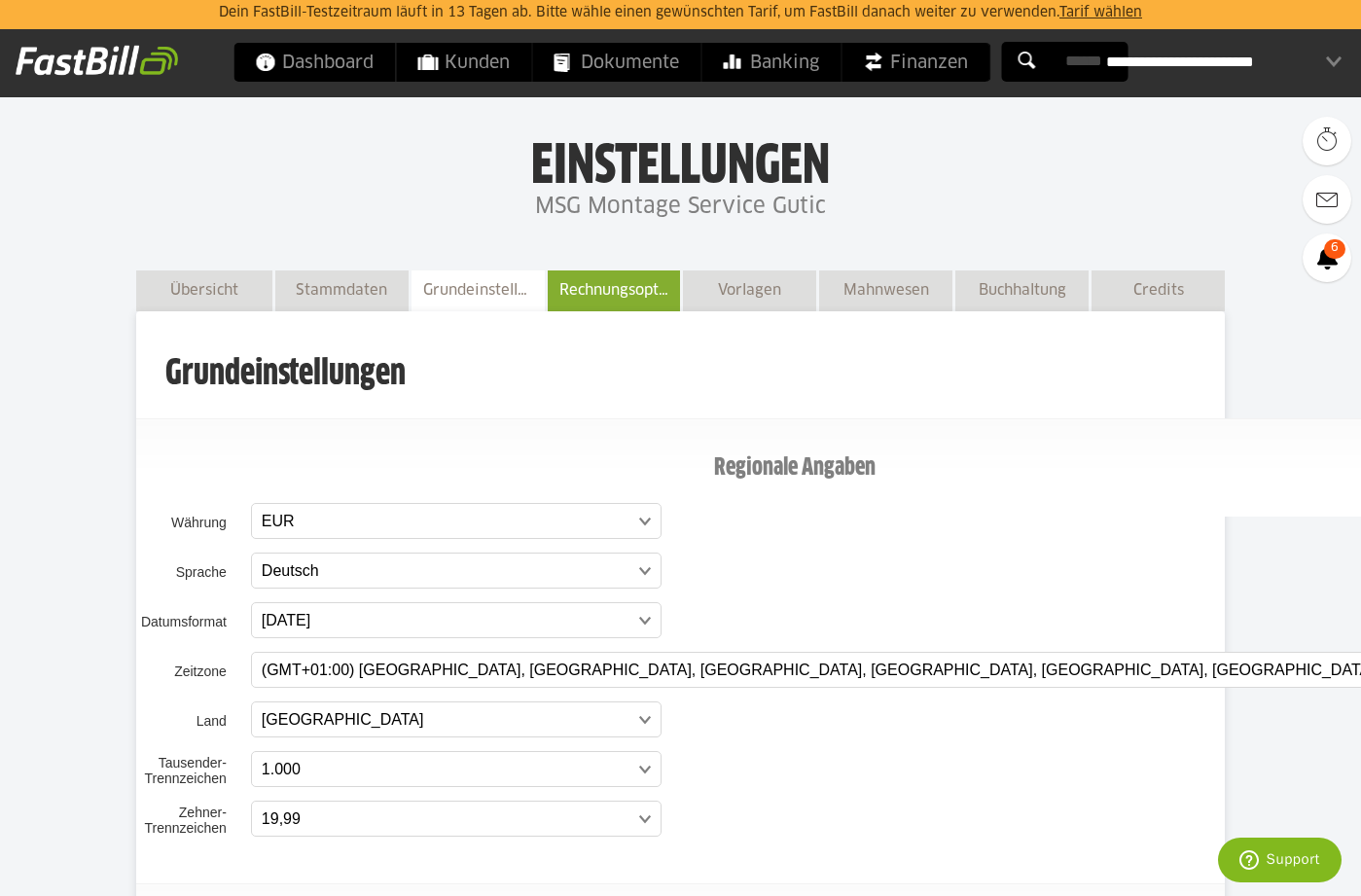 click on "Rechnungsoptionen" at bounding box center [614, 290] 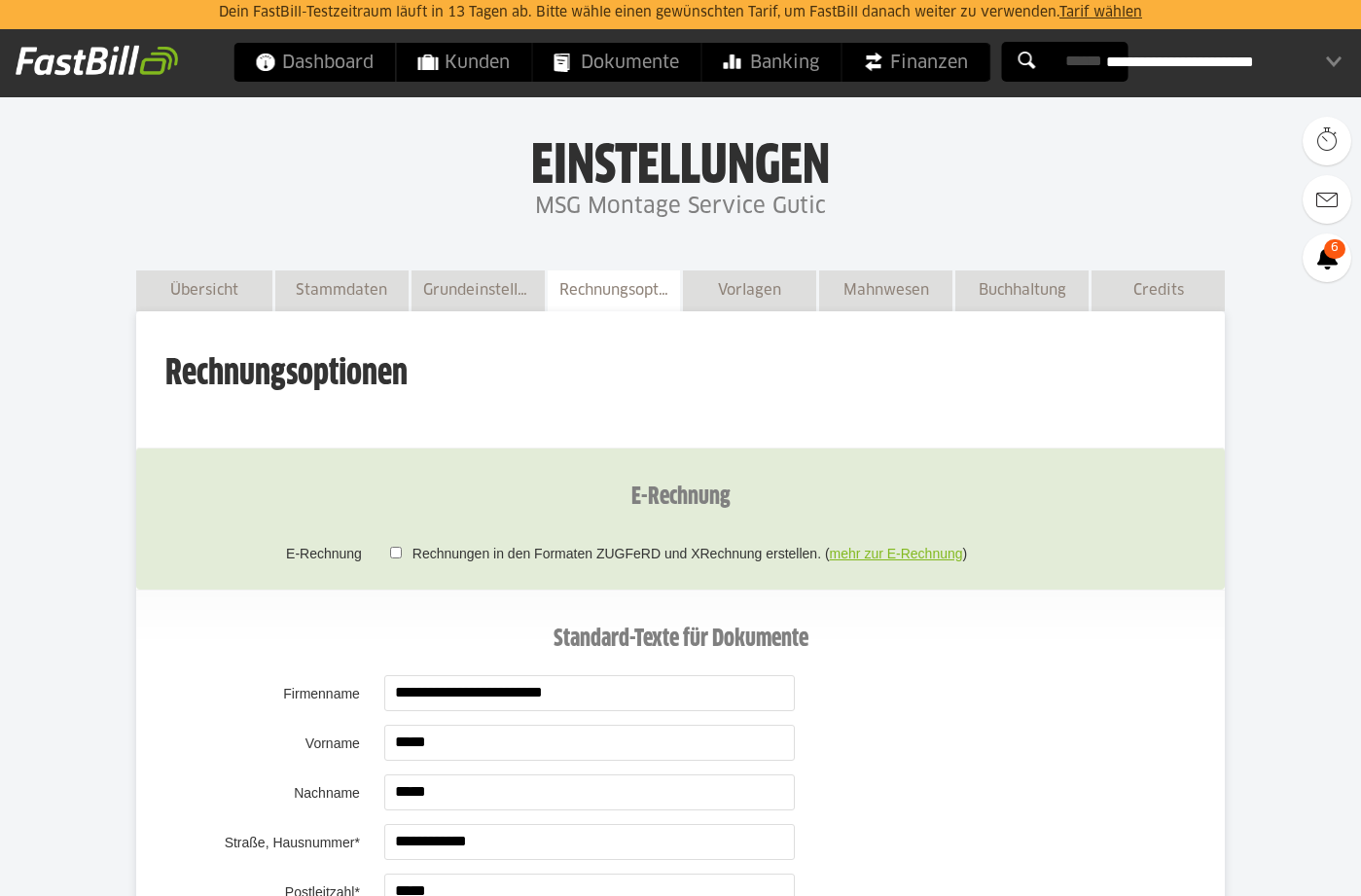 scroll, scrollTop: 0, scrollLeft: 0, axis: both 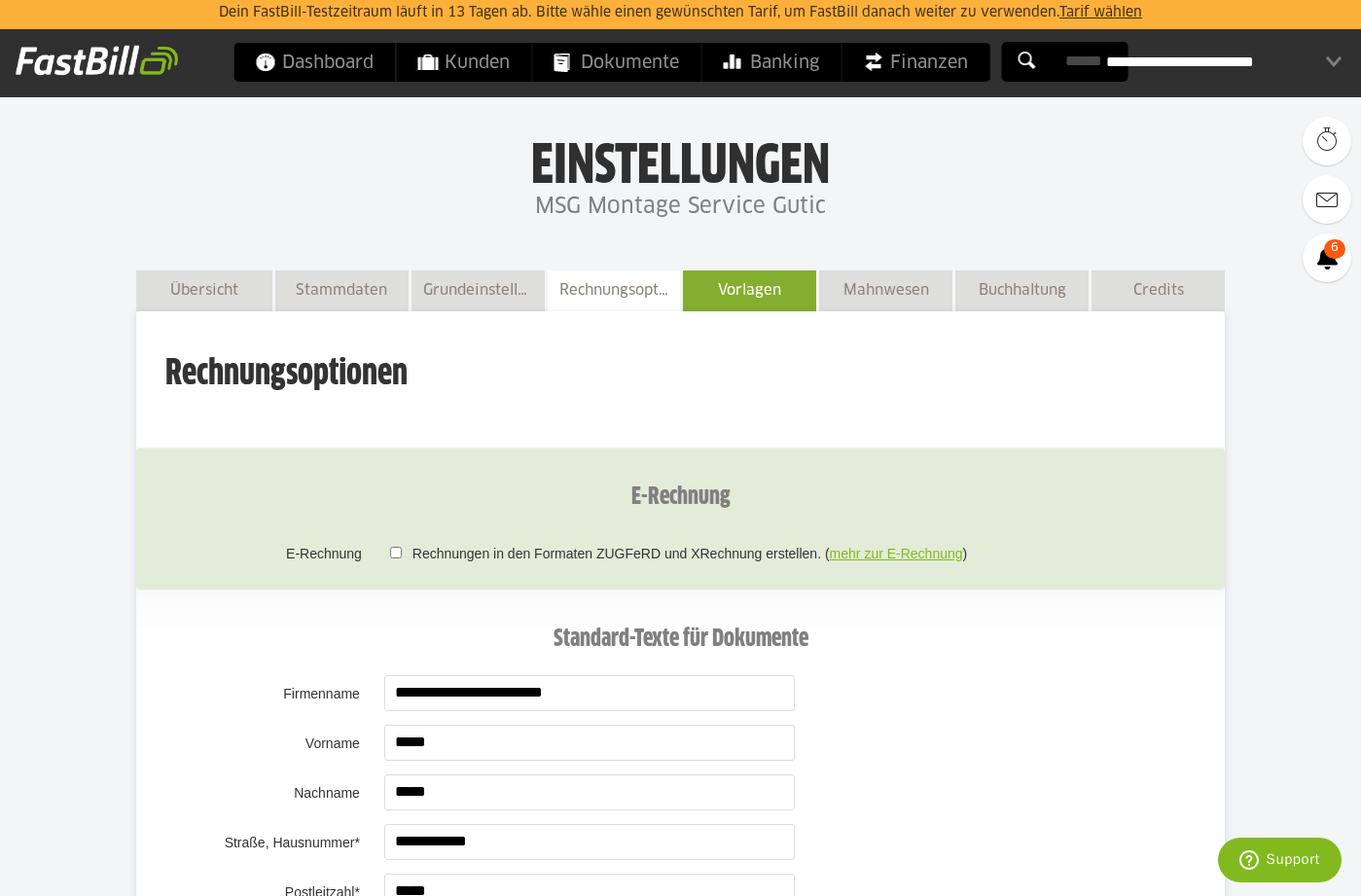 click on "Vorlagen" at bounding box center [749, 290] 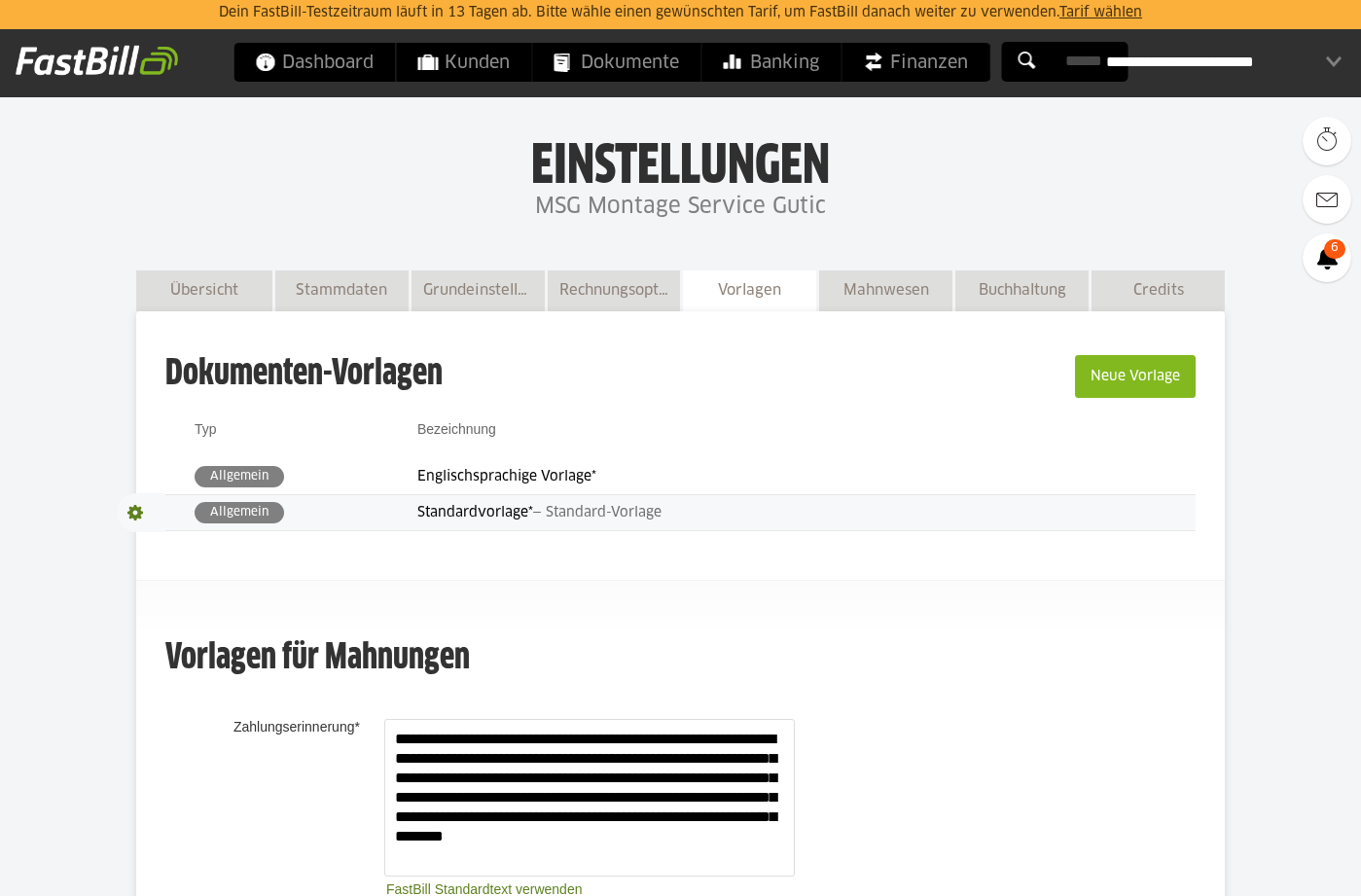 scroll, scrollTop: 0, scrollLeft: 0, axis: both 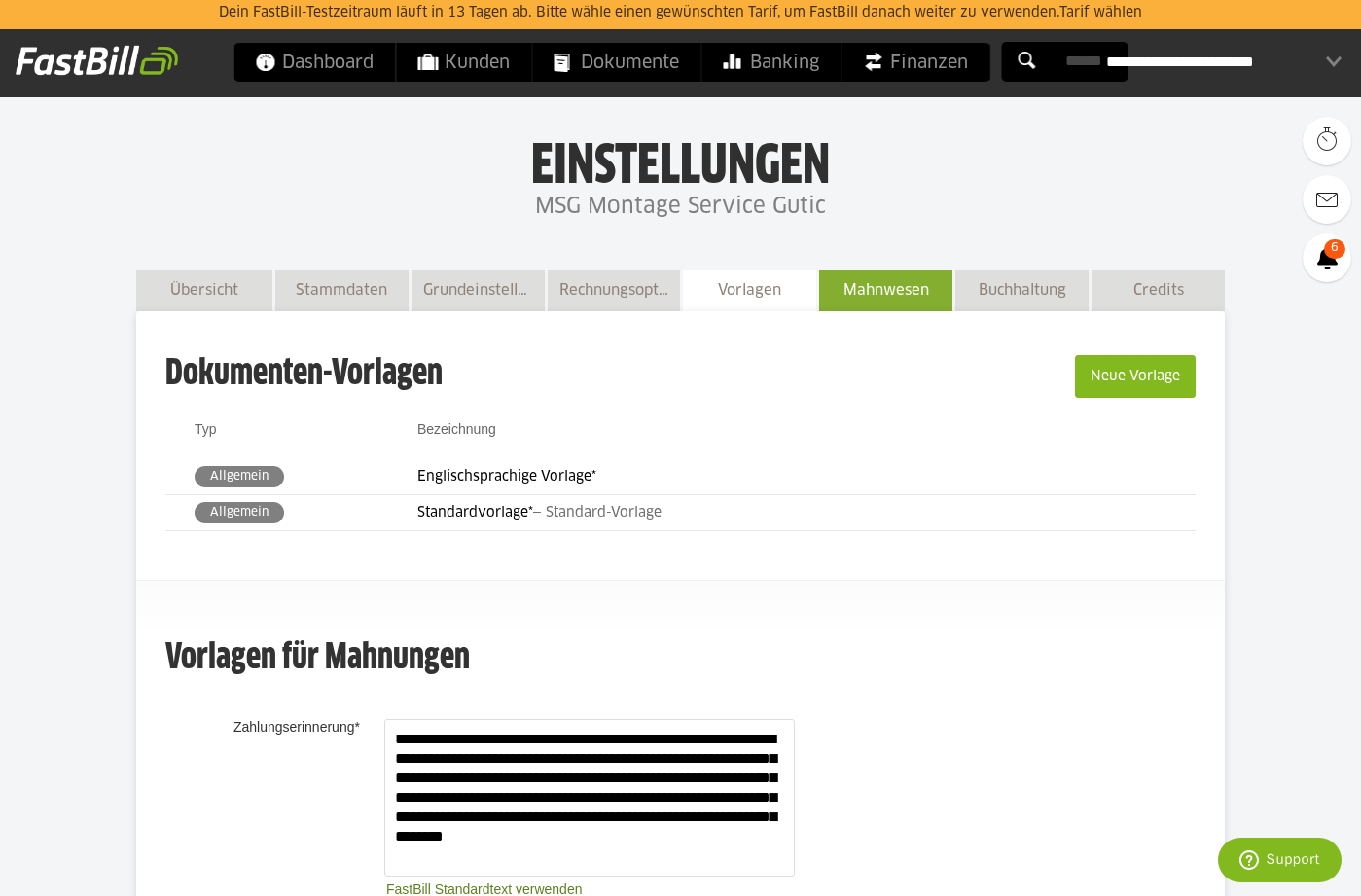 click on "Mahnwesen" at bounding box center [885, 290] 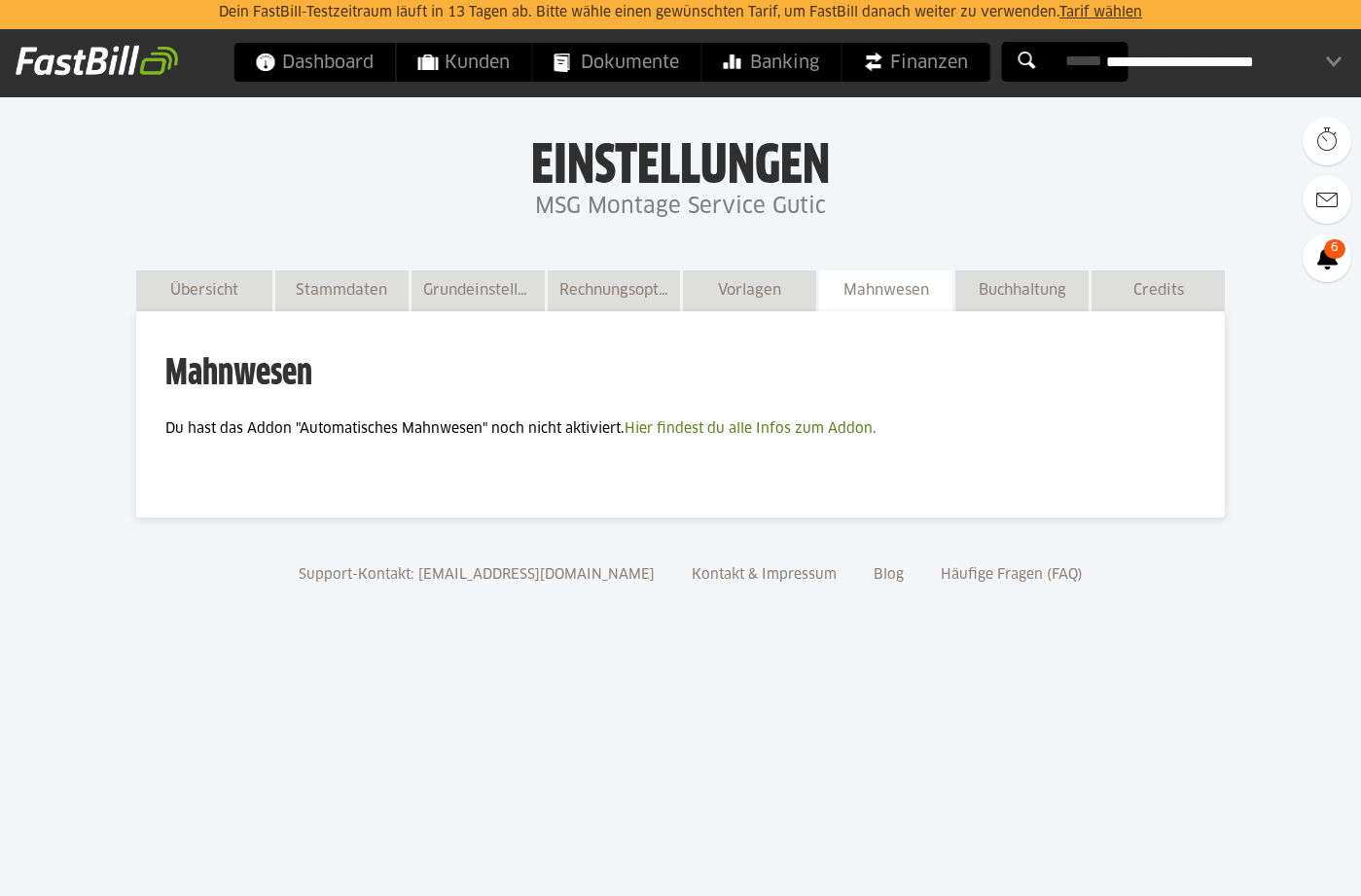 scroll, scrollTop: 0, scrollLeft: 0, axis: both 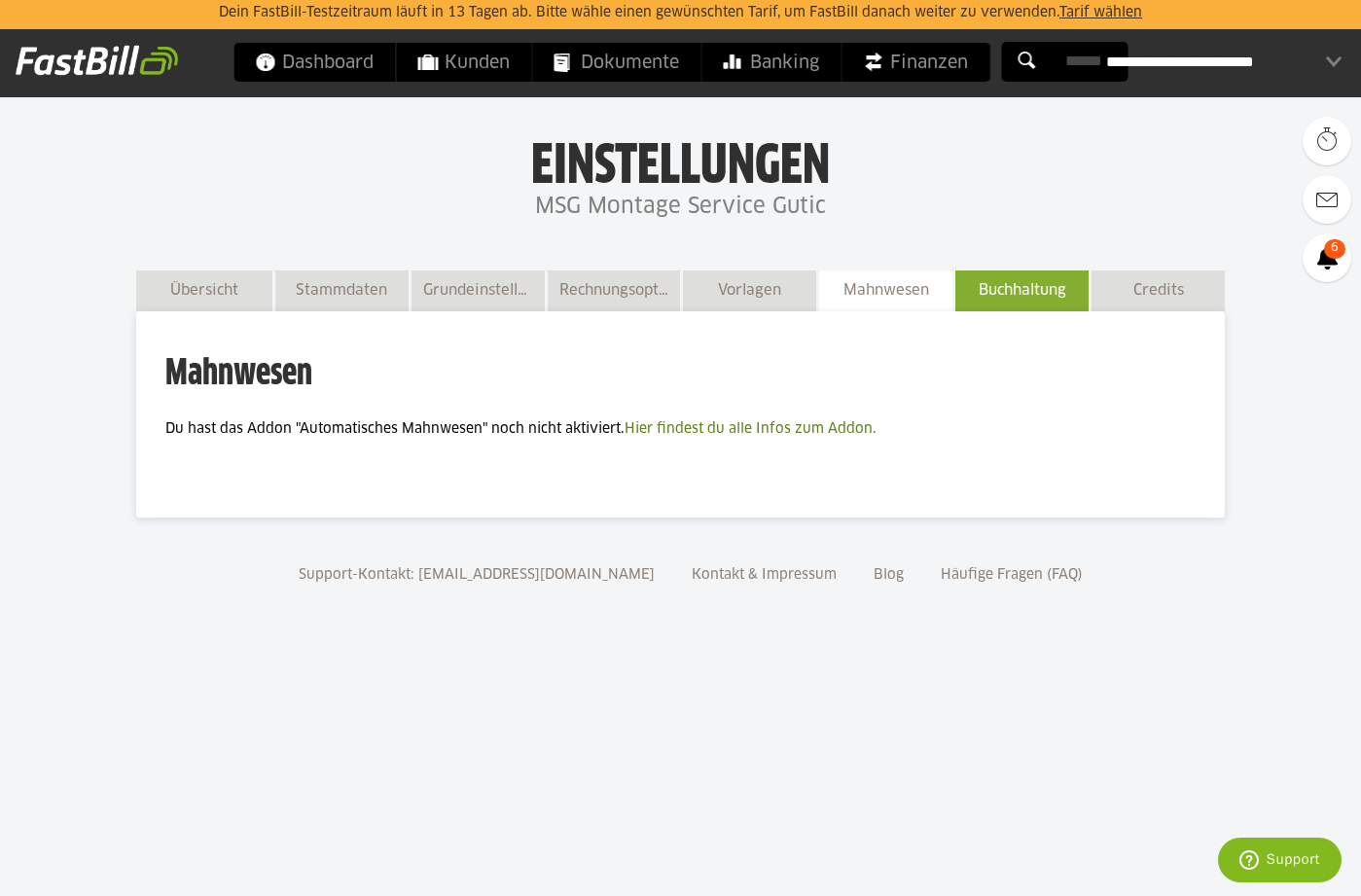 click on "Buchhaltung" at bounding box center (1021, 290) 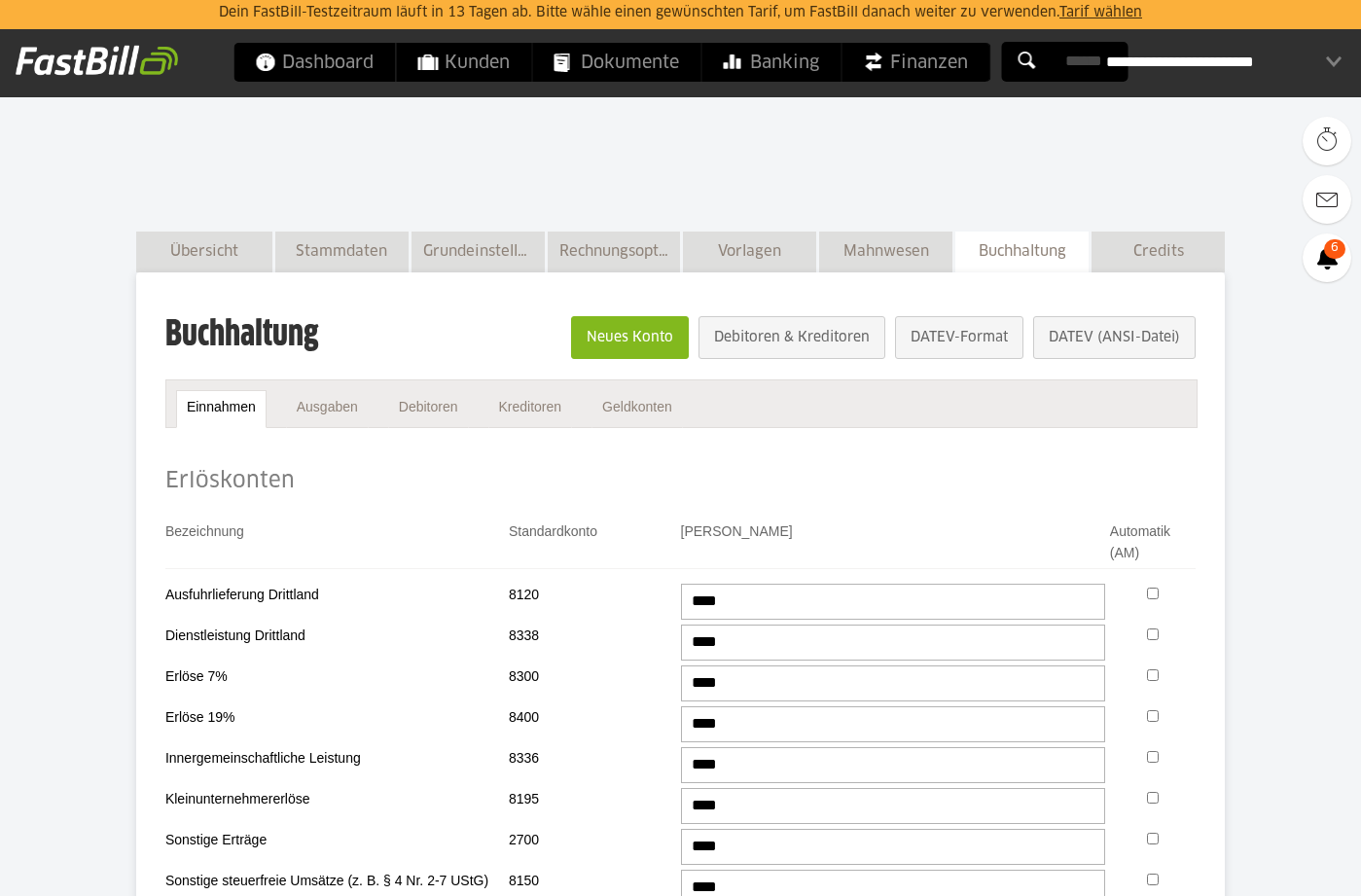 scroll, scrollTop: 0, scrollLeft: 0, axis: both 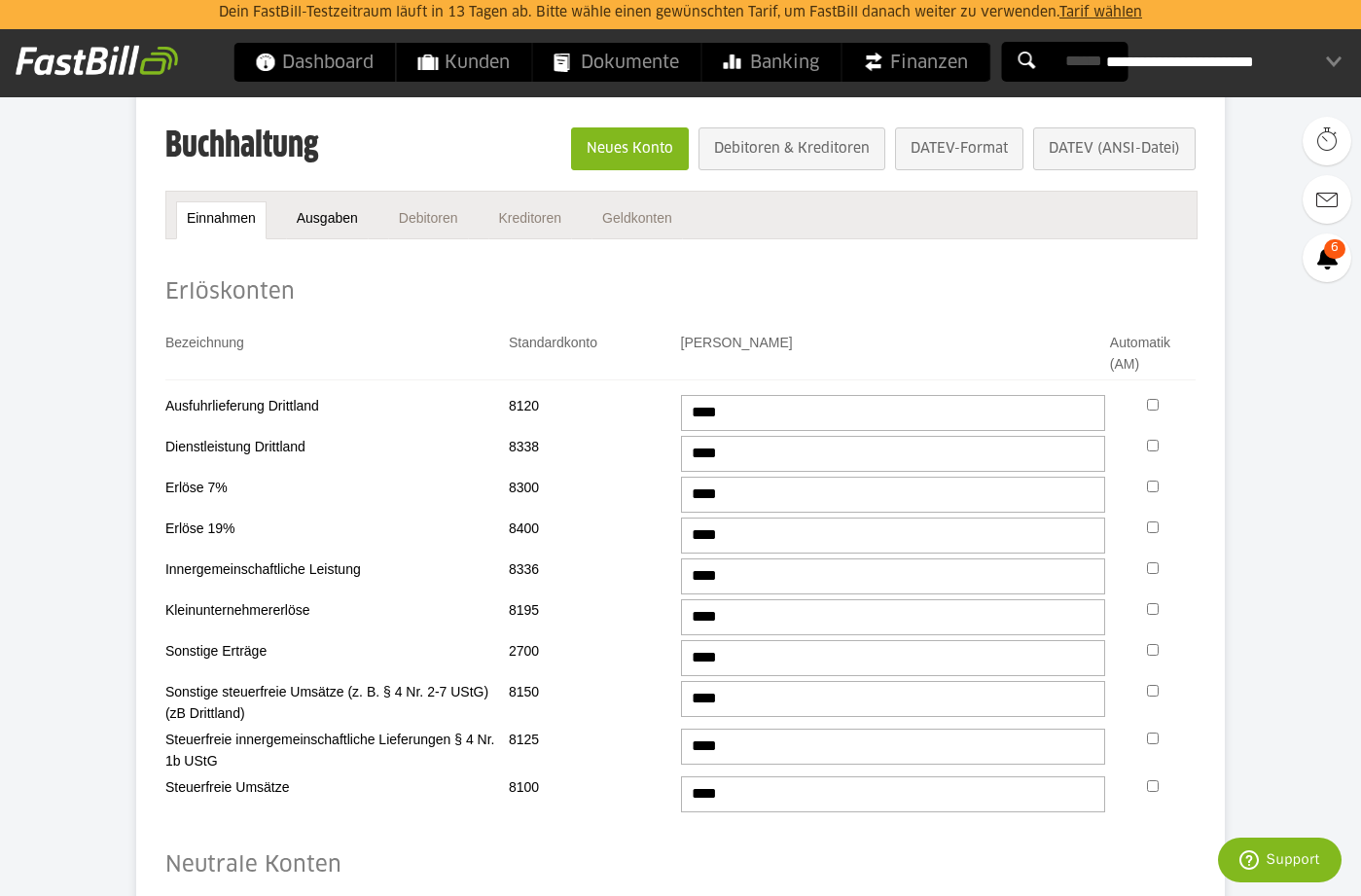 click on "Ausgaben" at bounding box center (327, 220) 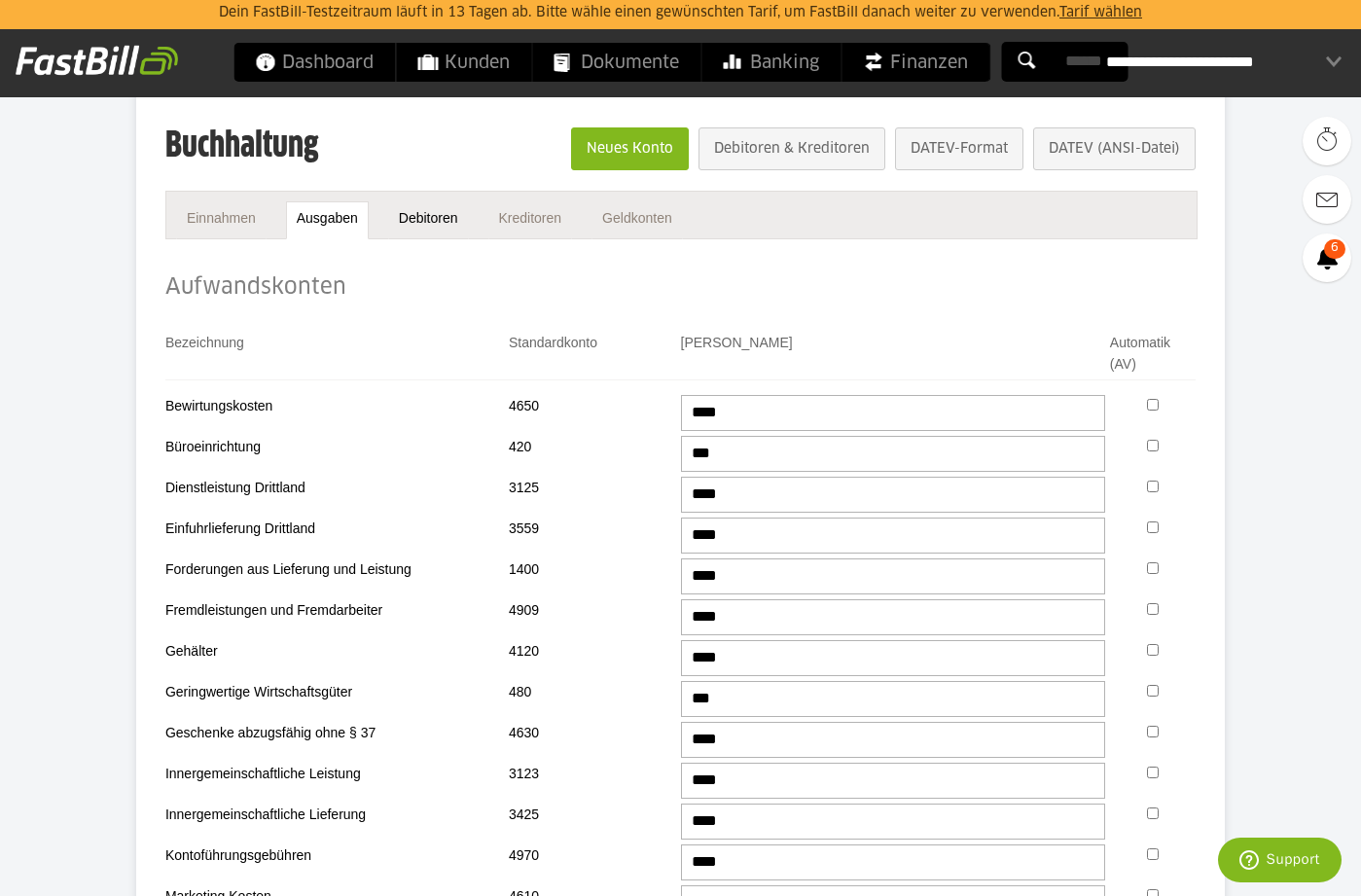 click on "Debitoren" at bounding box center (428, 220) 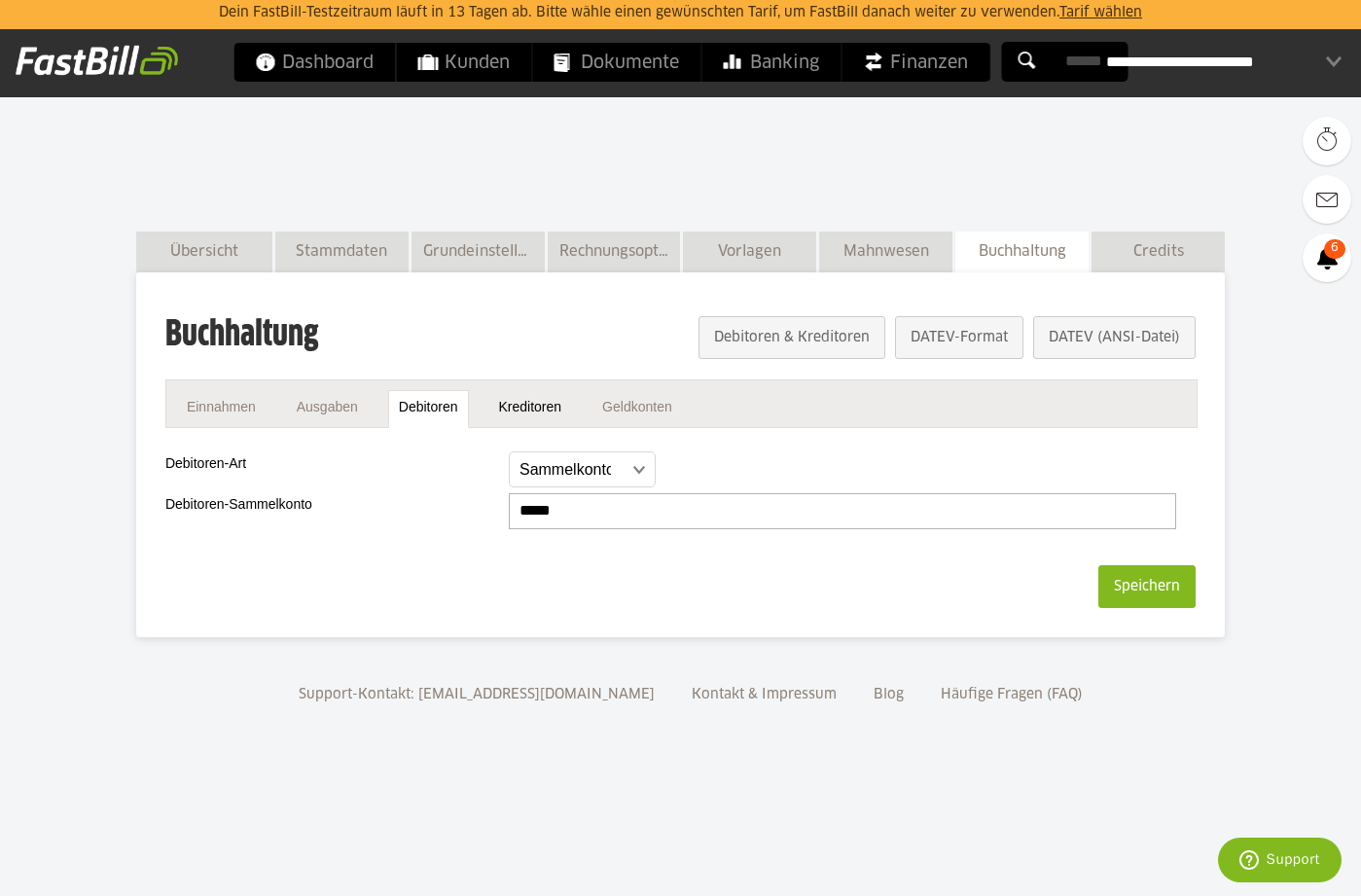 click on "Kreditoren" at bounding box center (530, 409) 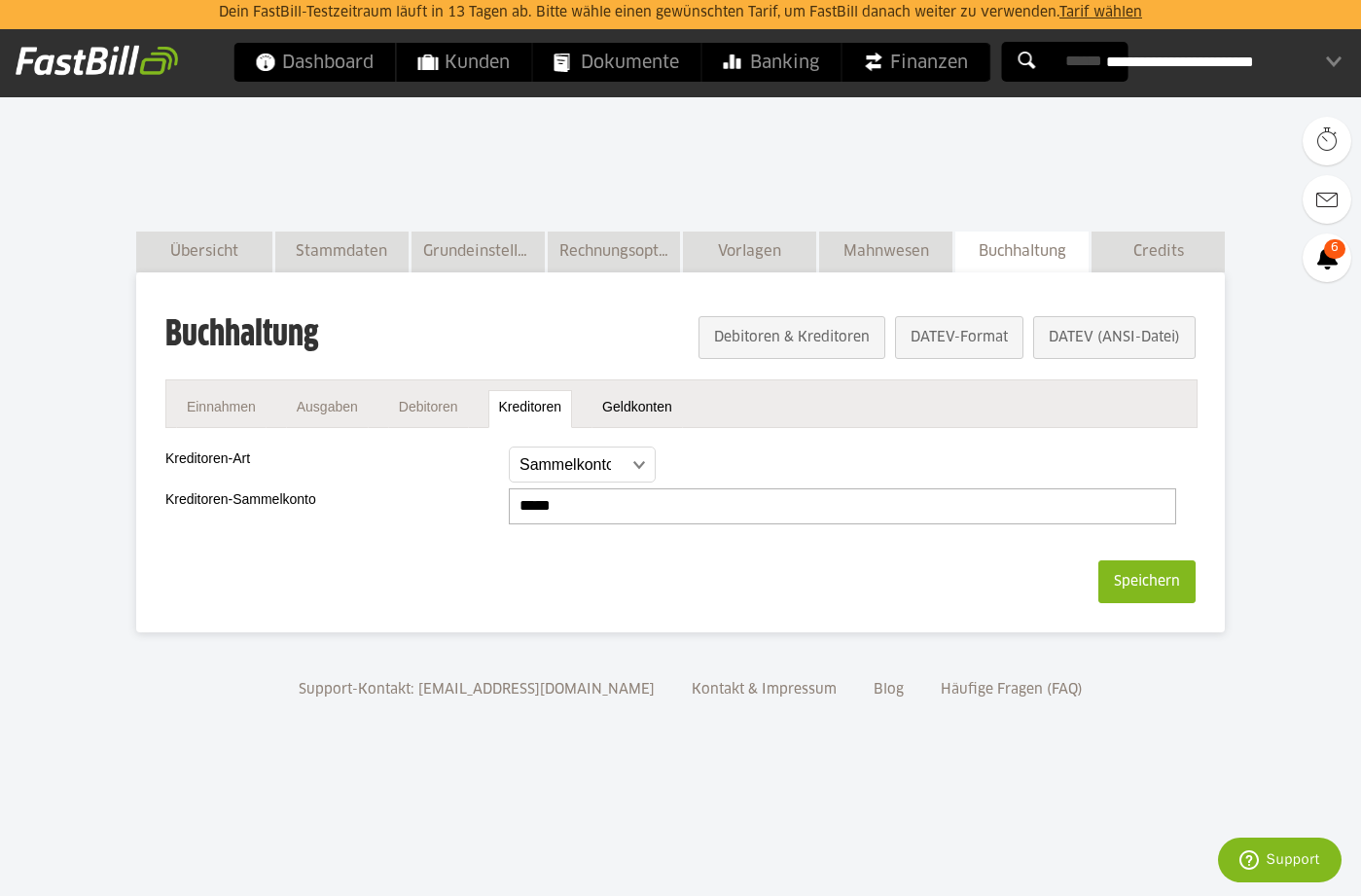 click on "Geldkonten" at bounding box center (637, 409) 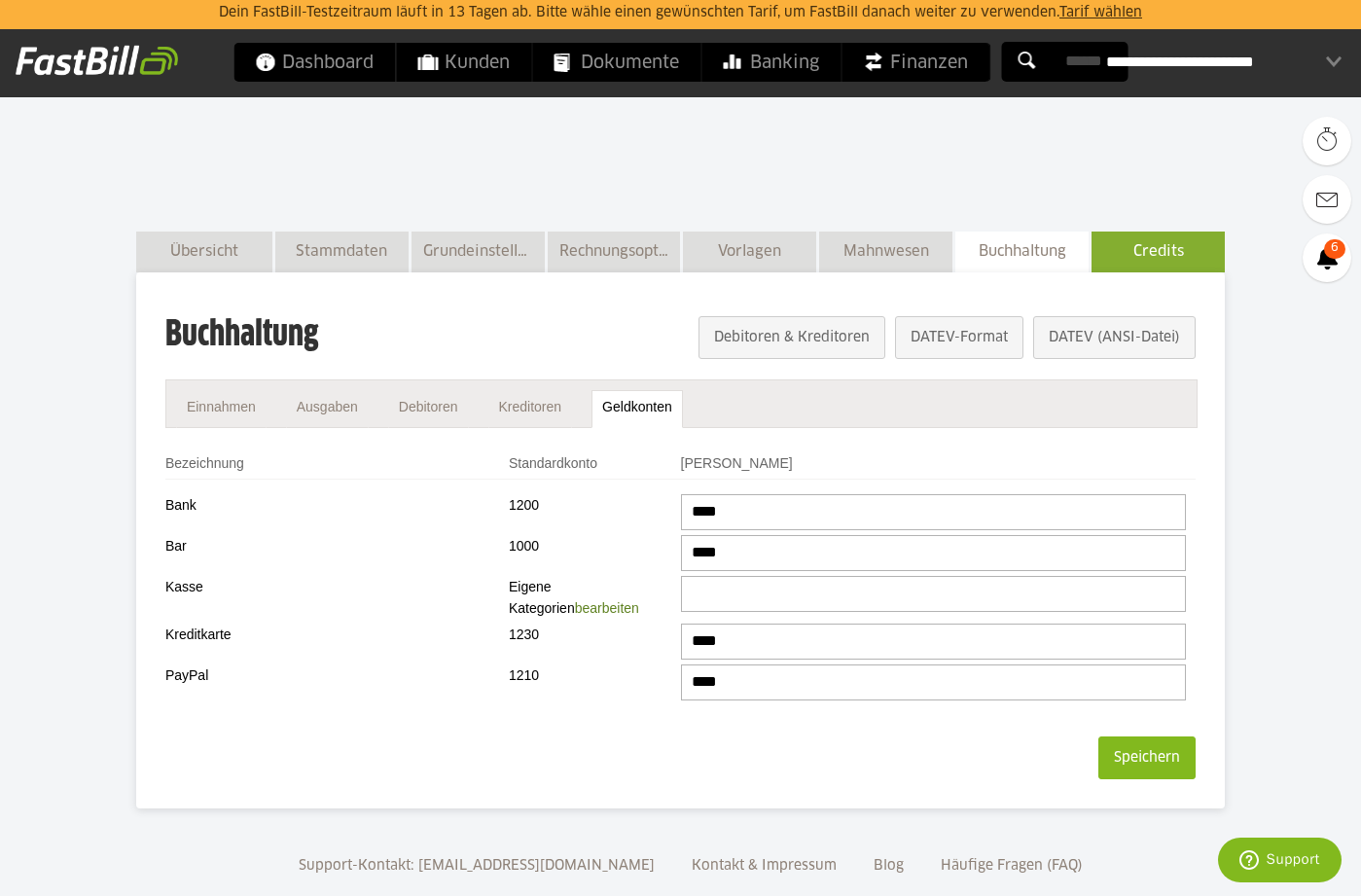 click on "Credits" at bounding box center [1158, 251] 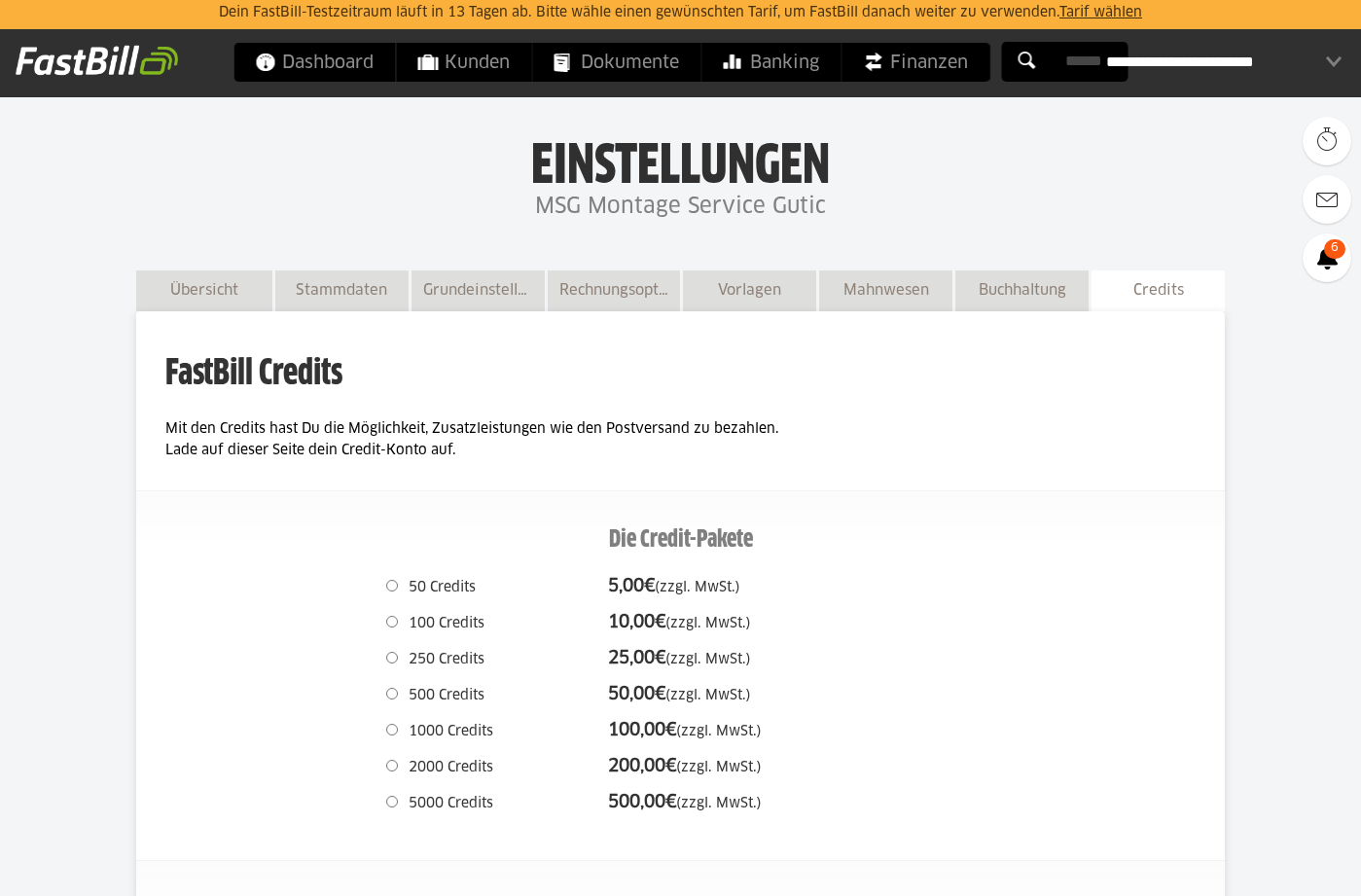 scroll, scrollTop: 0, scrollLeft: 0, axis: both 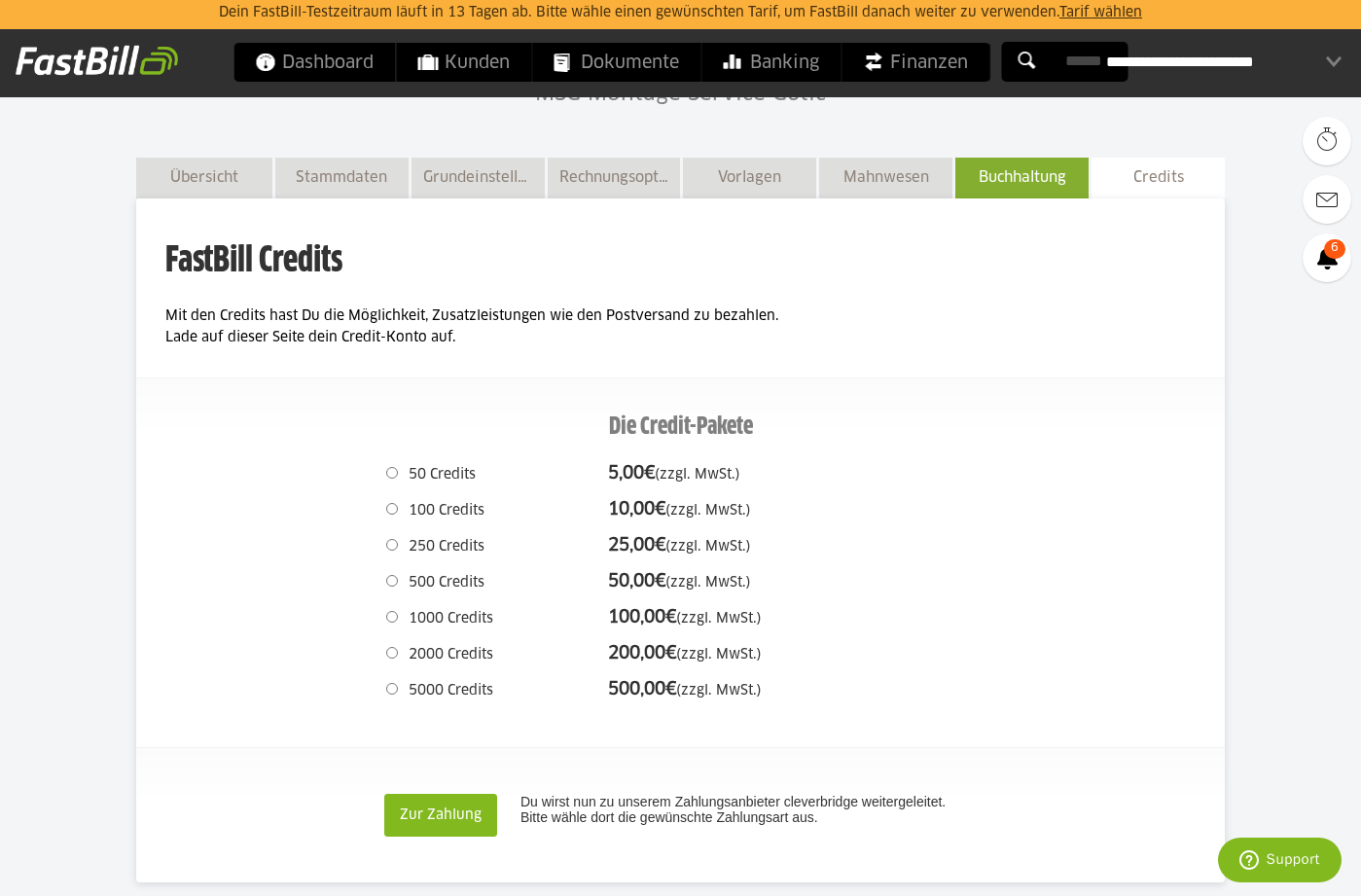click on "Buchhaltung" at bounding box center (1021, 177) 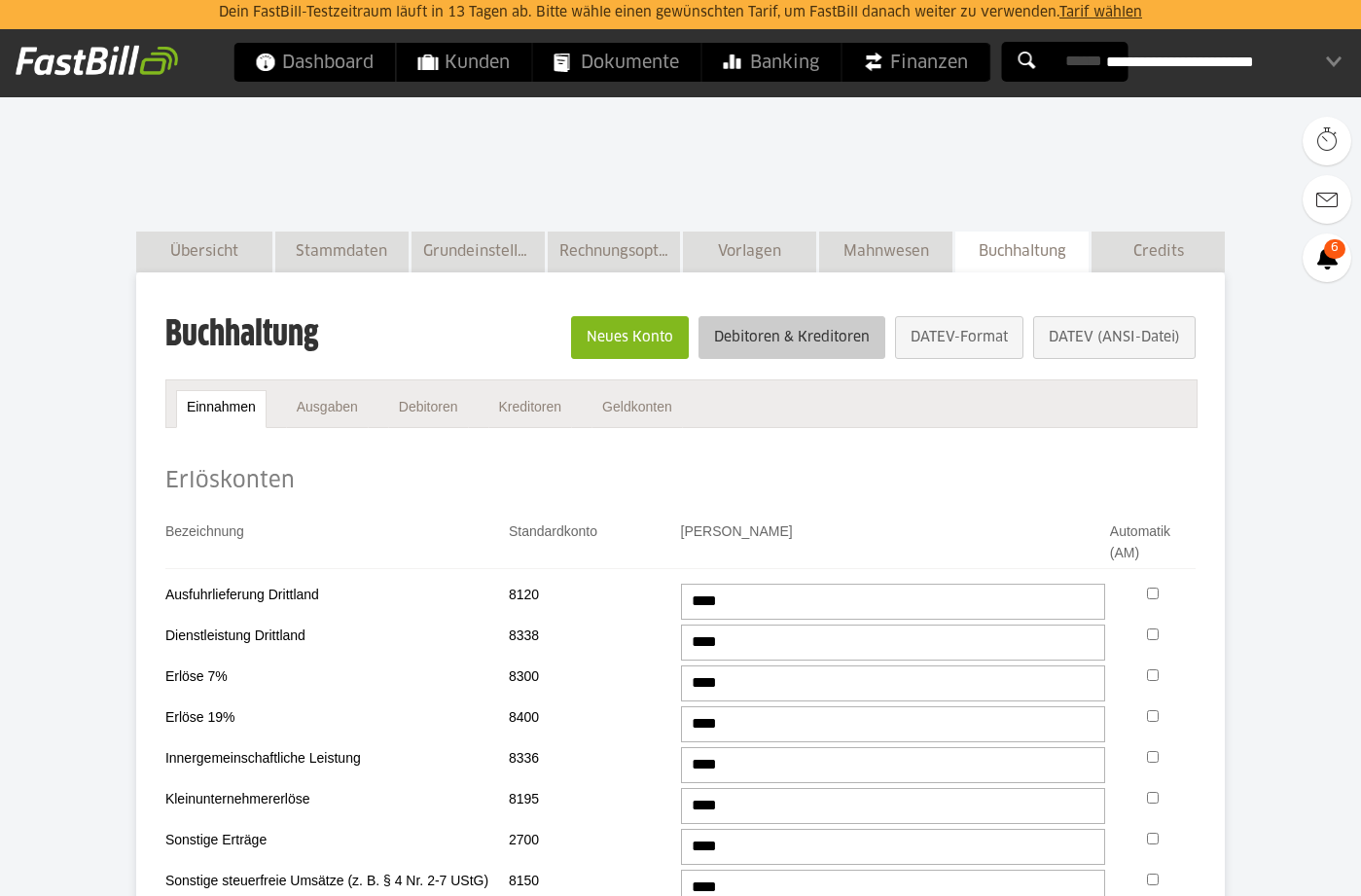 scroll, scrollTop: 0, scrollLeft: 0, axis: both 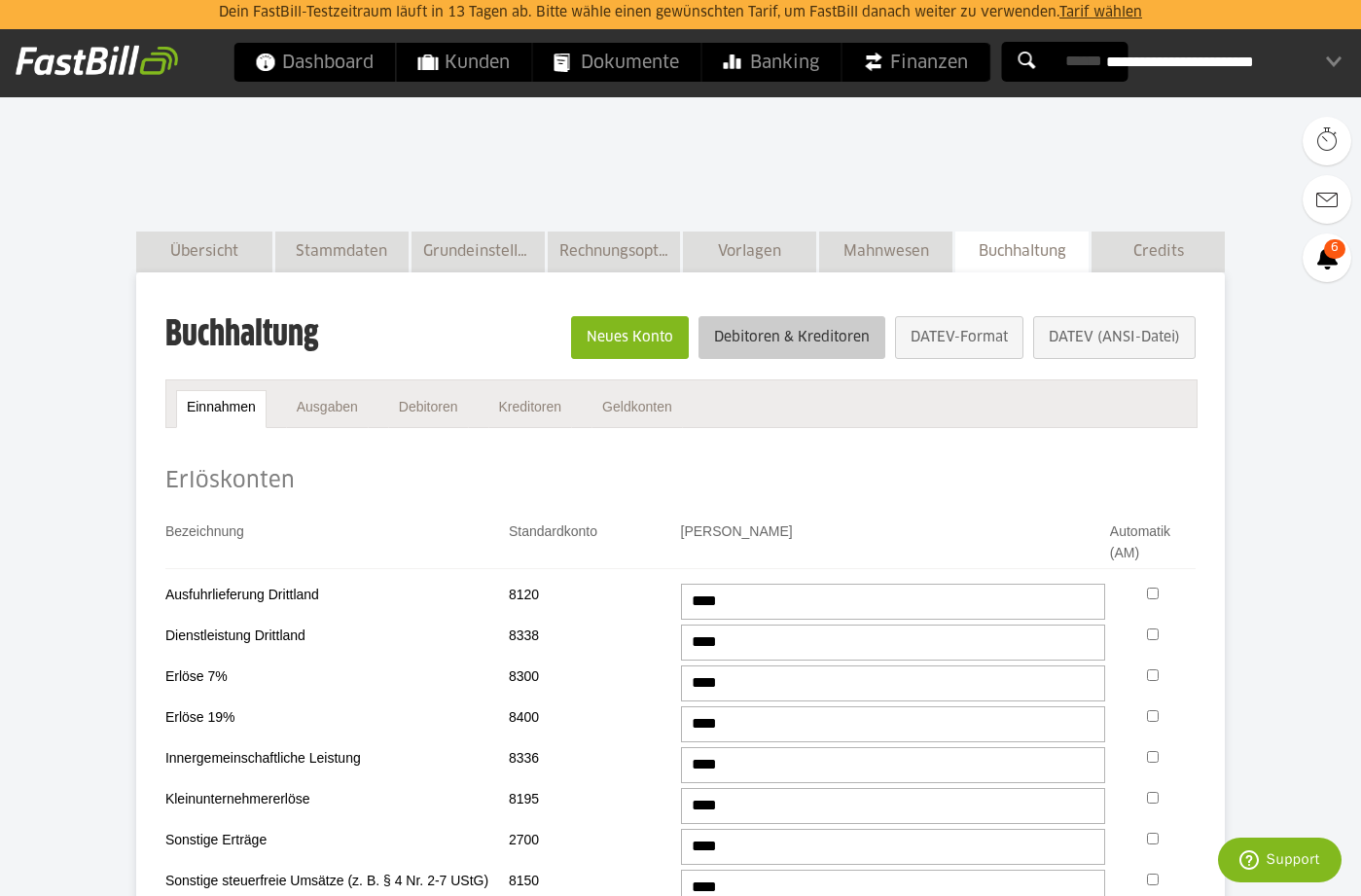 click on "Debitoren & Kreditoren" at bounding box center (792, 338) 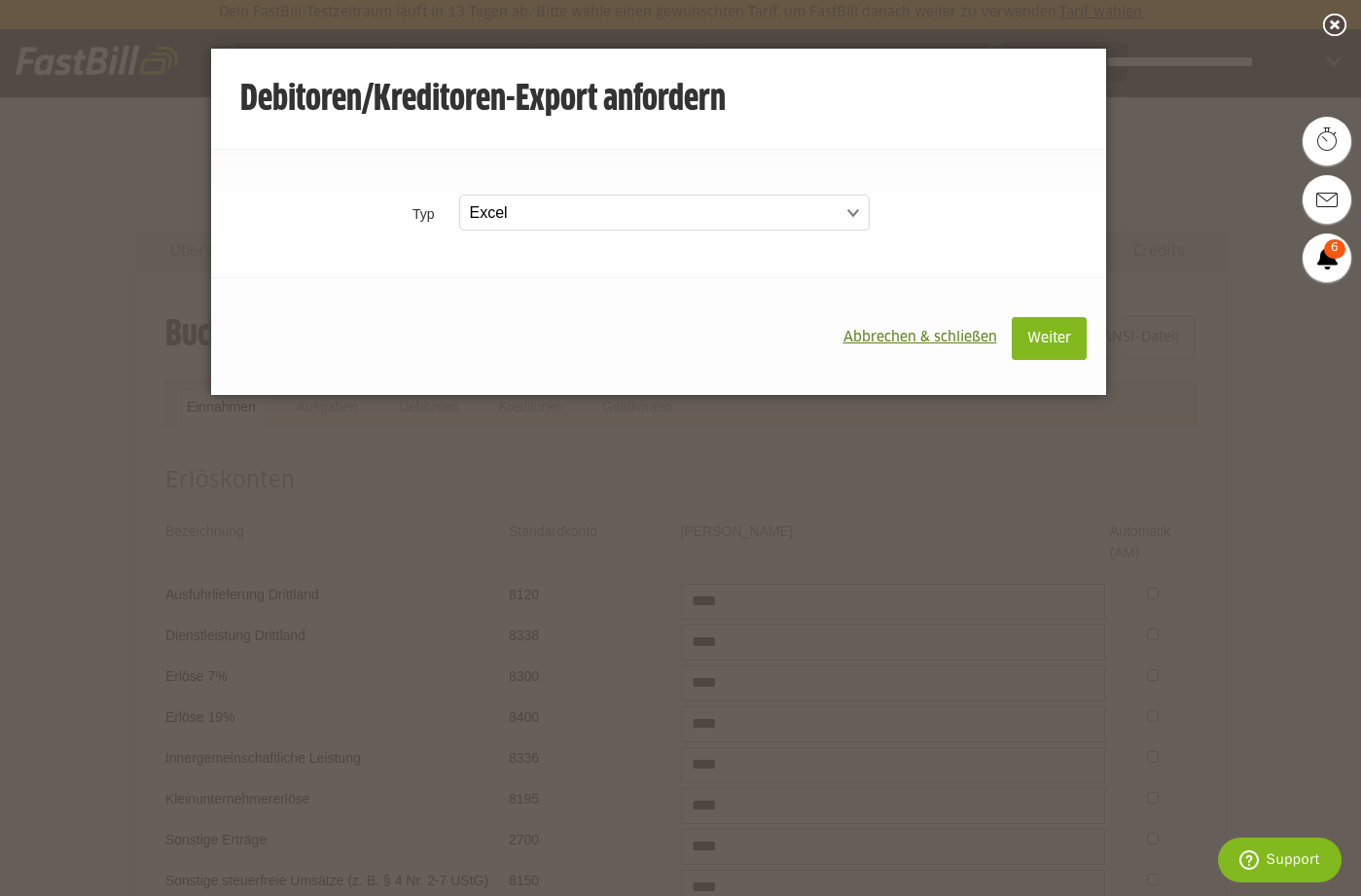 click on "Abbrechen & schließen" at bounding box center [920, 338] 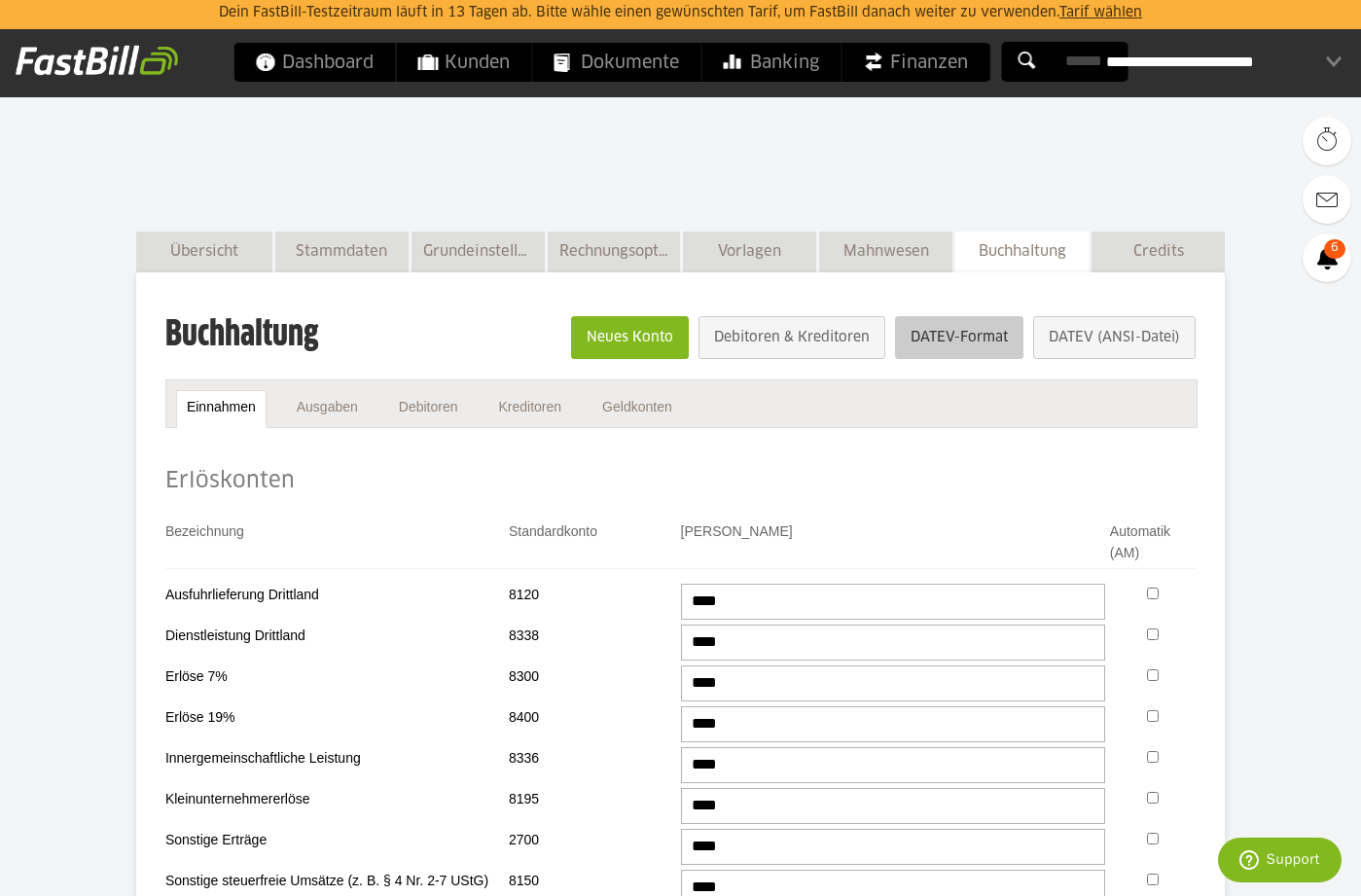 click on "DATEV-Format" at bounding box center (959, 338) 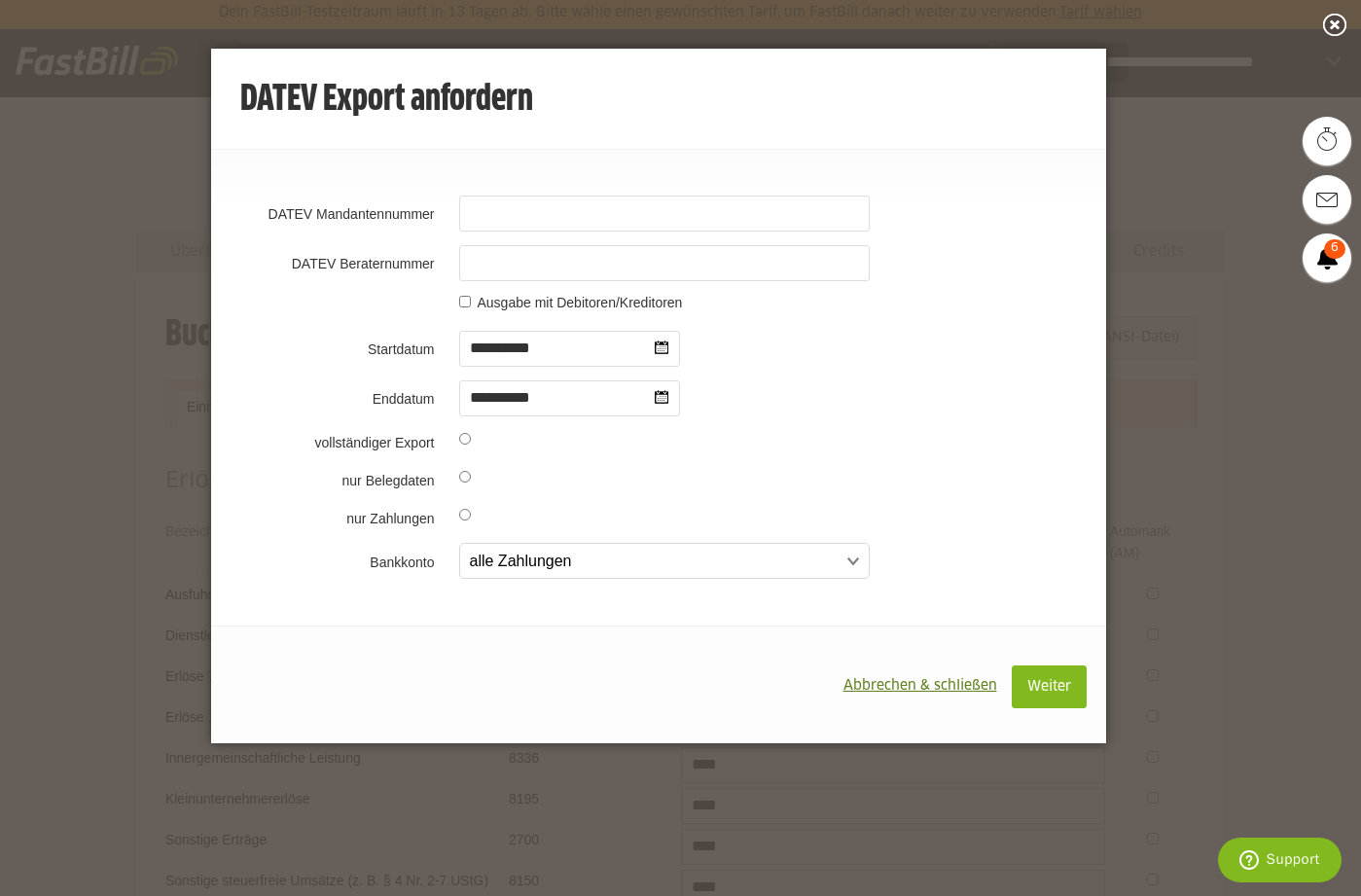 click on "Abbrechen & schließen" at bounding box center [920, 686] 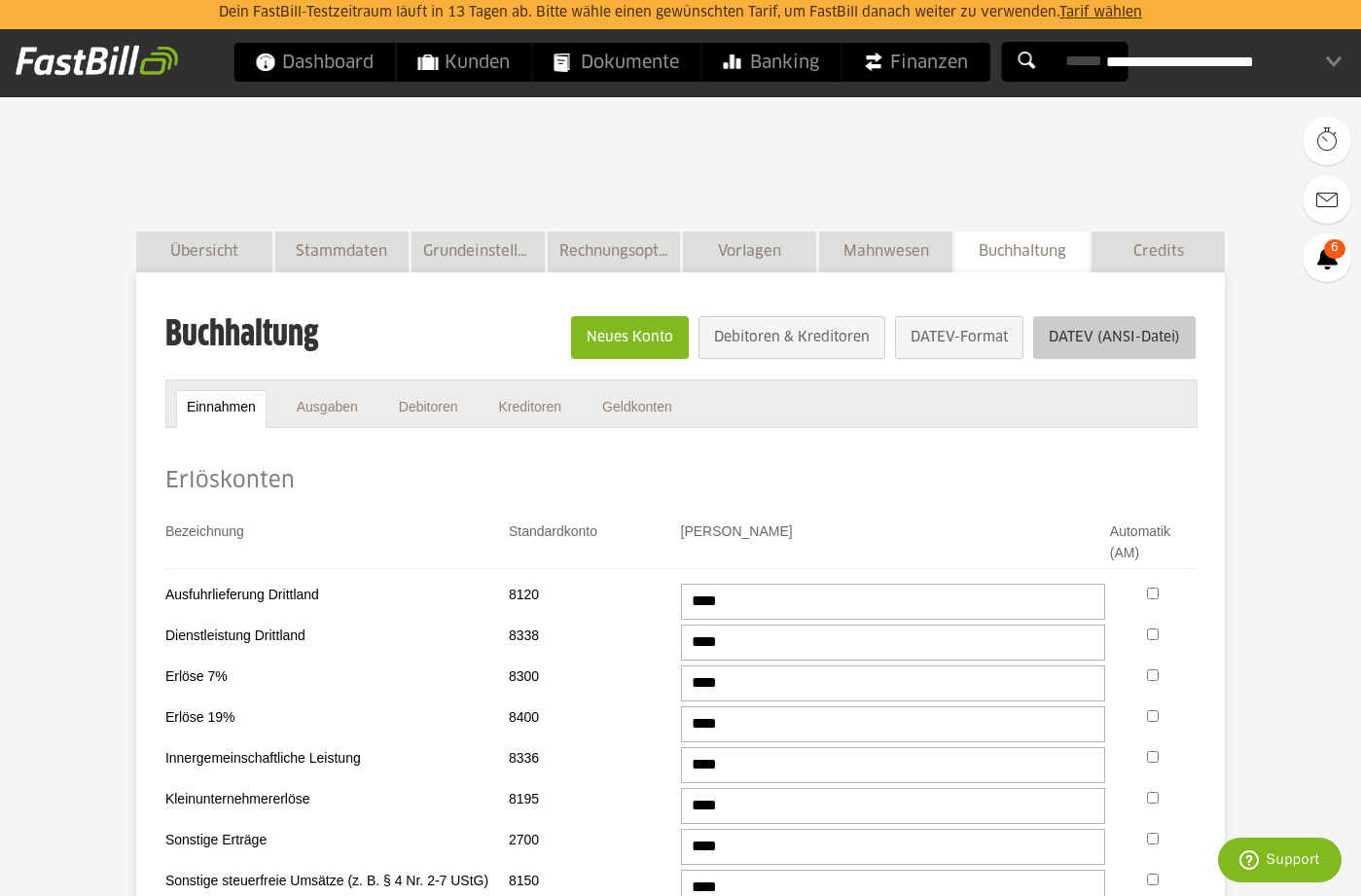 click on "DATEV (ANSI-Datei)" at bounding box center [1114, 338] 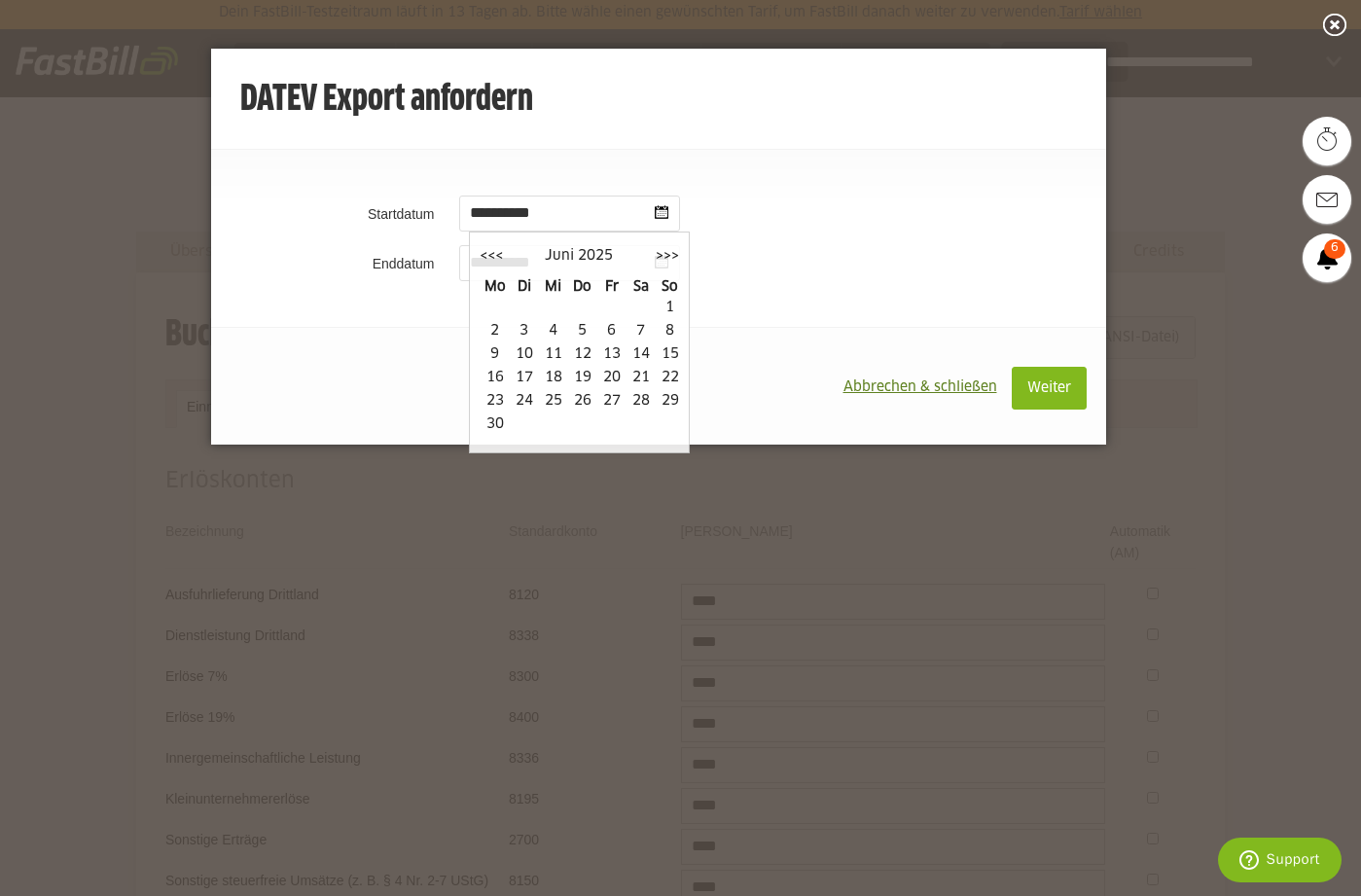click on "Abbrechen & schließen" at bounding box center (920, 387) 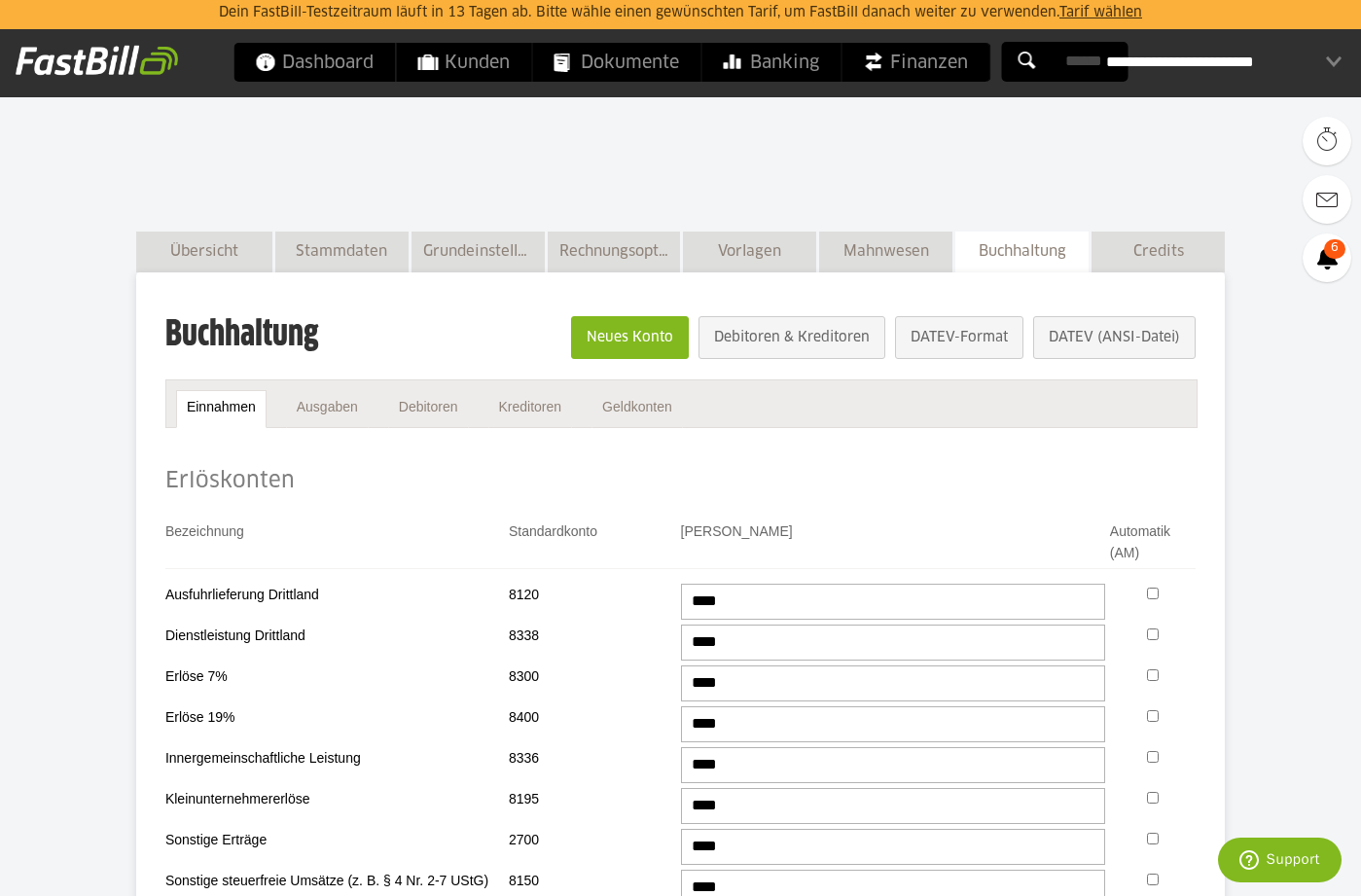 click on "Support" at bounding box center [1279, 860] 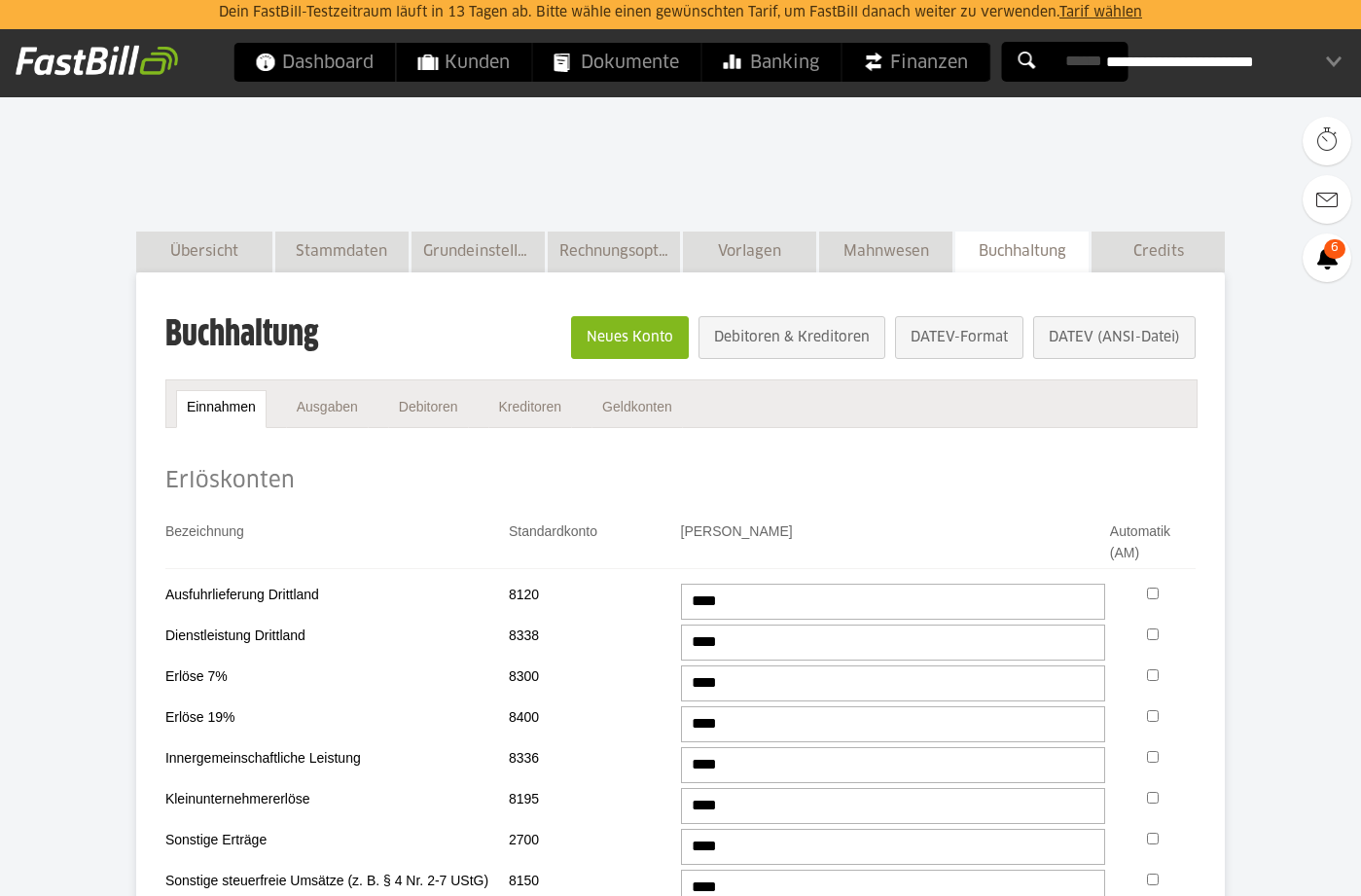 scroll, scrollTop: 0, scrollLeft: 0, axis: both 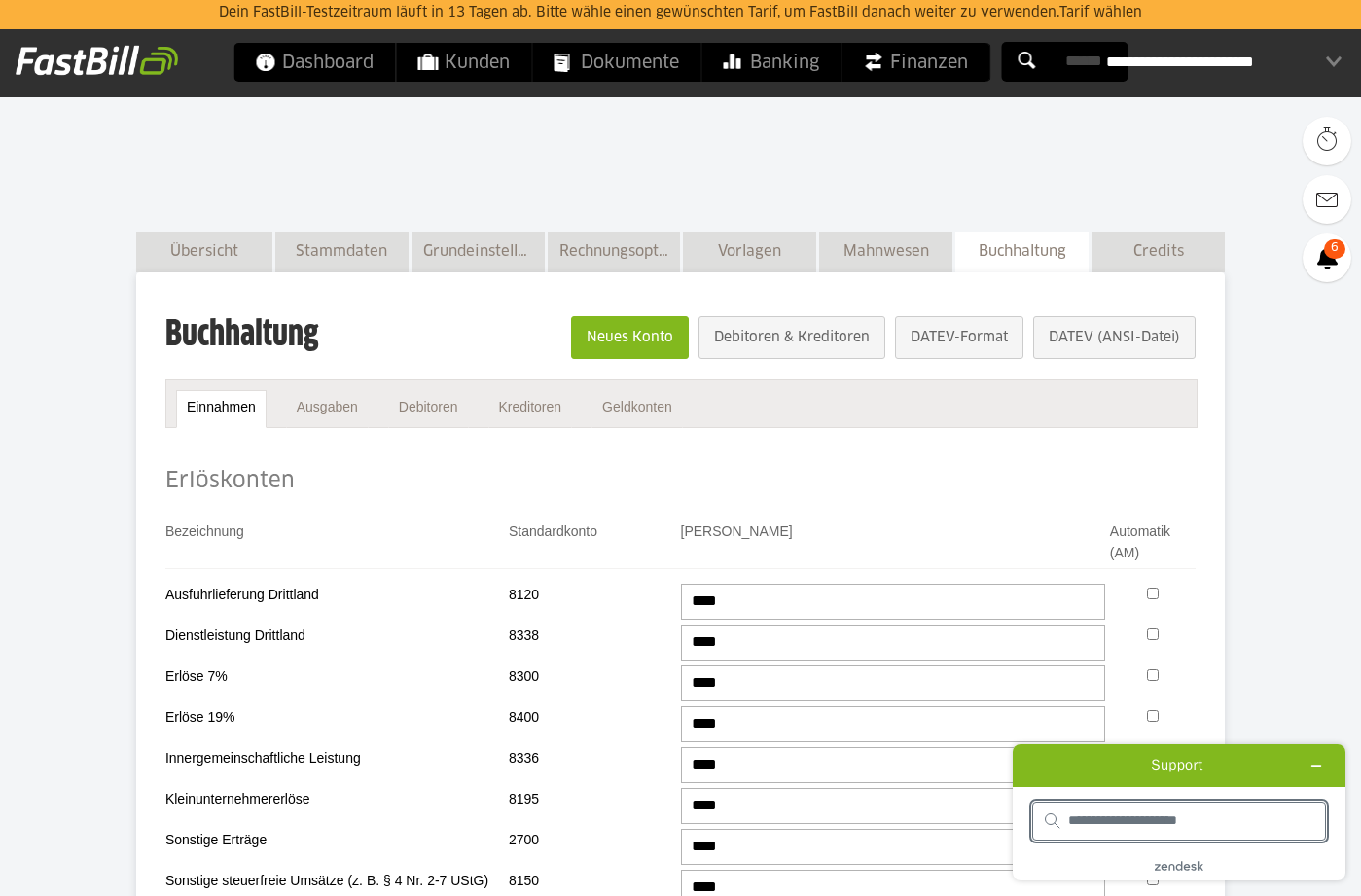 click at bounding box center [1191, 821] 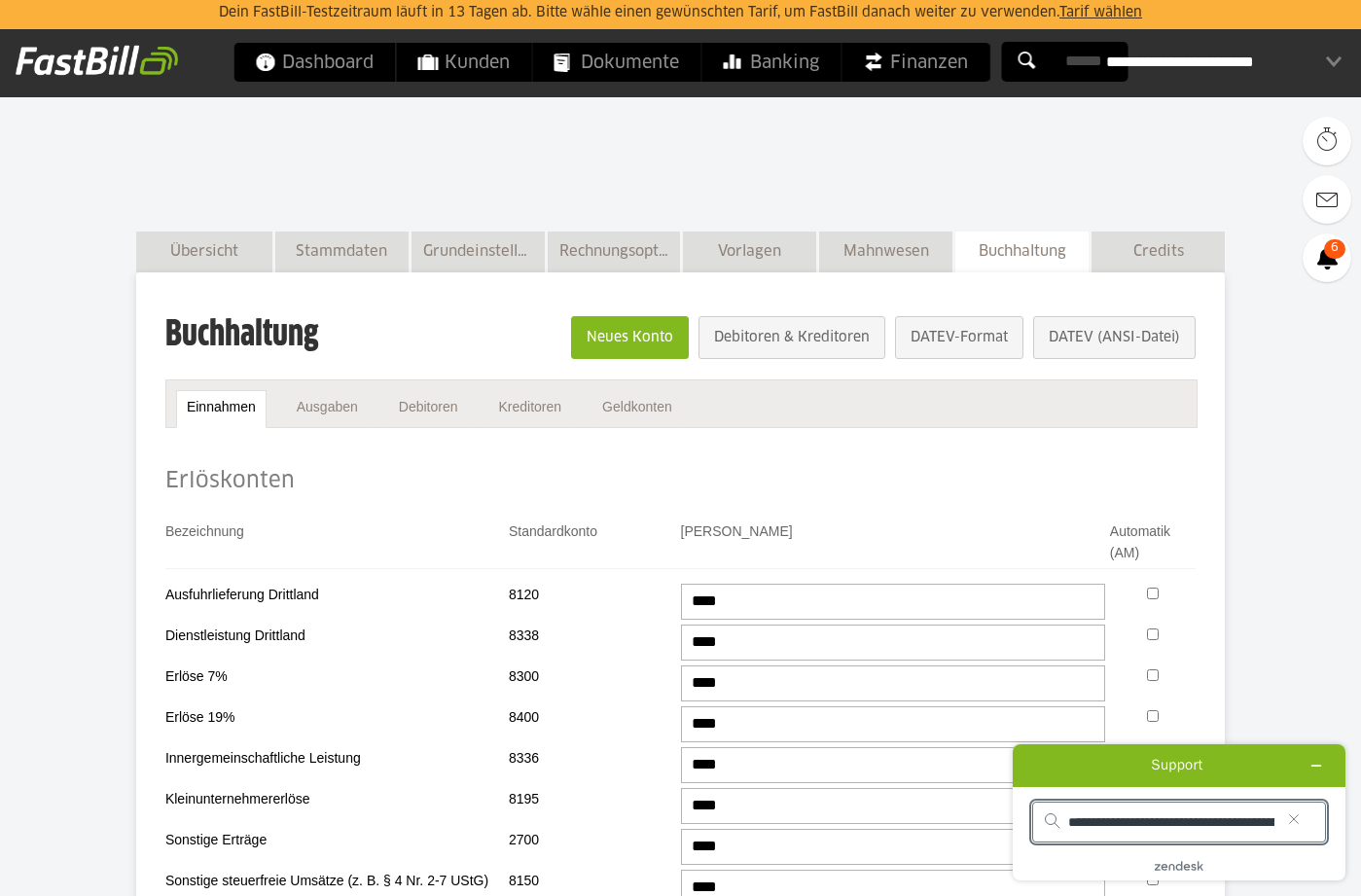 type on "**********" 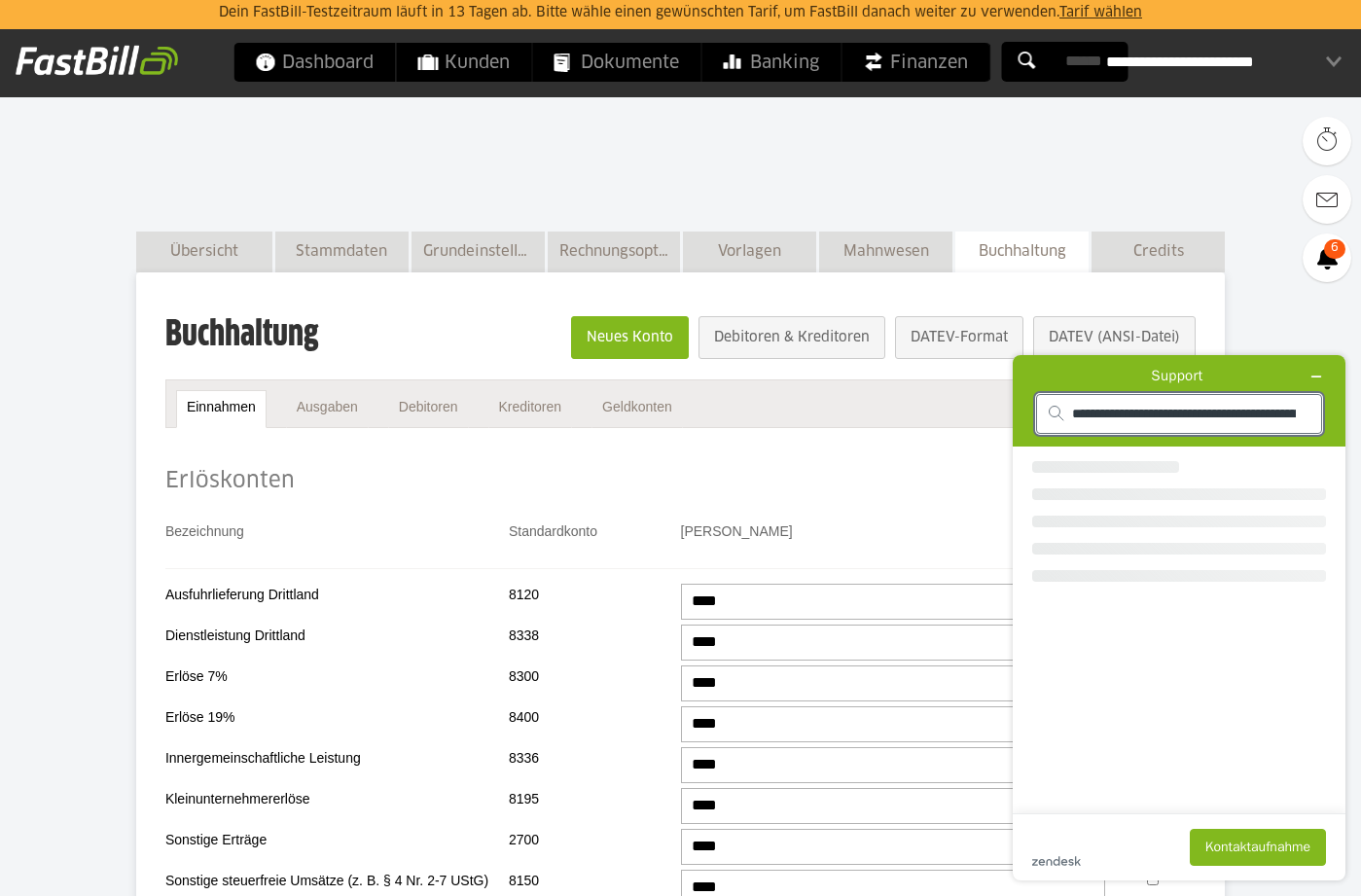 scroll, scrollTop: 0, scrollLeft: 441, axis: horizontal 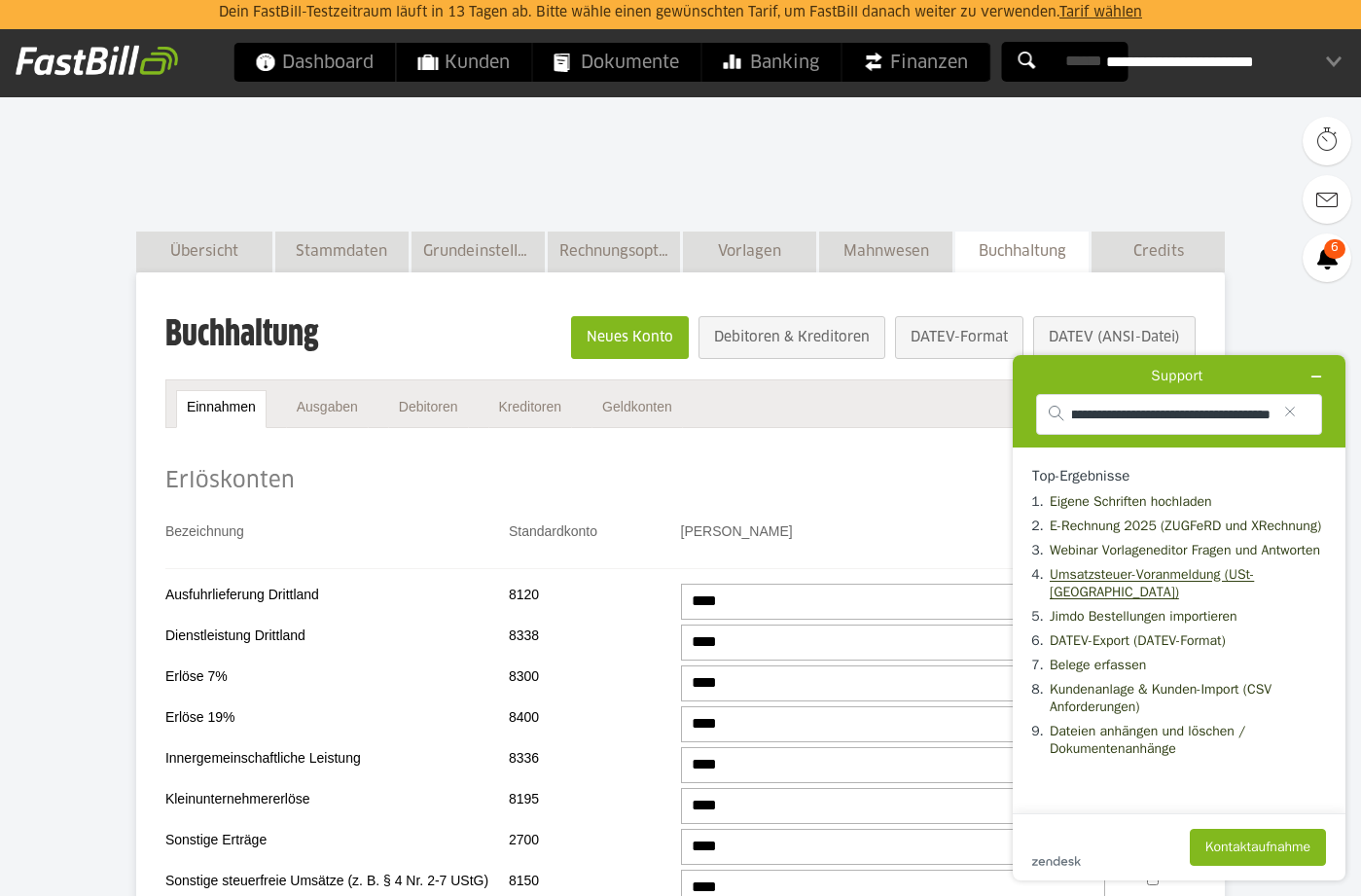click on "Umsatzsteuer-Voranmeldung (USt-[GEOGRAPHIC_DATA])" at bounding box center [1152, 583] 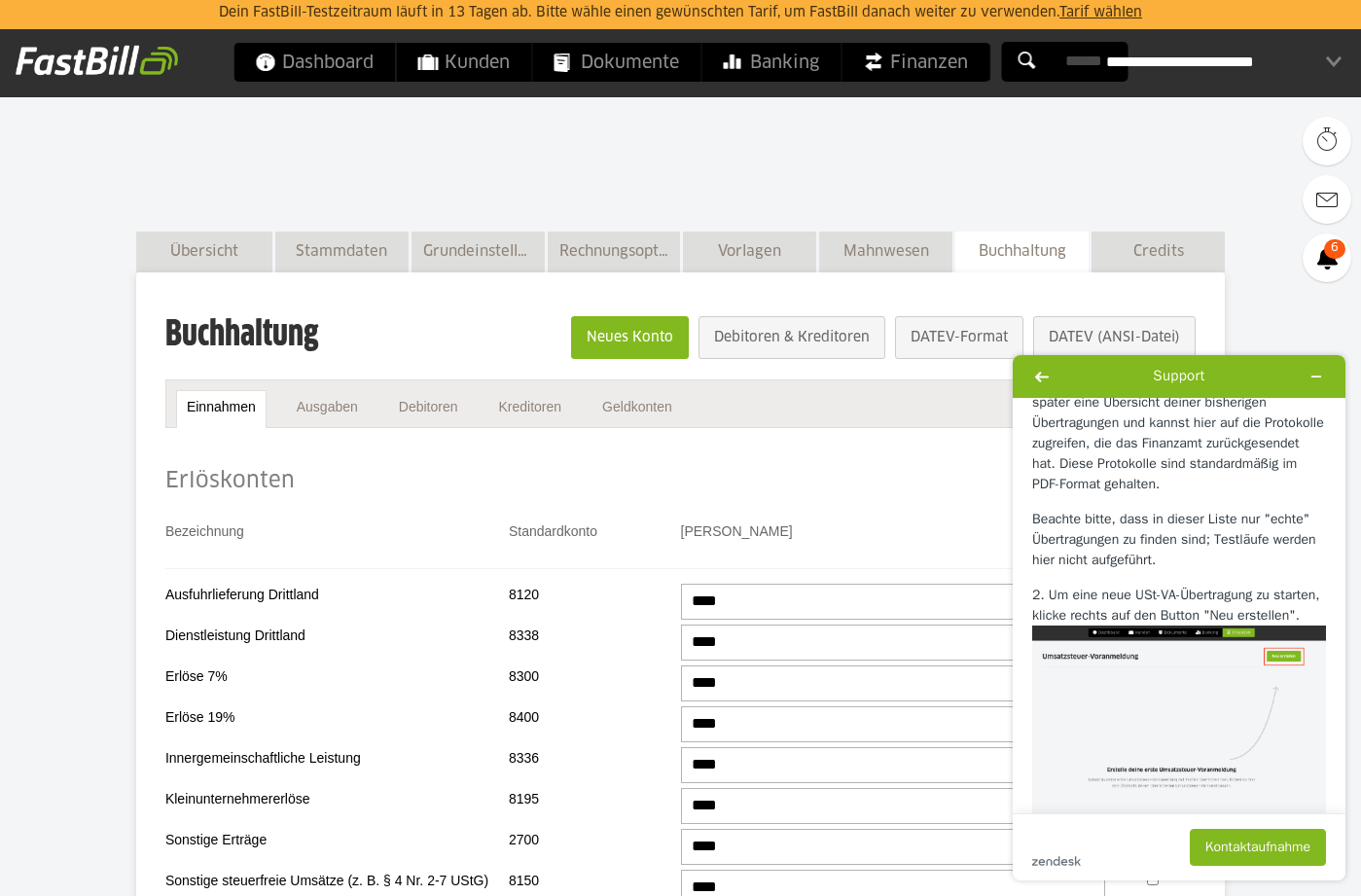 scroll, scrollTop: 1145, scrollLeft: 0, axis: vertical 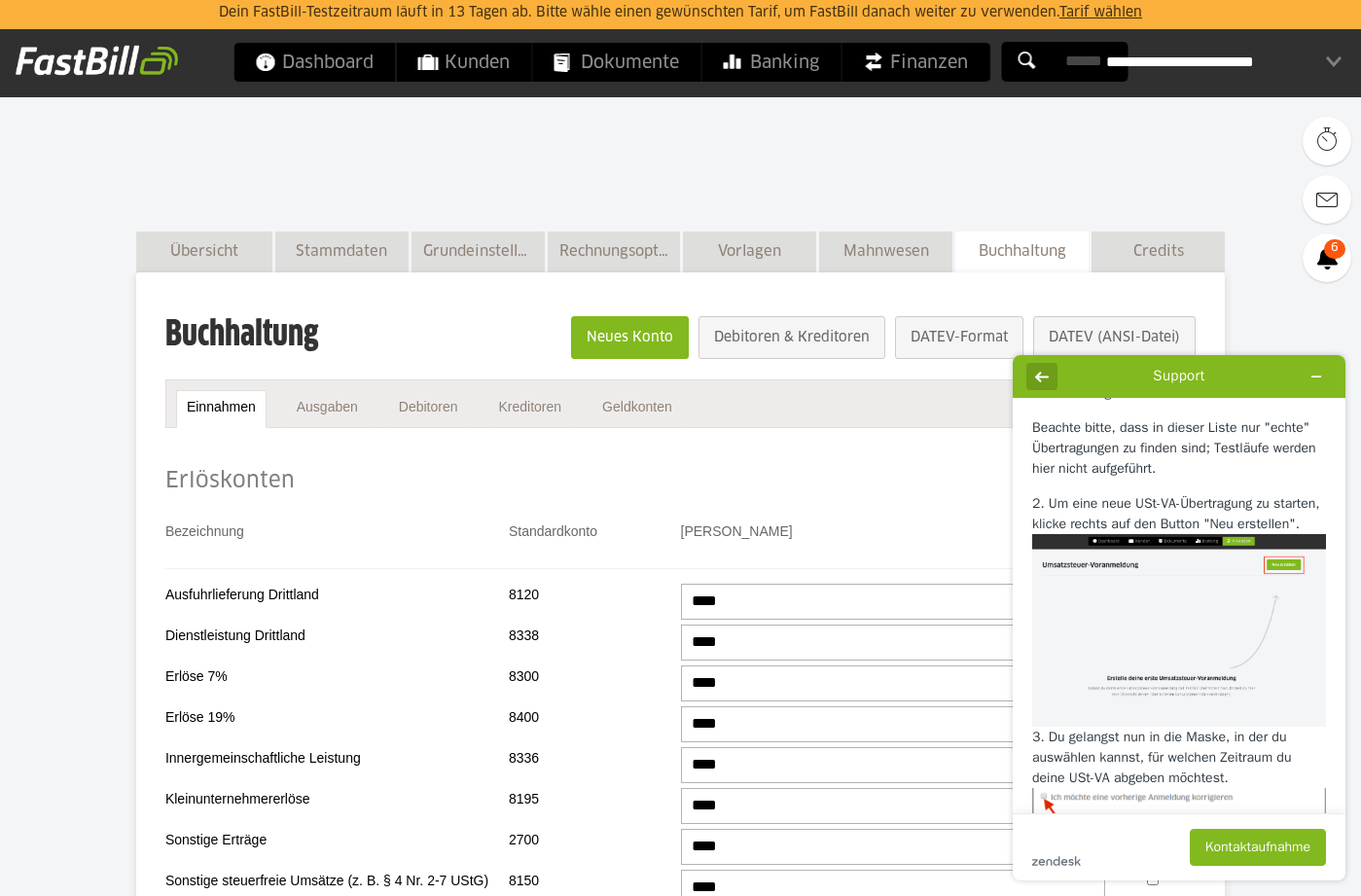 click 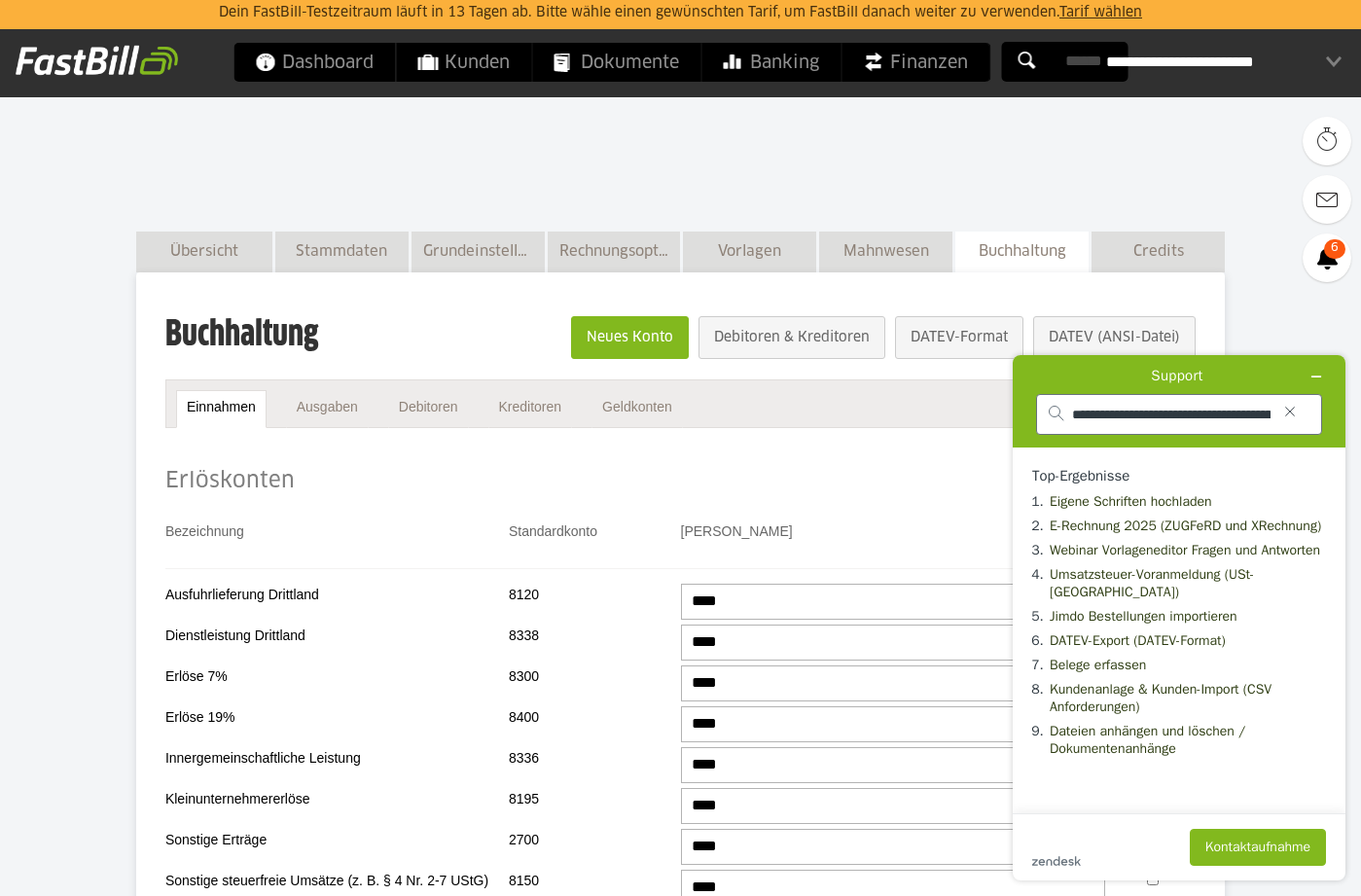 click 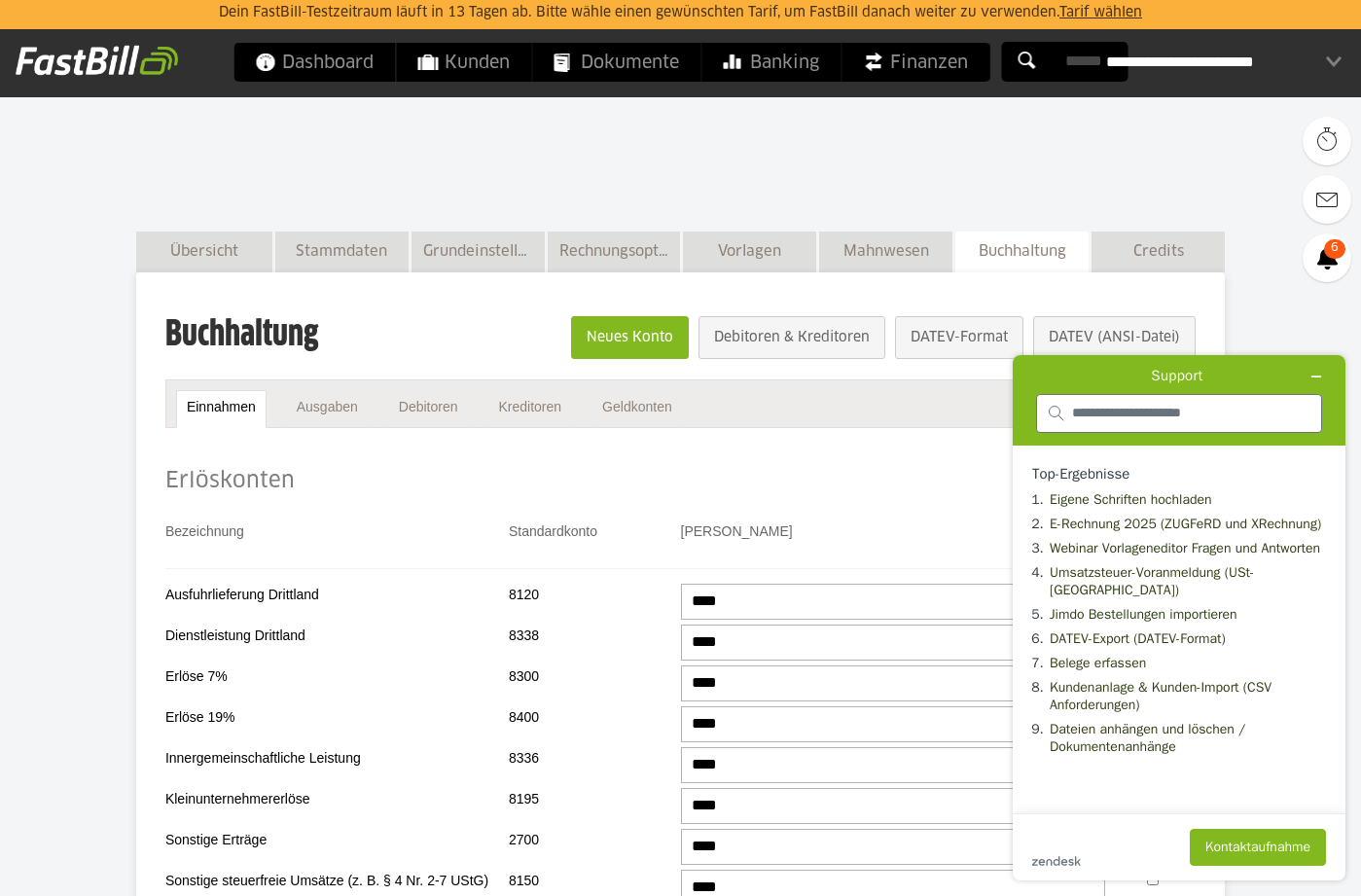 click at bounding box center [1179, 413] 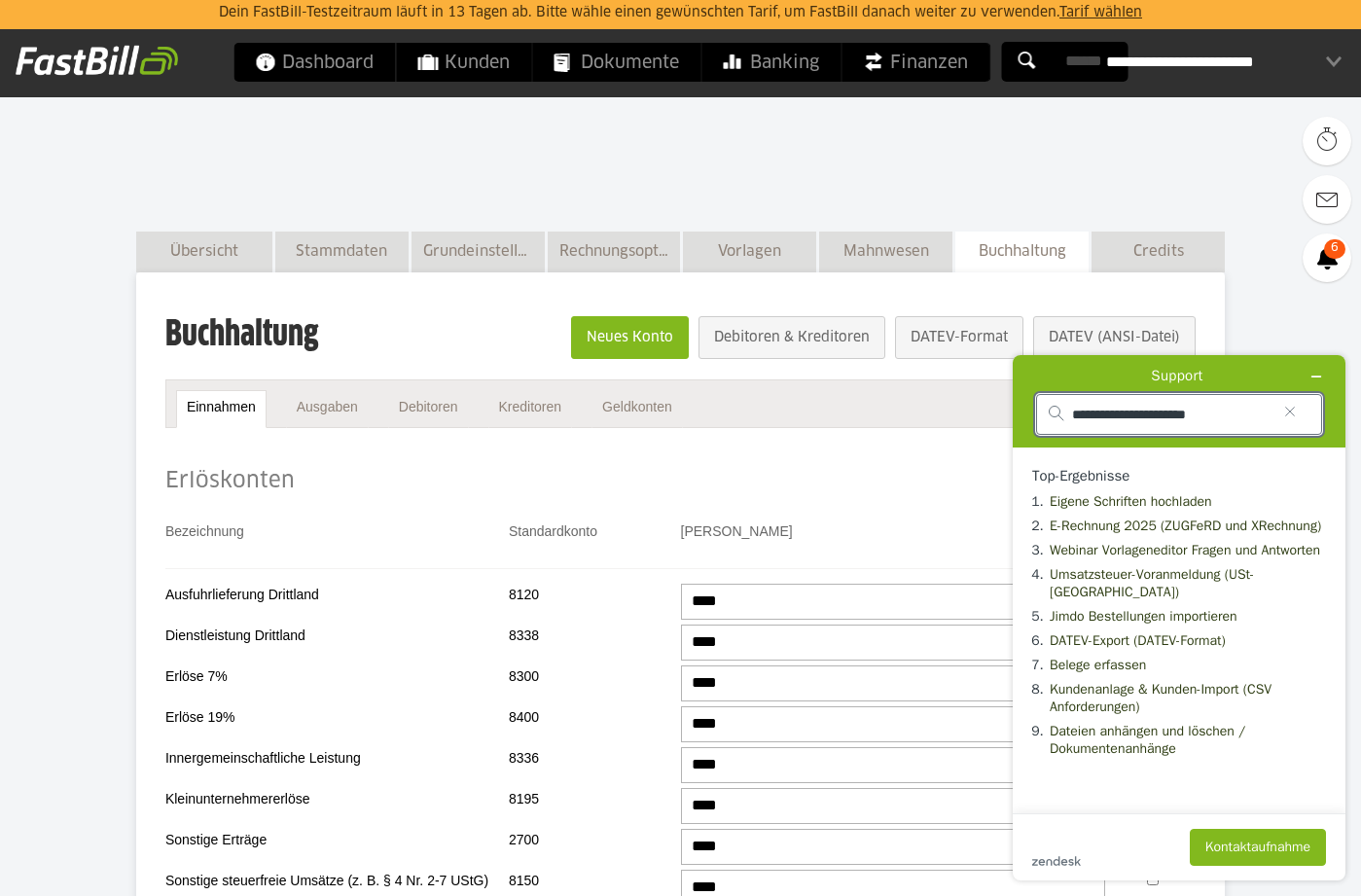 type on "**********" 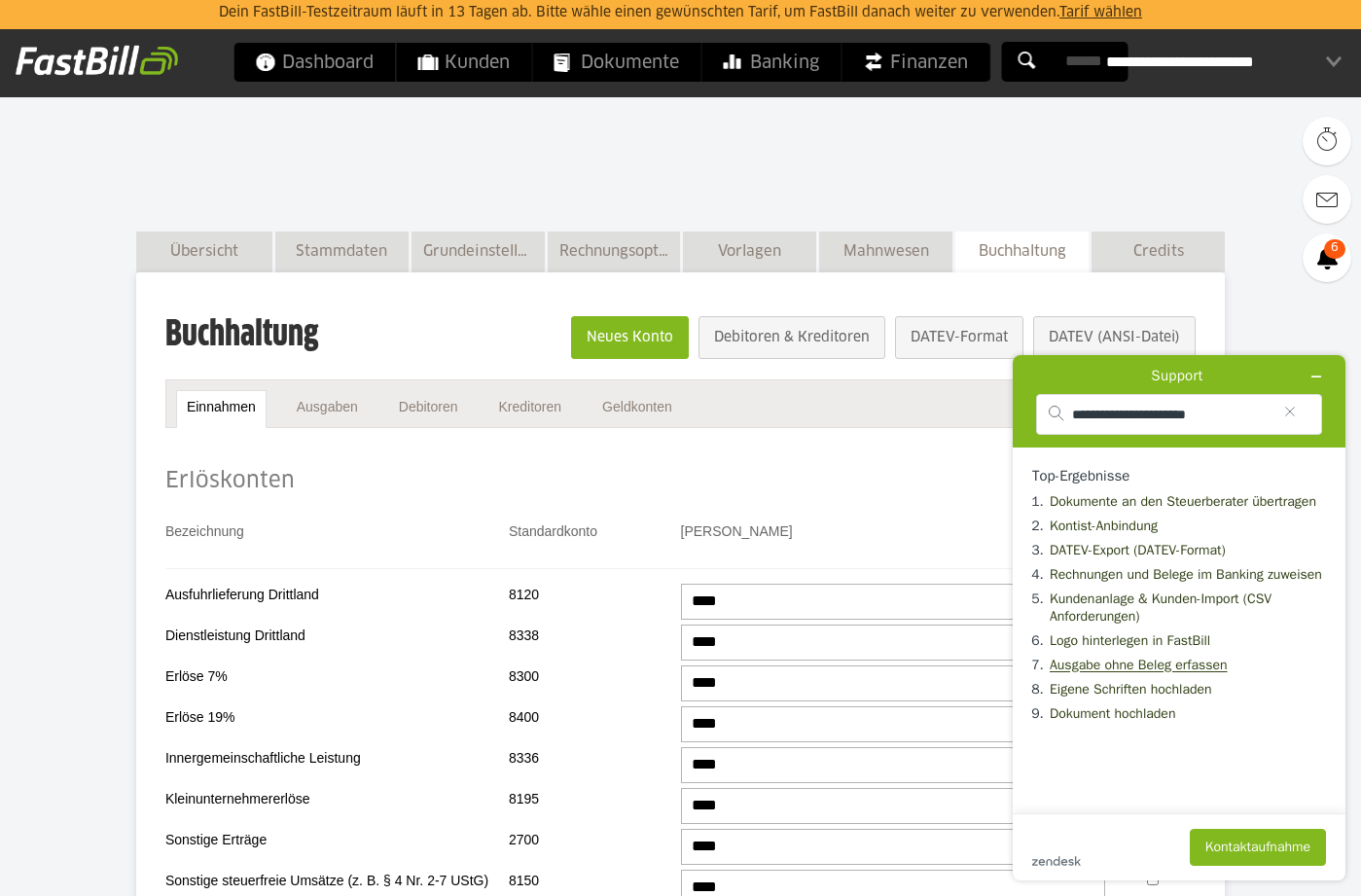 click on "Ausgabe ohne Beleg erfassen" at bounding box center (1138, 664) 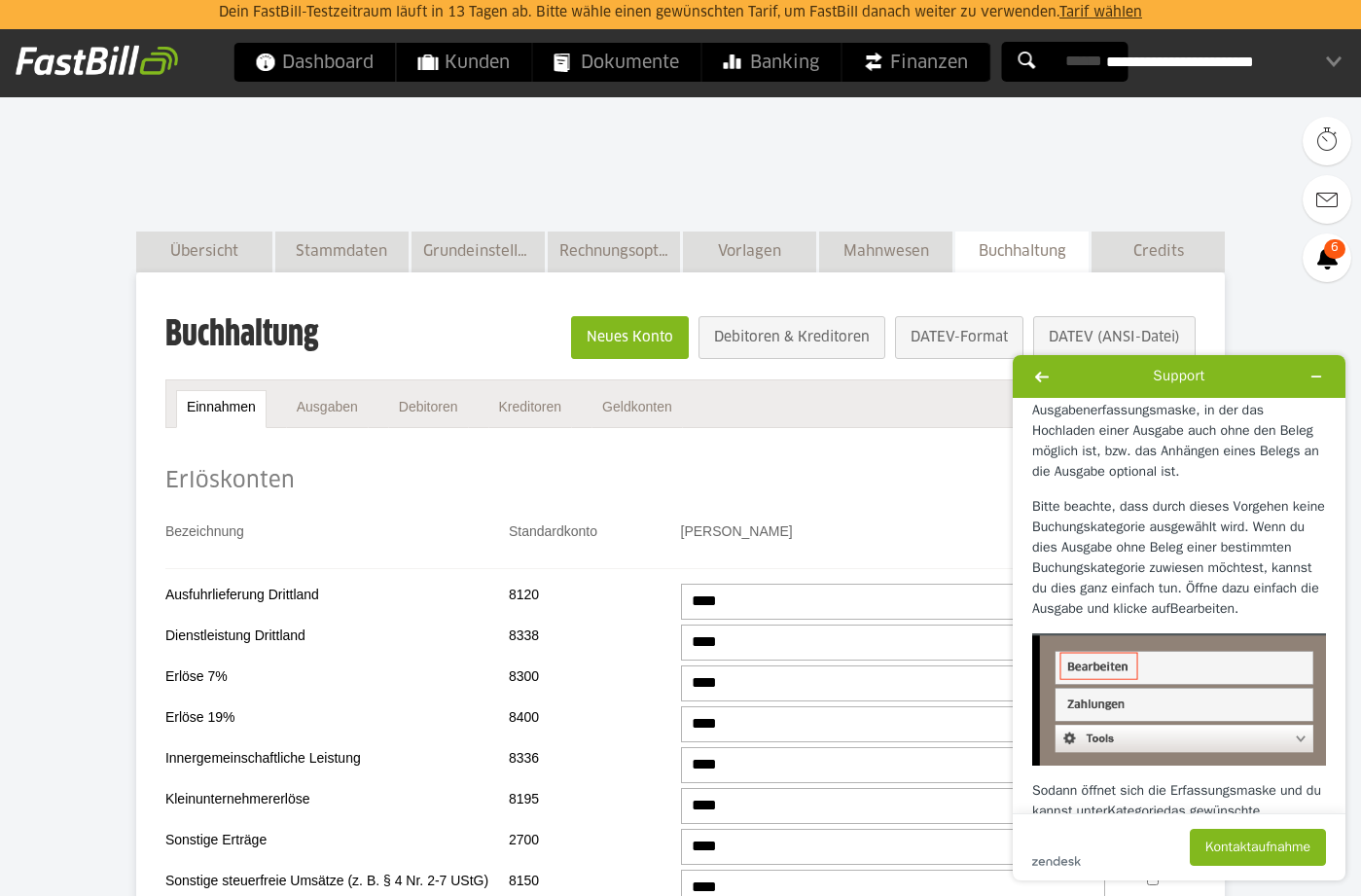 scroll, scrollTop: 444, scrollLeft: 0, axis: vertical 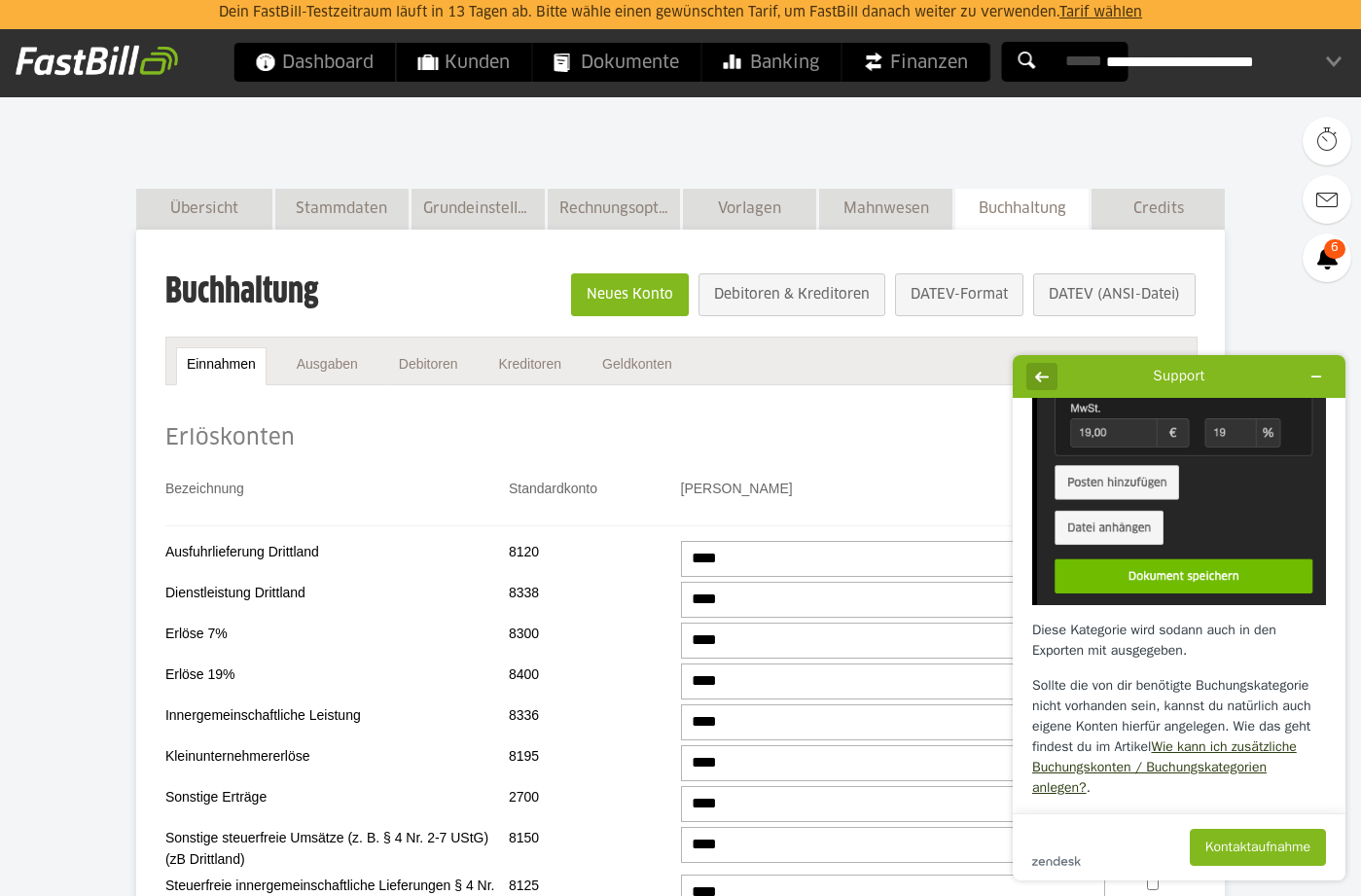 click 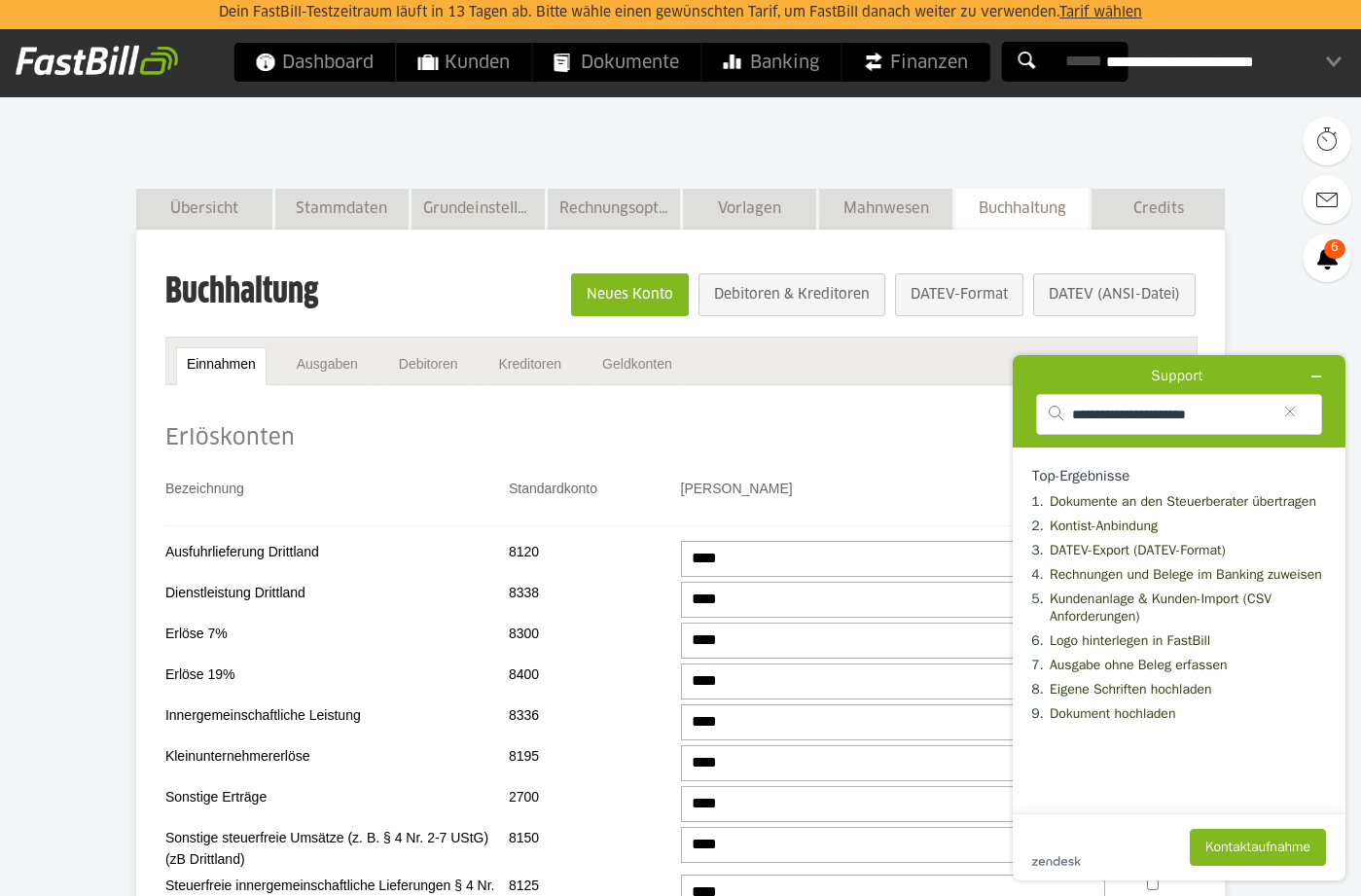 click on "Erlöskonten" at bounding box center (680, 439) 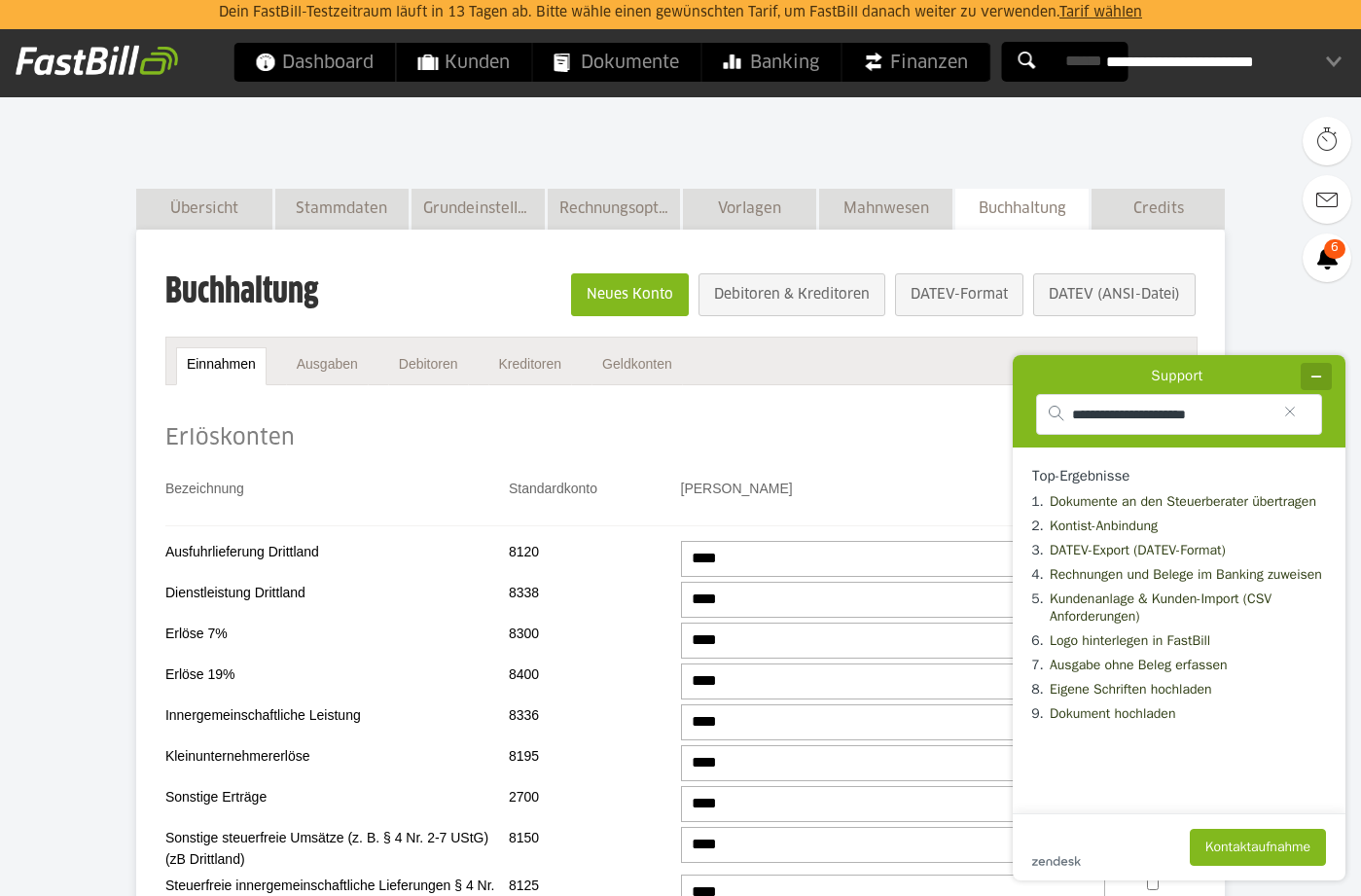 click 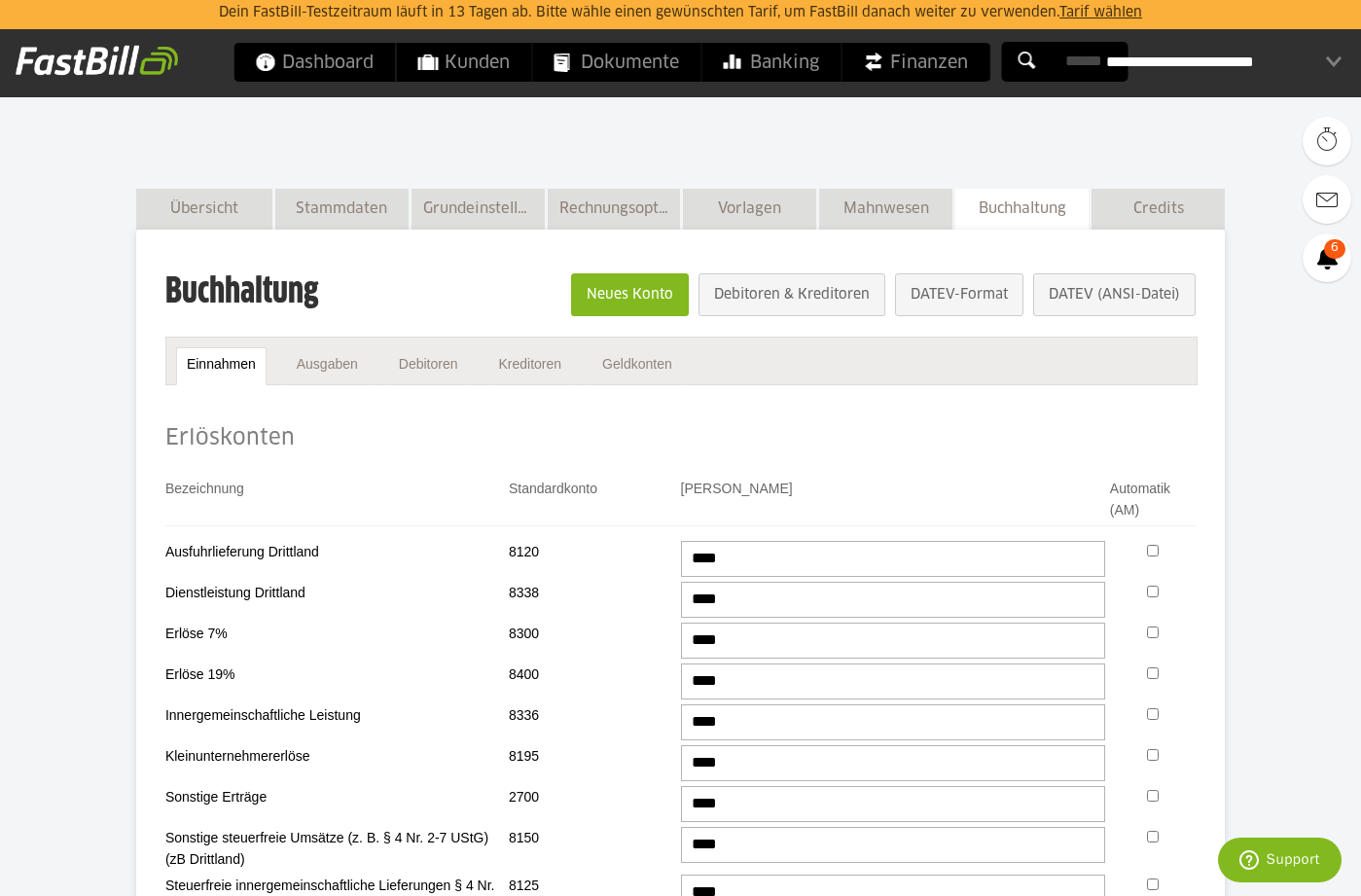 click on "Erlöskonten" at bounding box center (680, 439) 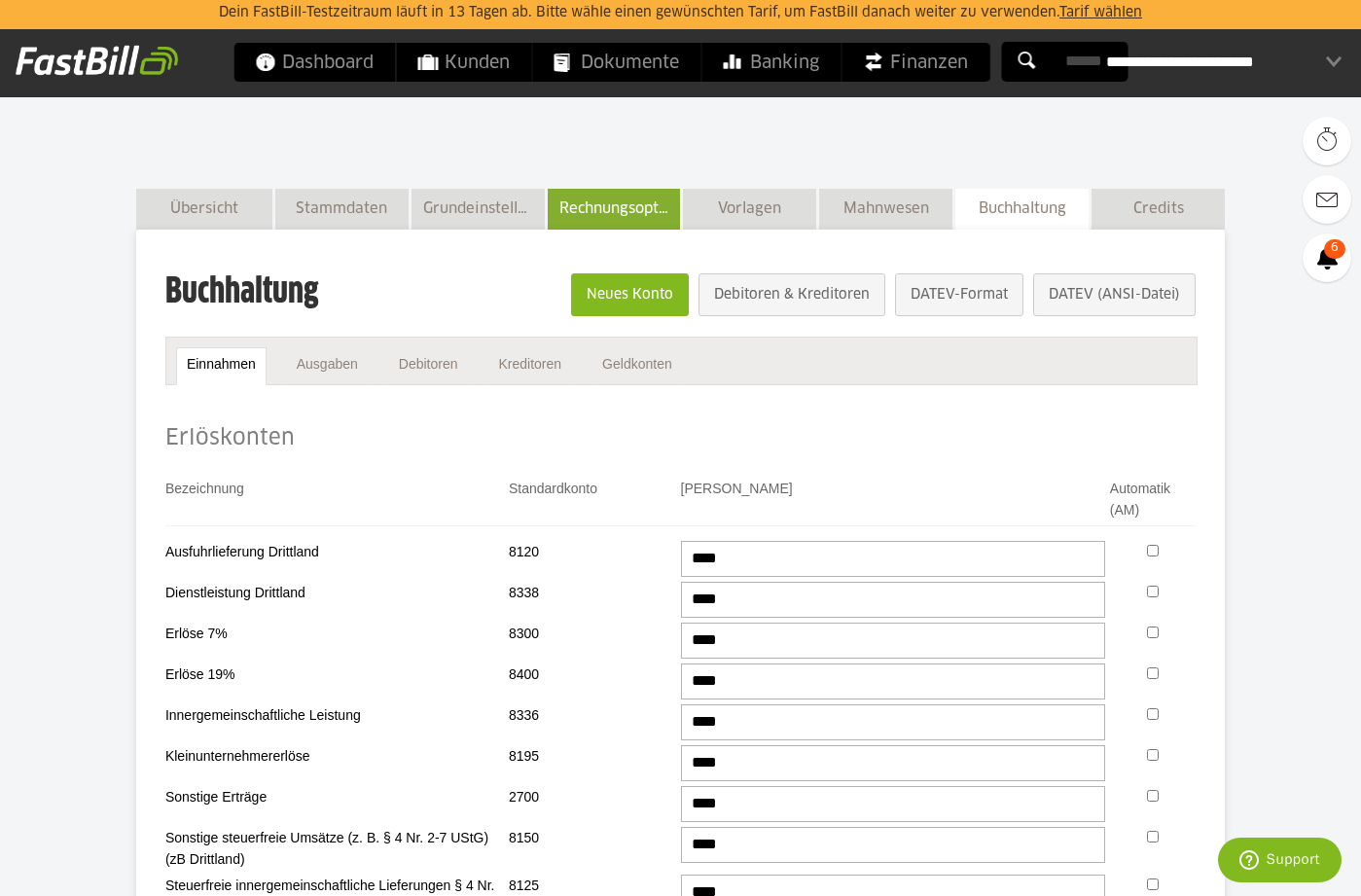 click on "Rechnungsoptionen" at bounding box center [614, 208] 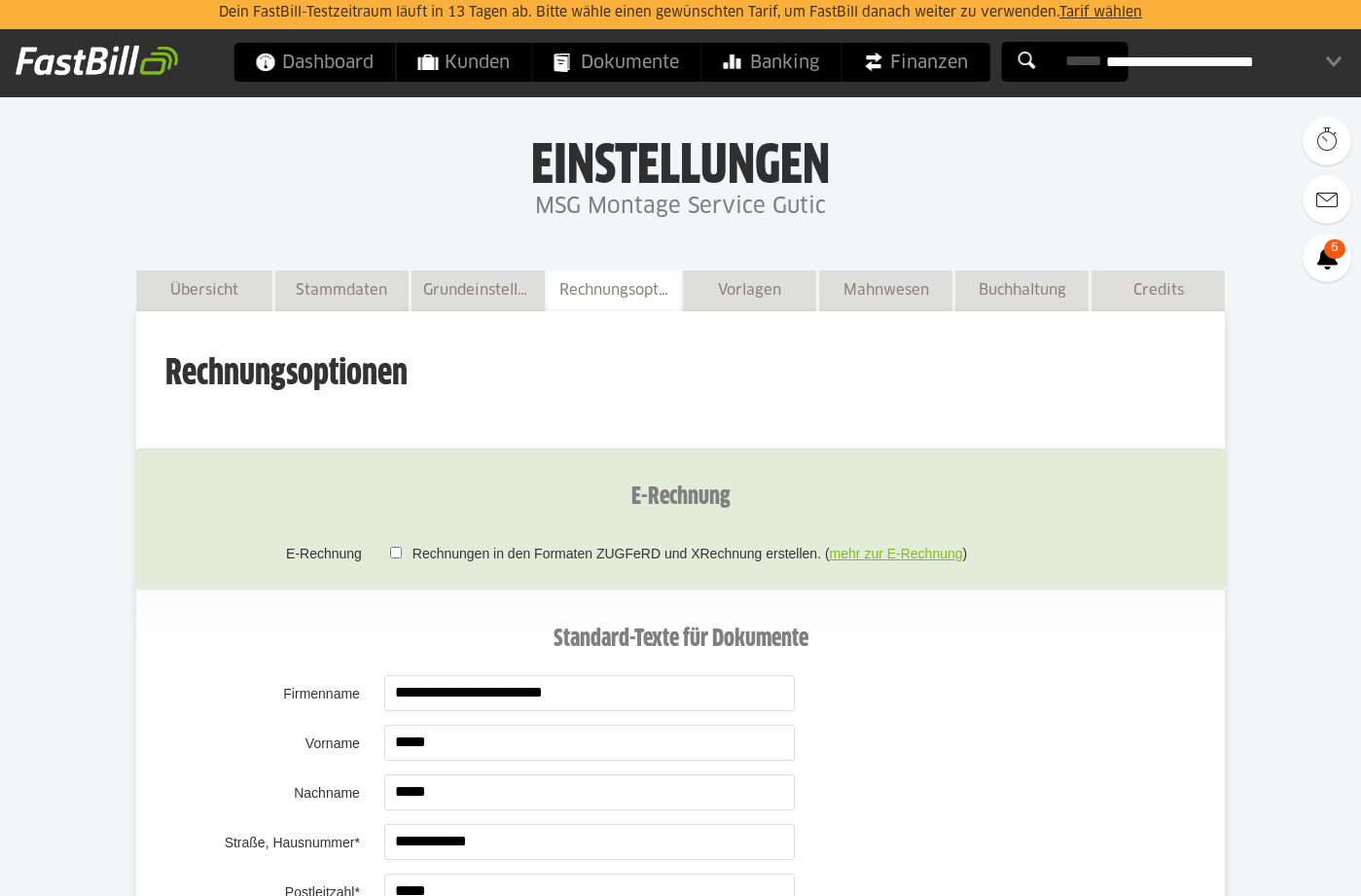 scroll, scrollTop: 0, scrollLeft: 0, axis: both 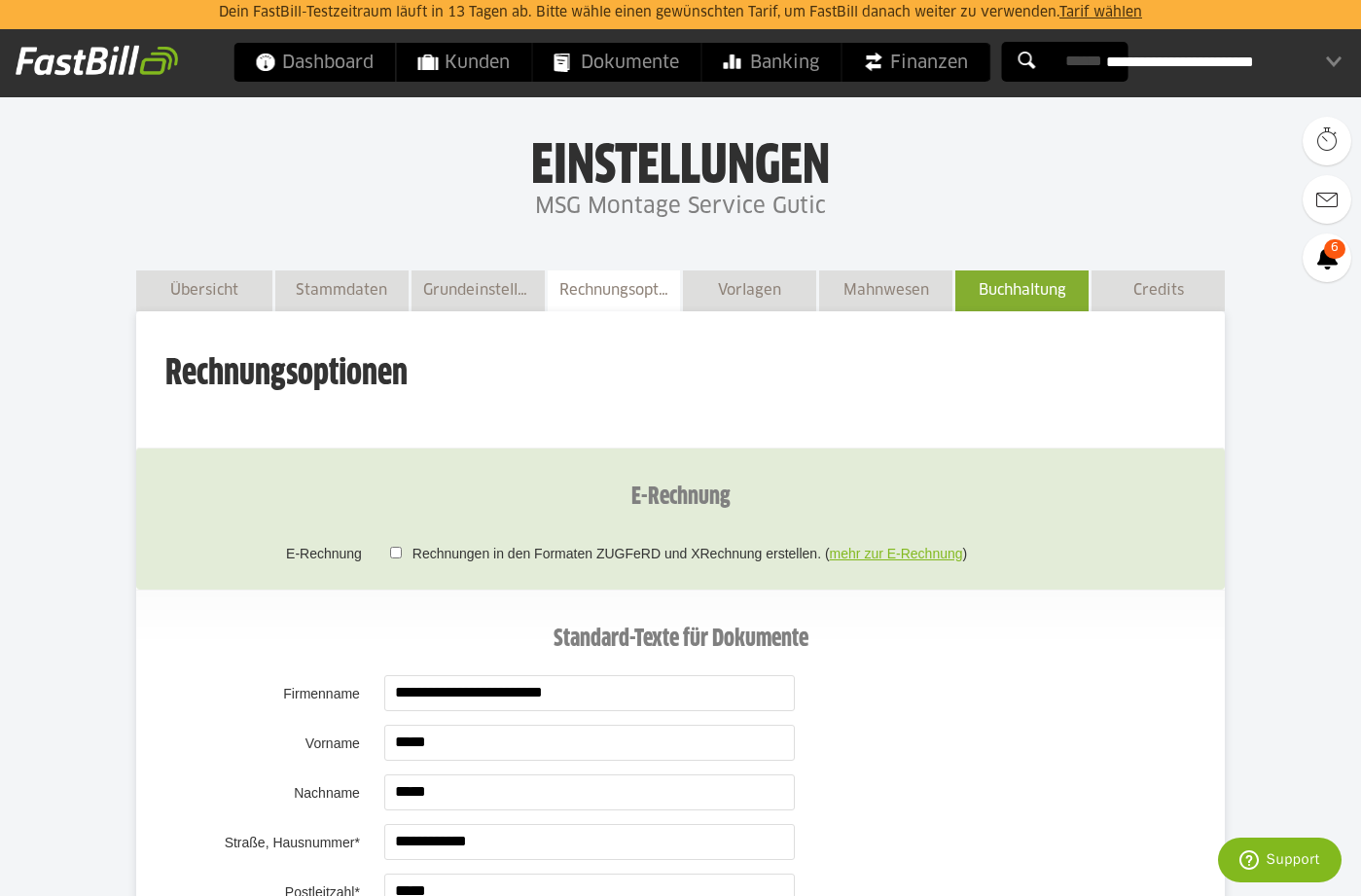 click on "Buchhaltung" at bounding box center [1021, 290] 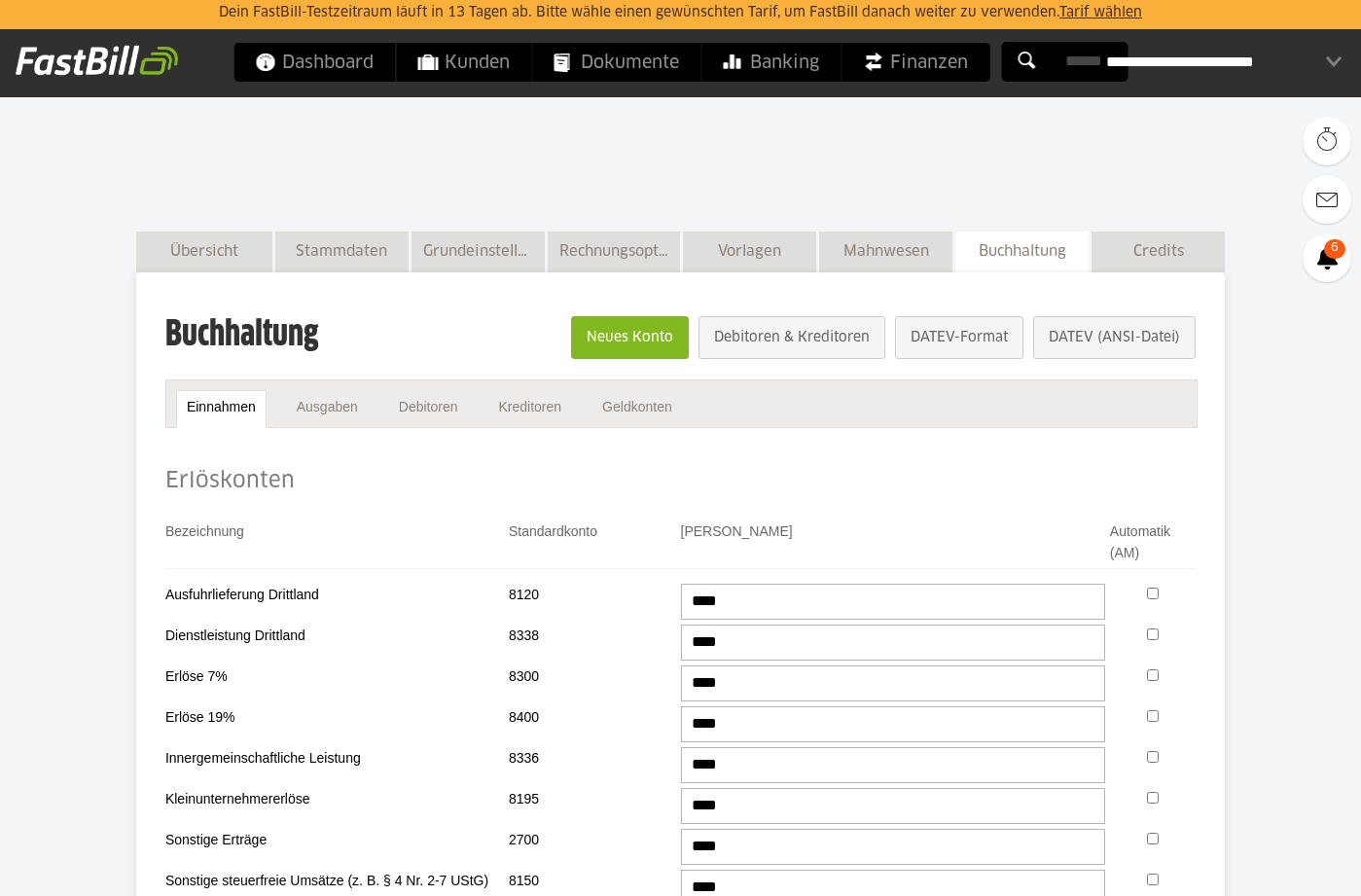 scroll, scrollTop: 0, scrollLeft: 0, axis: both 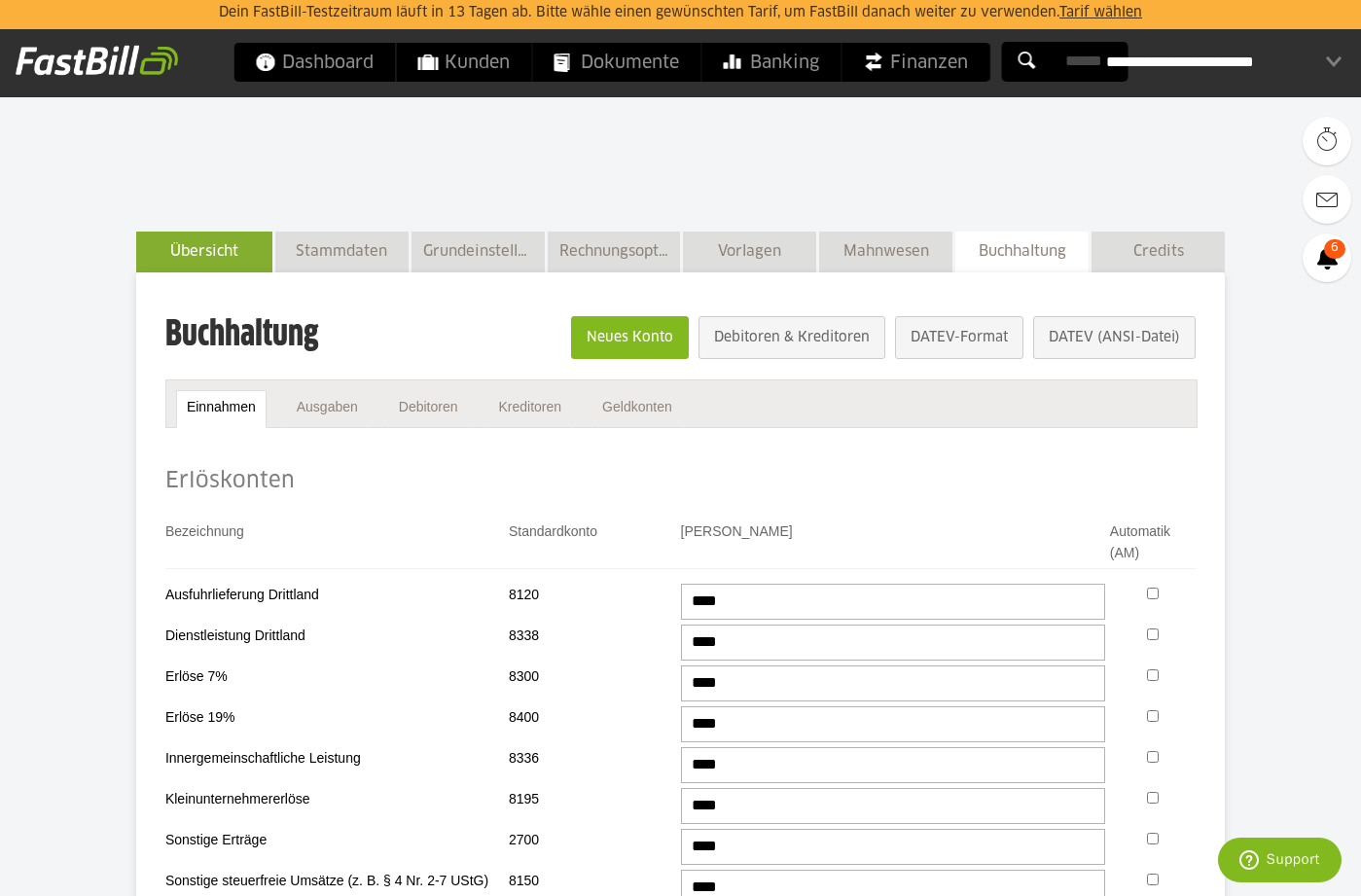click on "Übersicht" at bounding box center [204, 251] 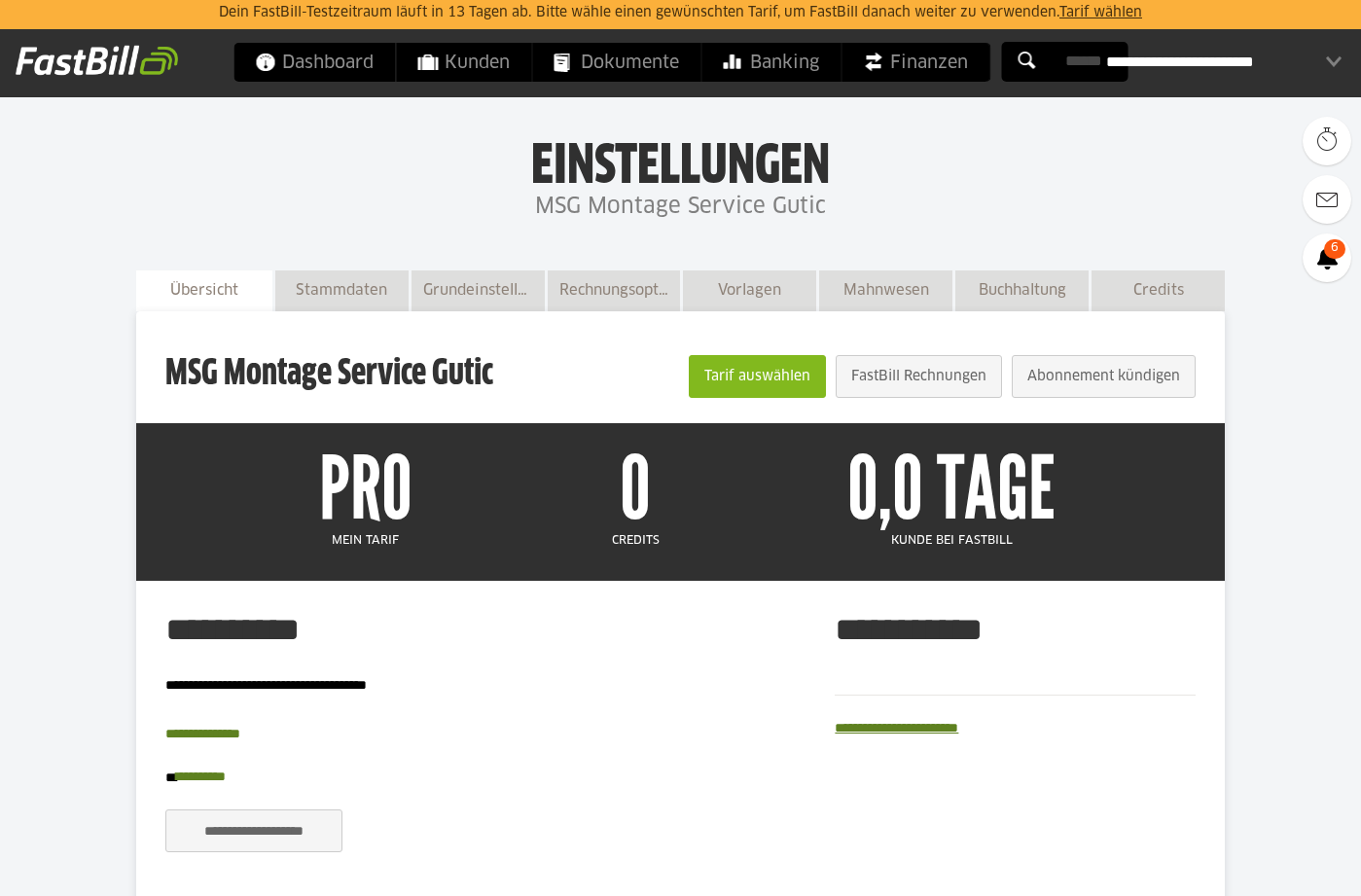 scroll, scrollTop: 0, scrollLeft: 0, axis: both 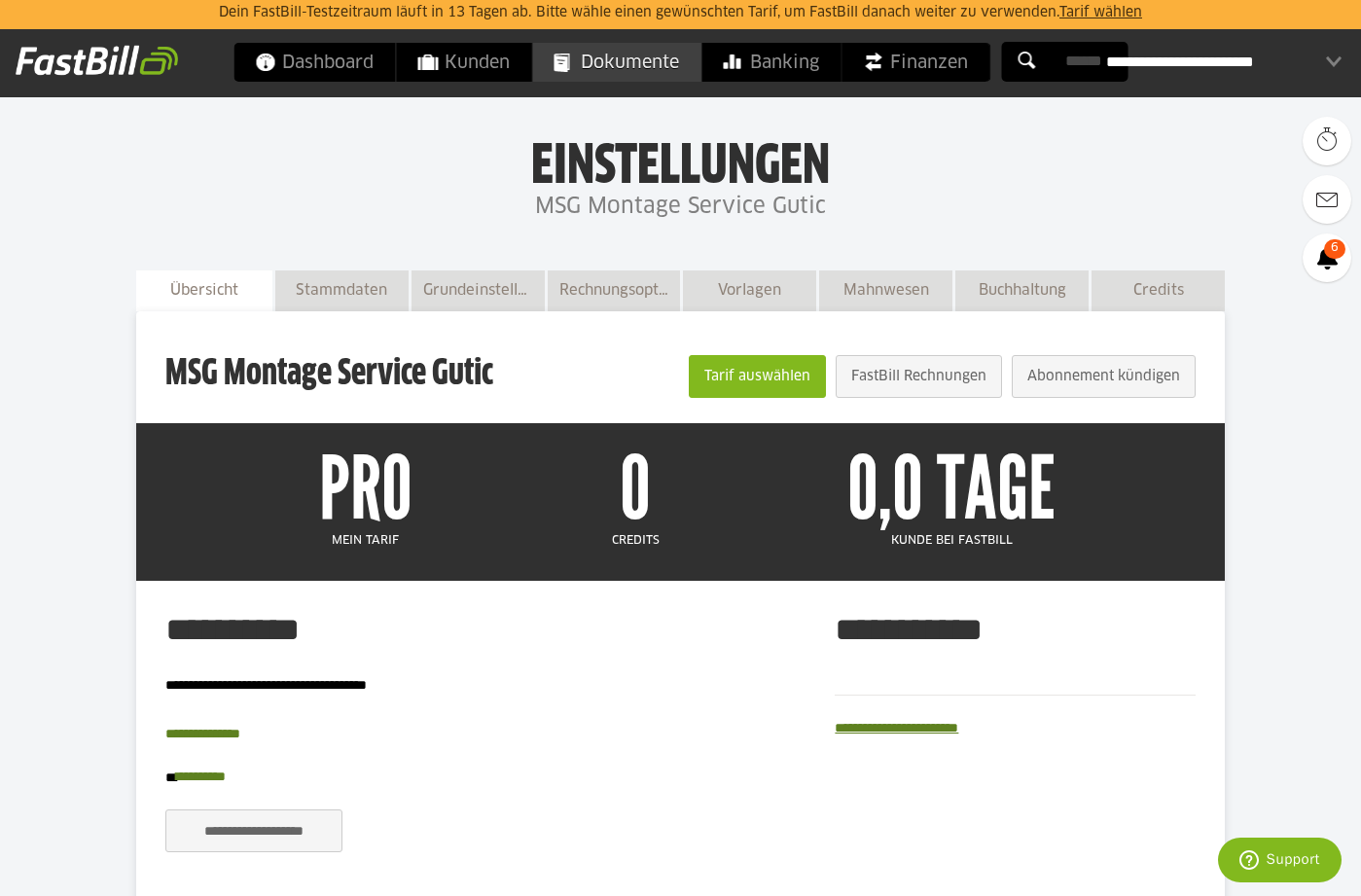 click on "Dokumente" at bounding box center (616, 62) 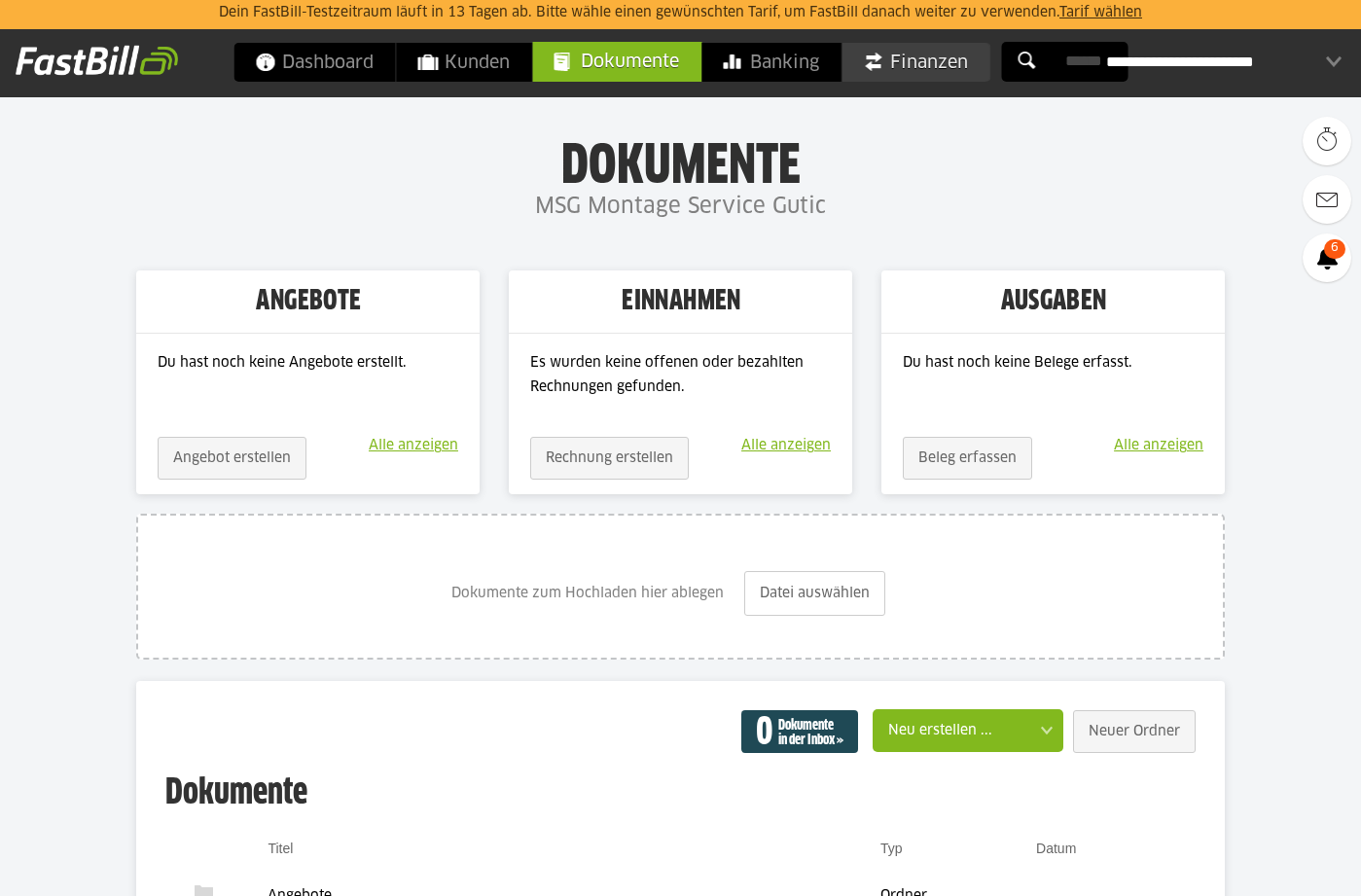 scroll, scrollTop: 0, scrollLeft: 0, axis: both 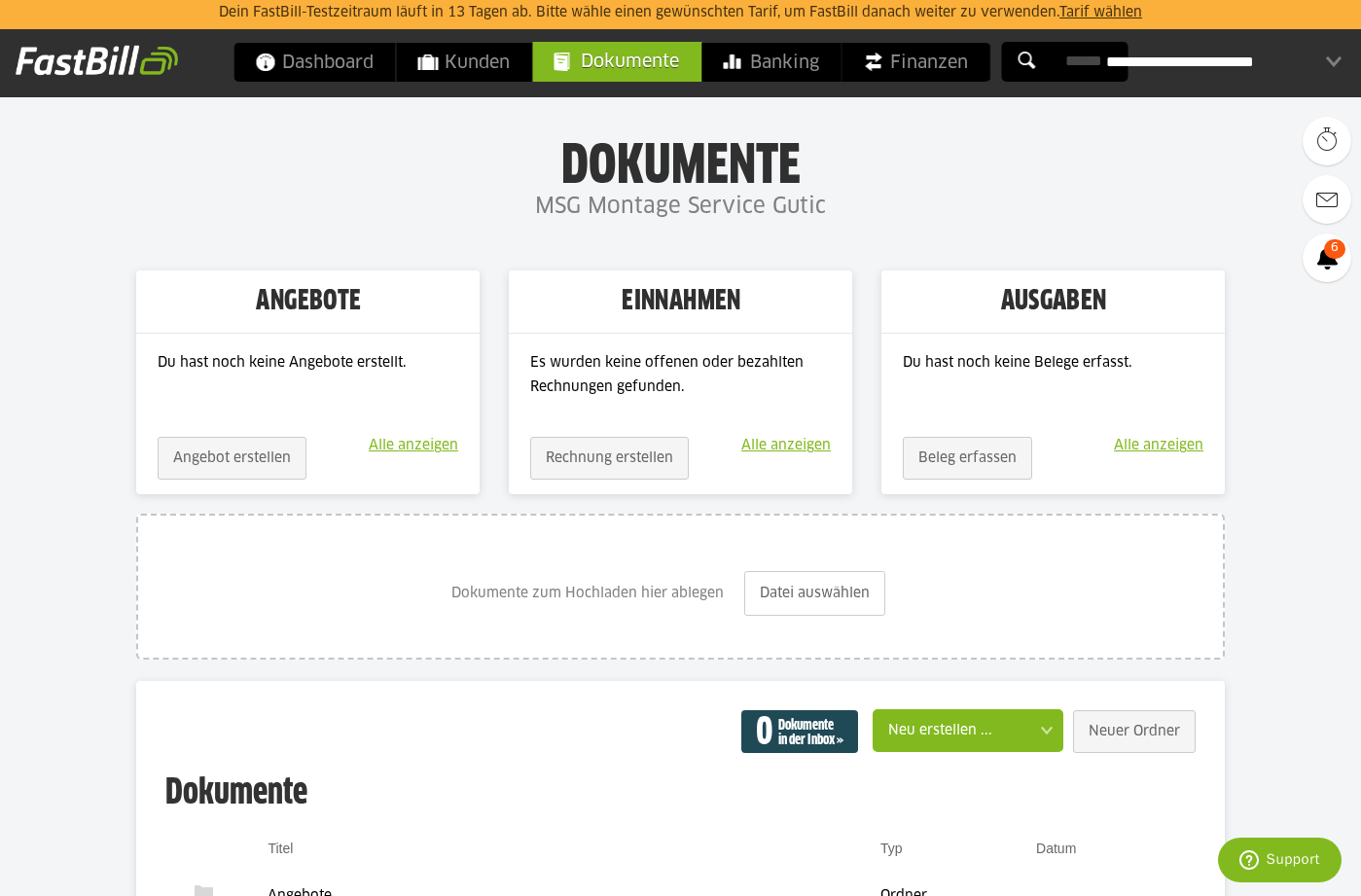click at bounding box center [1253, 860] 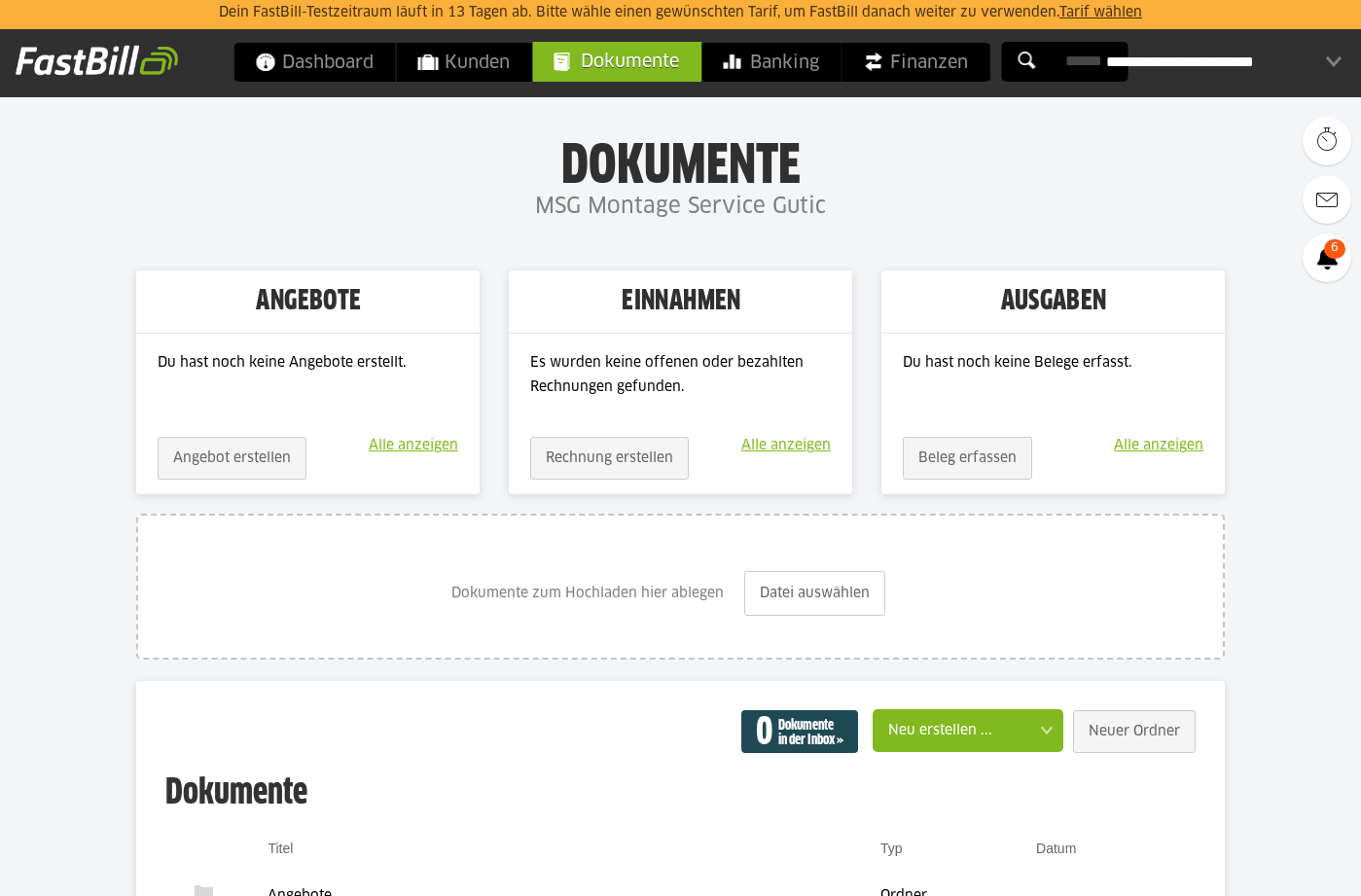 scroll, scrollTop: 0, scrollLeft: 0, axis: both 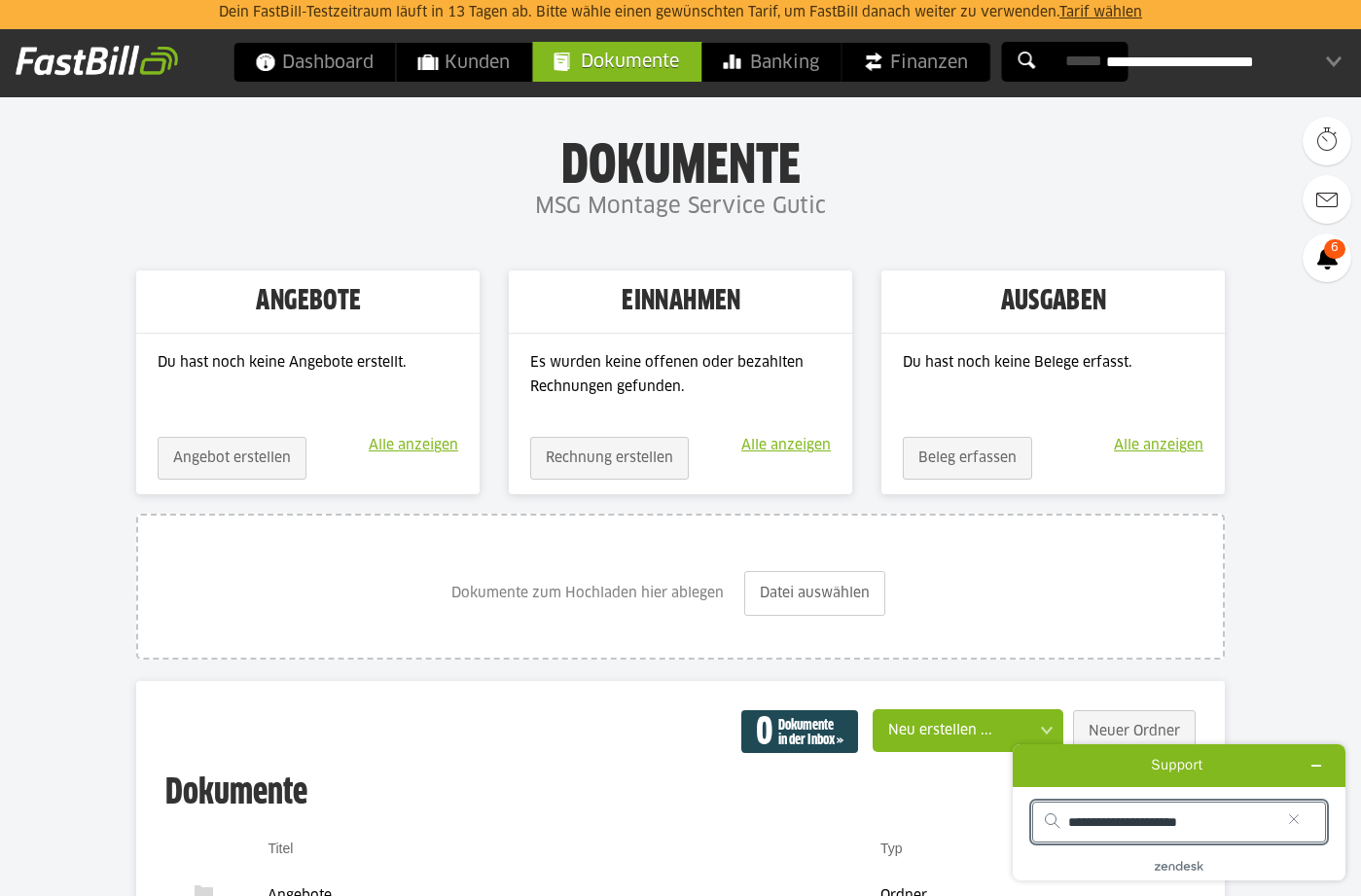 type on "**********" 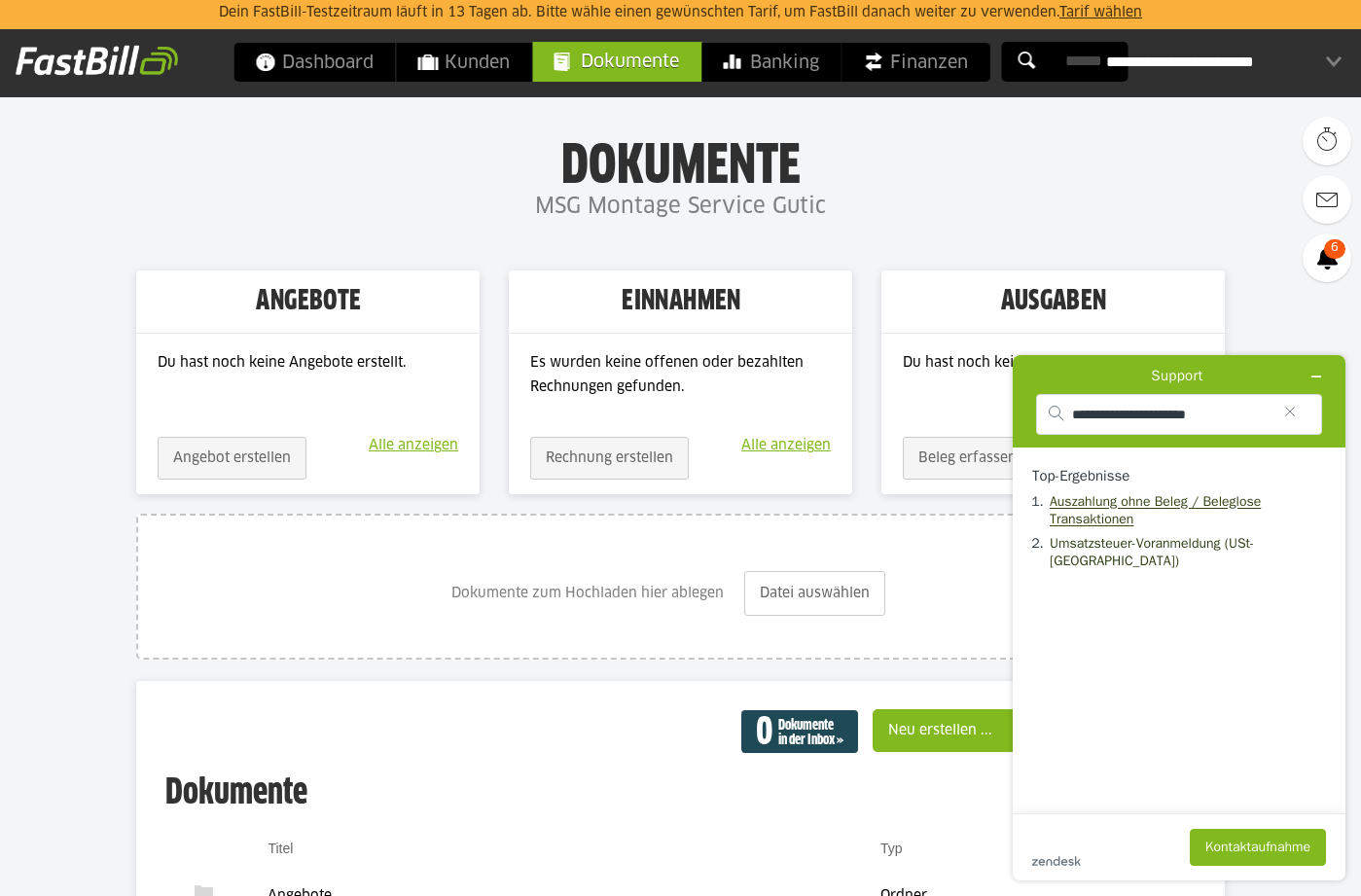 click on "Auszahlung ohne Beleg / Beleglose Transaktionen" at bounding box center (1155, 510) 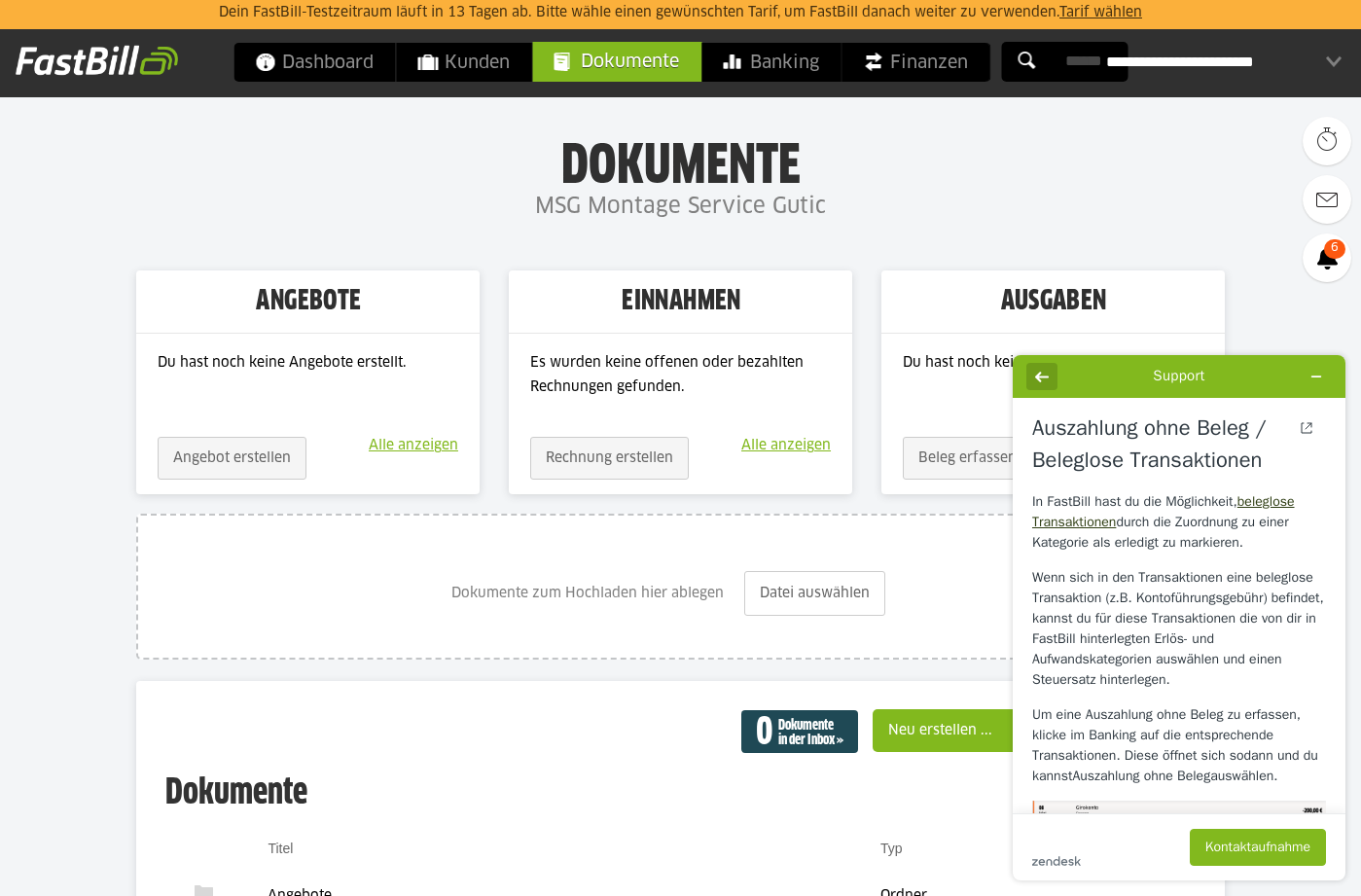 click 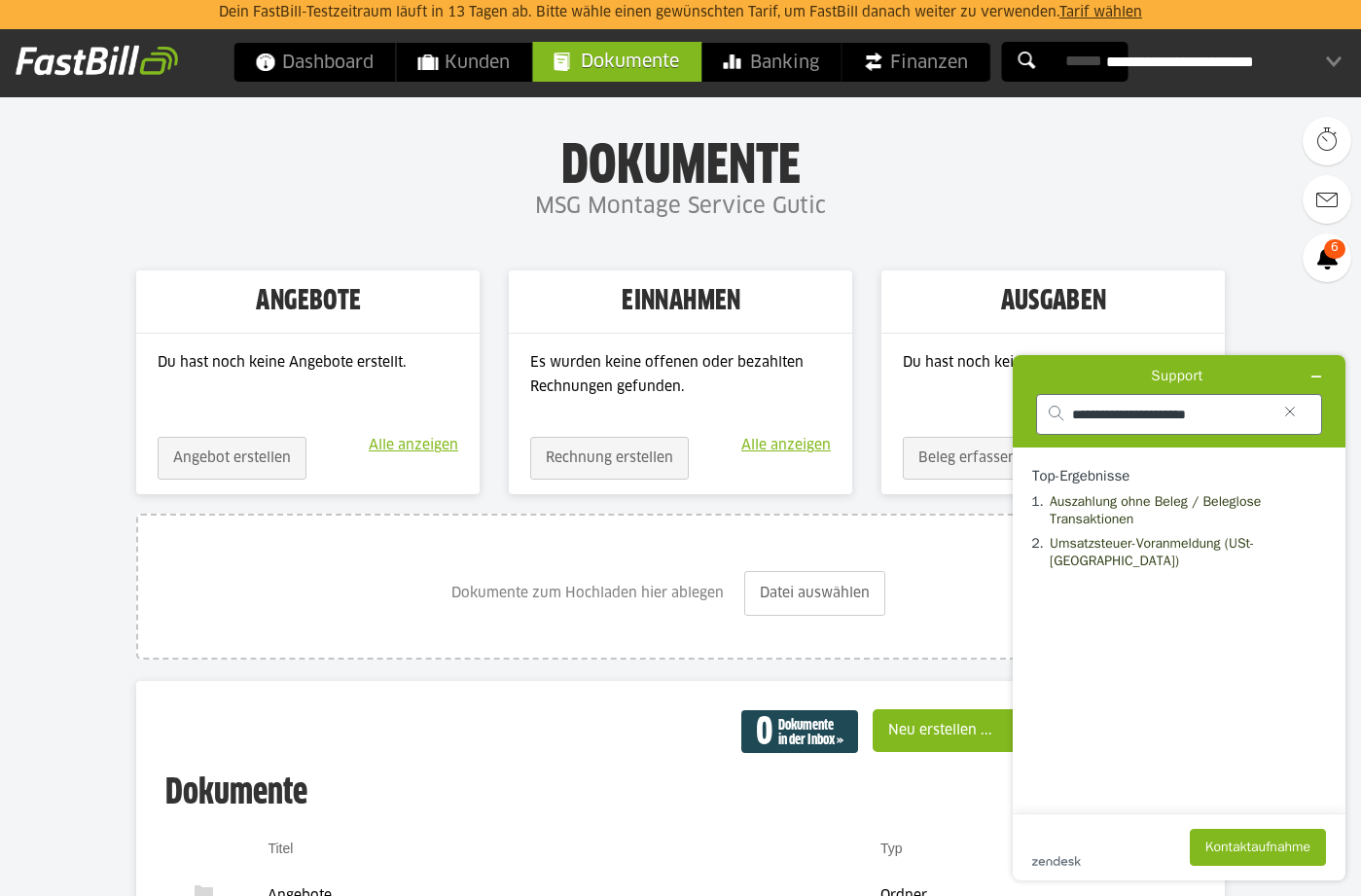 click 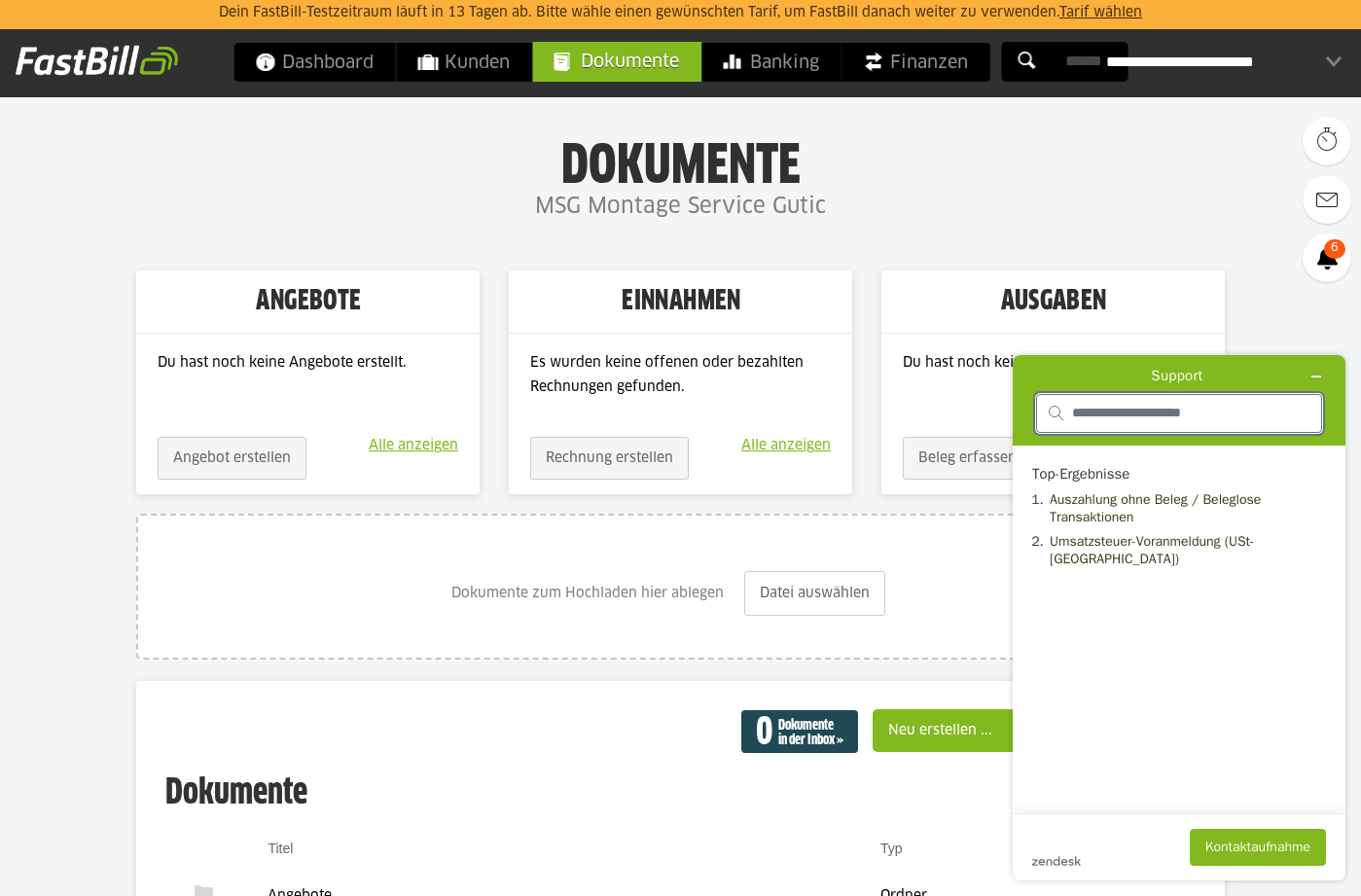 click at bounding box center (1191, 413) 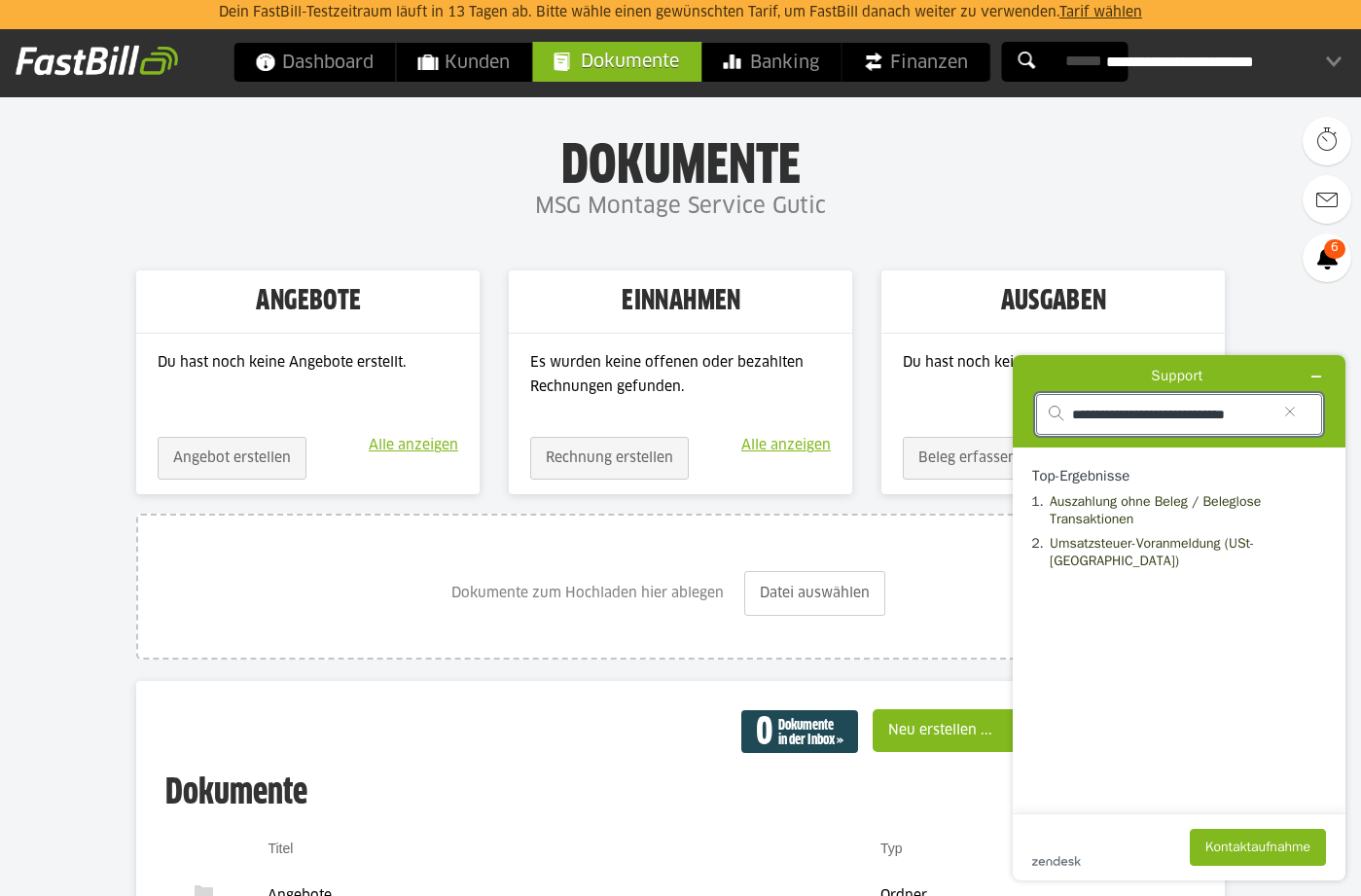 type on "**********" 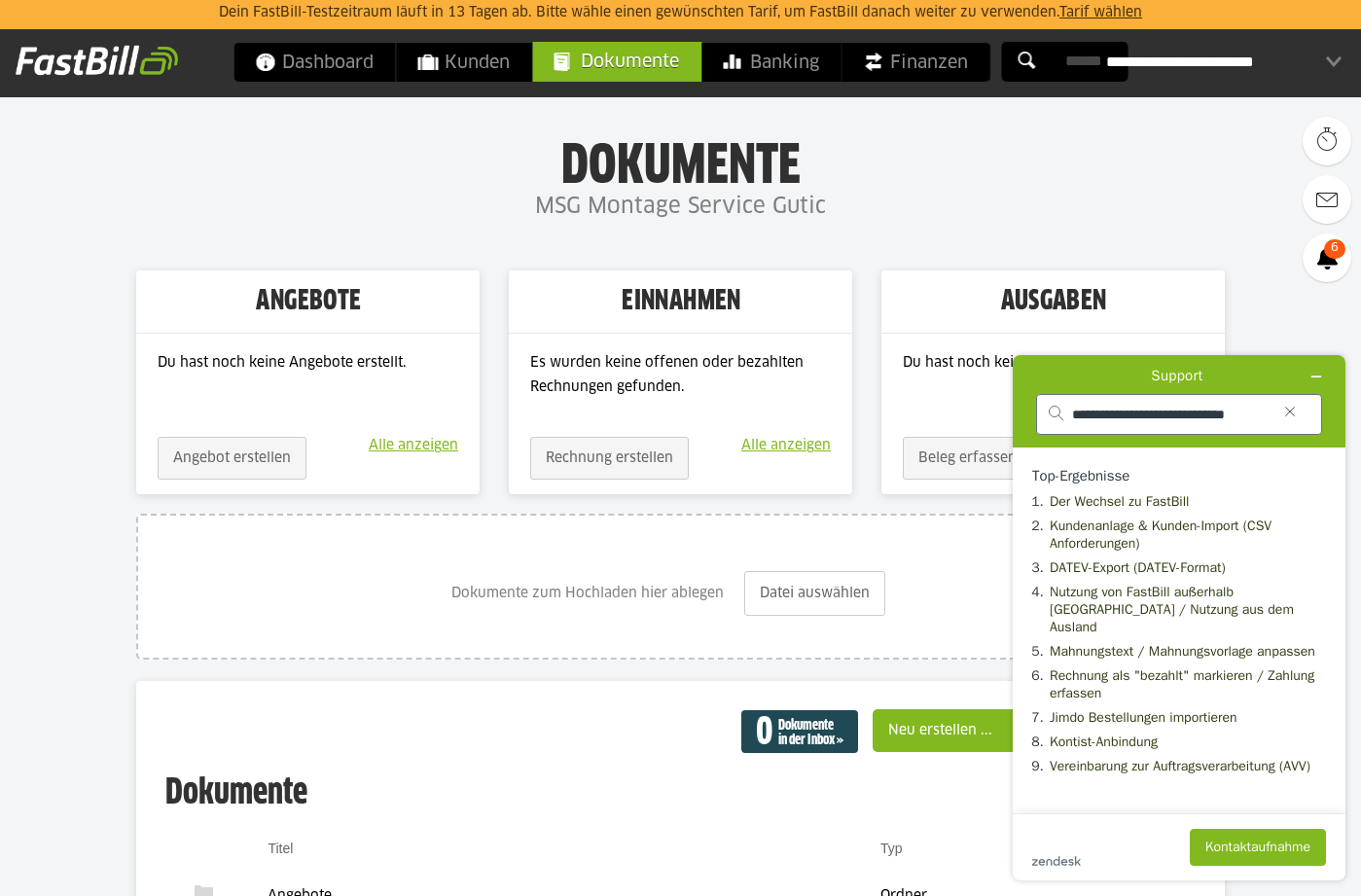 click 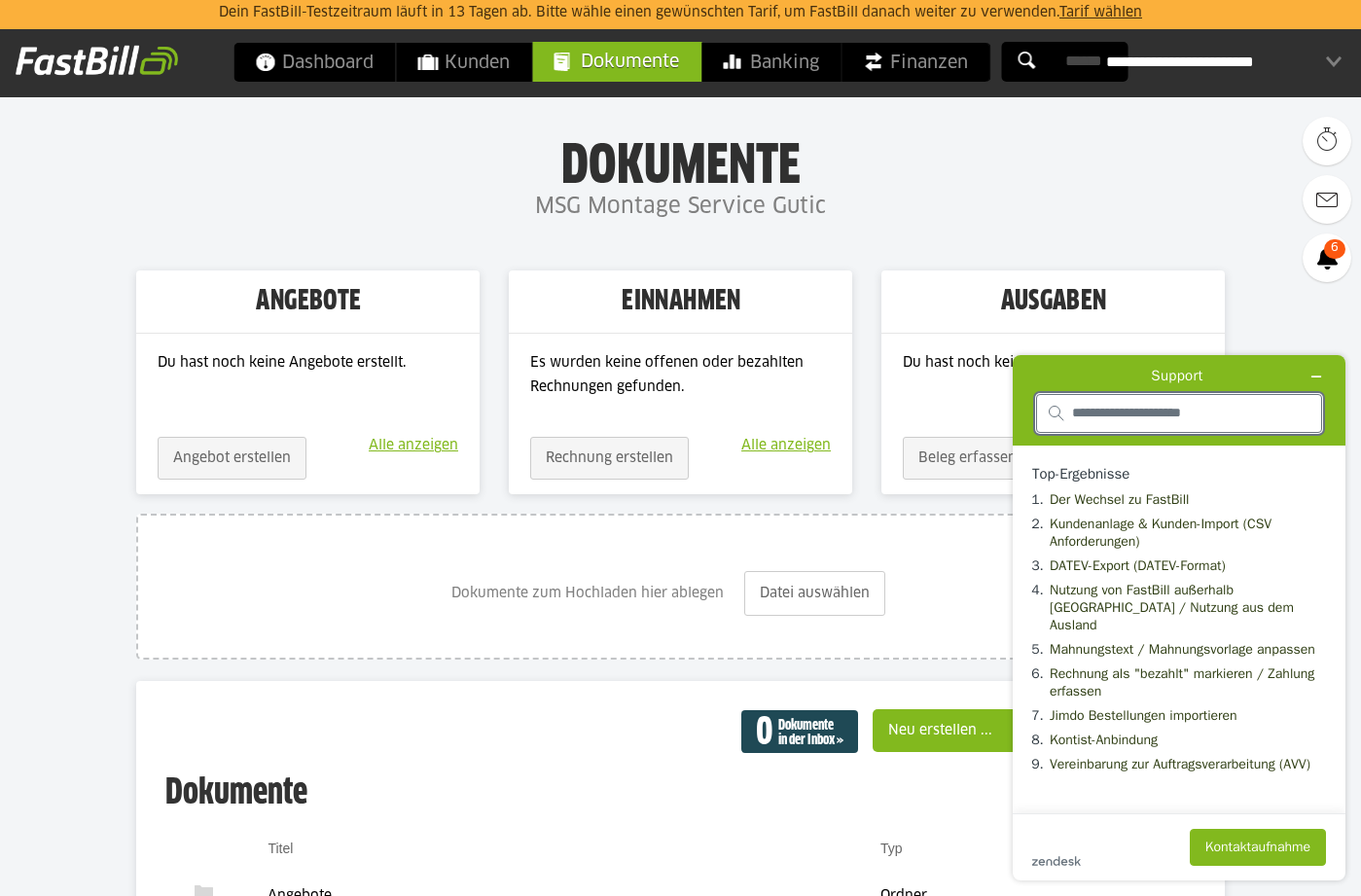 click at bounding box center (1191, 413) 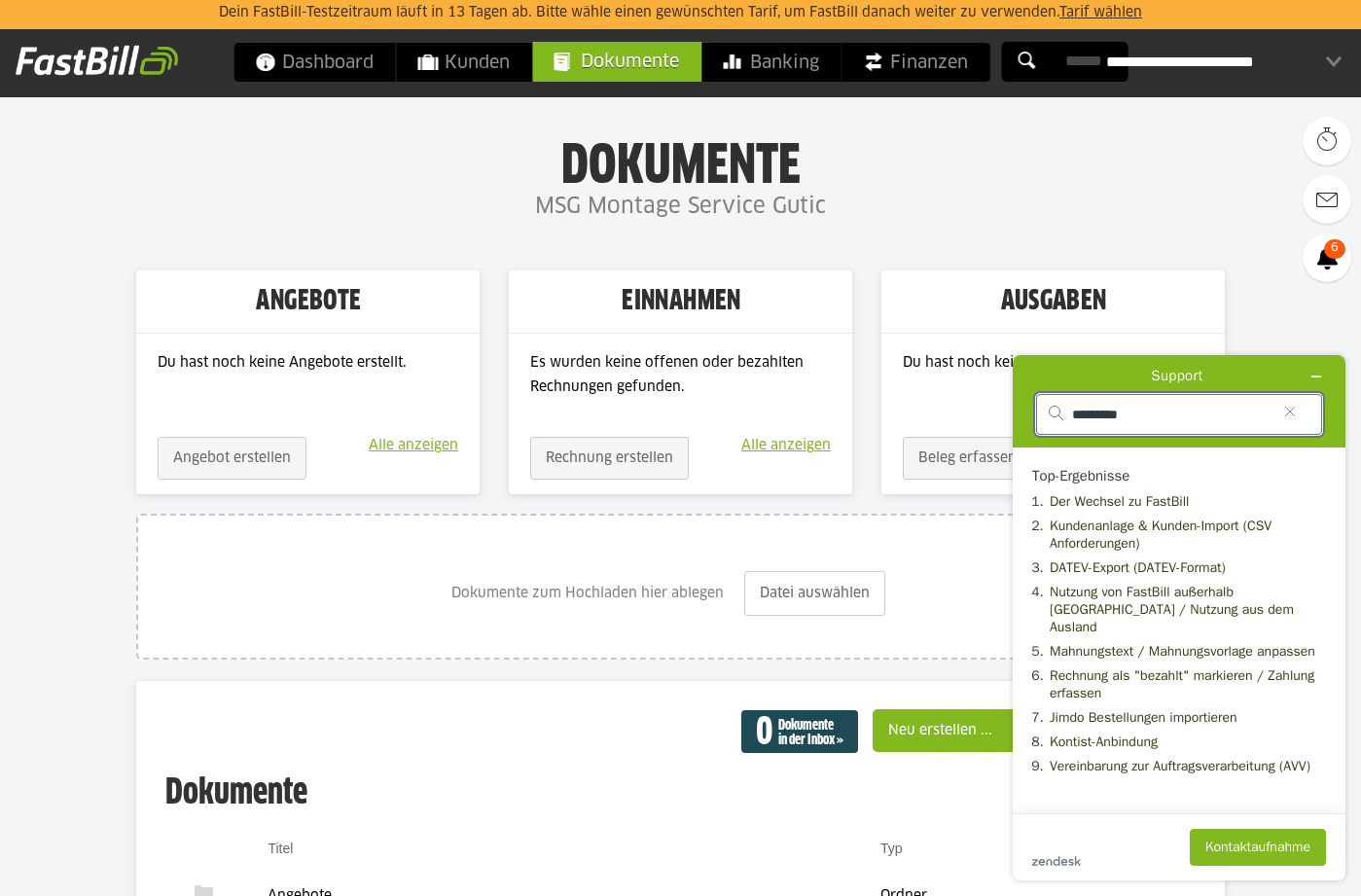 type on "*********" 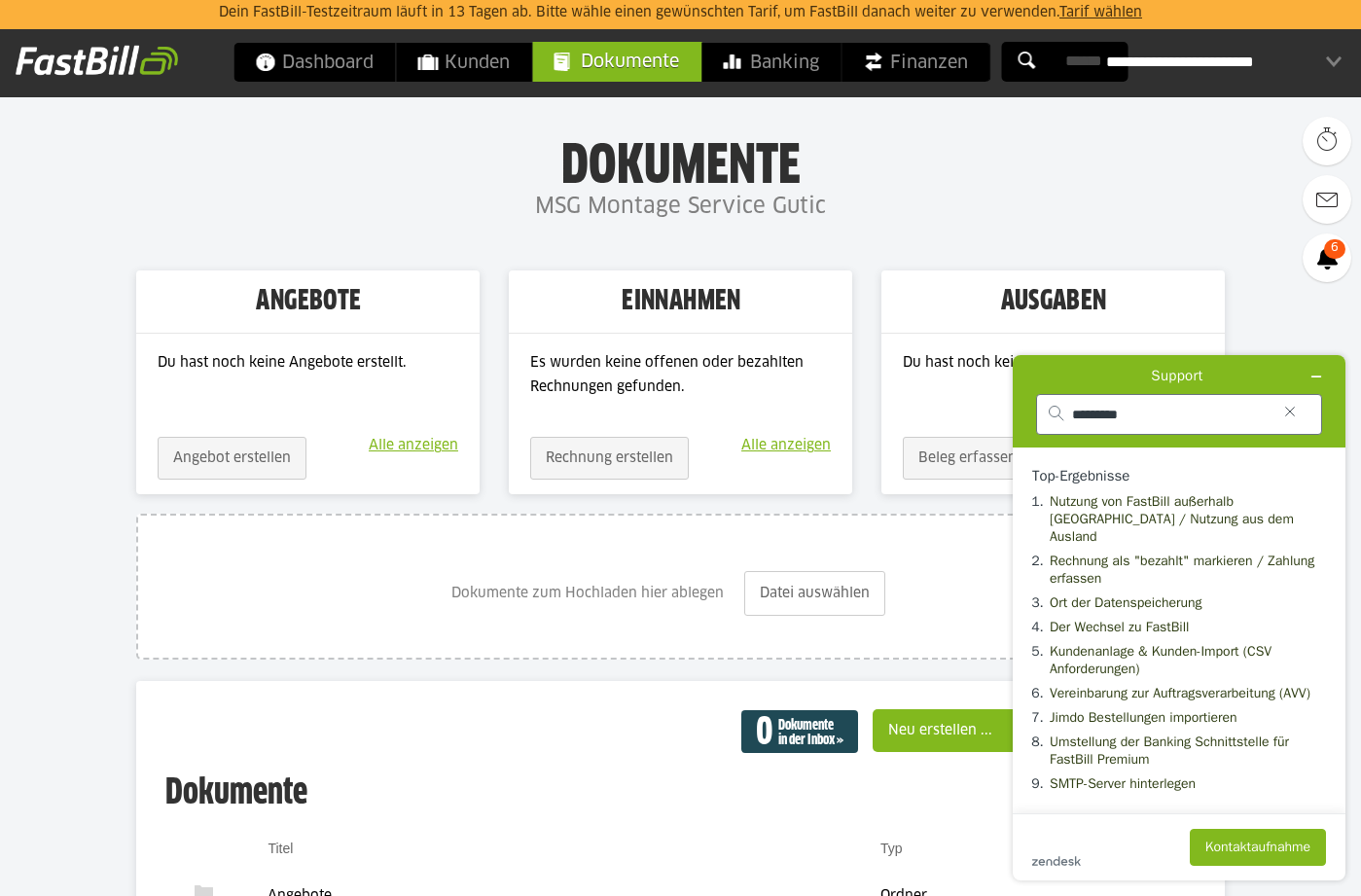 click 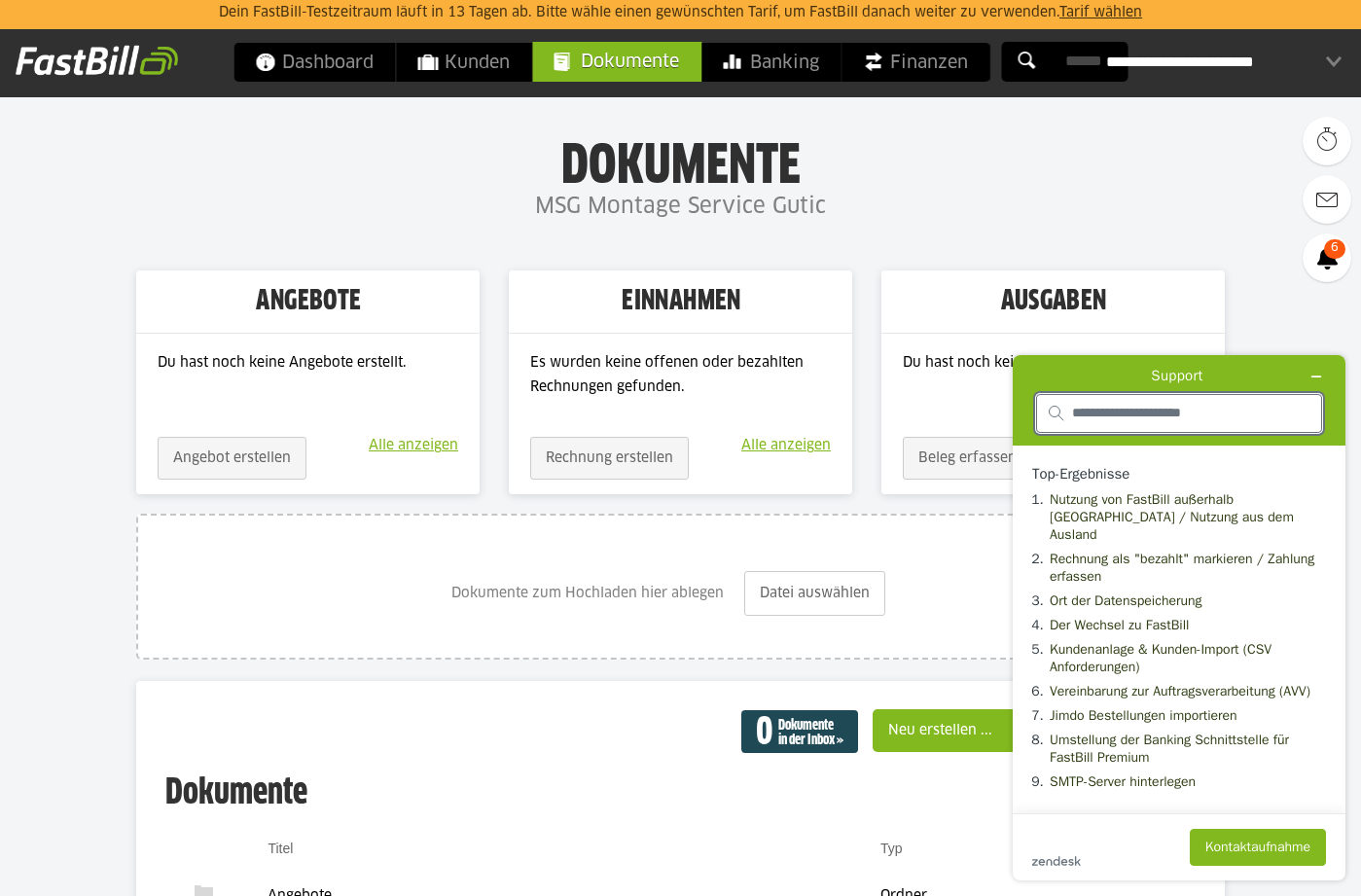 click at bounding box center (1191, 413) 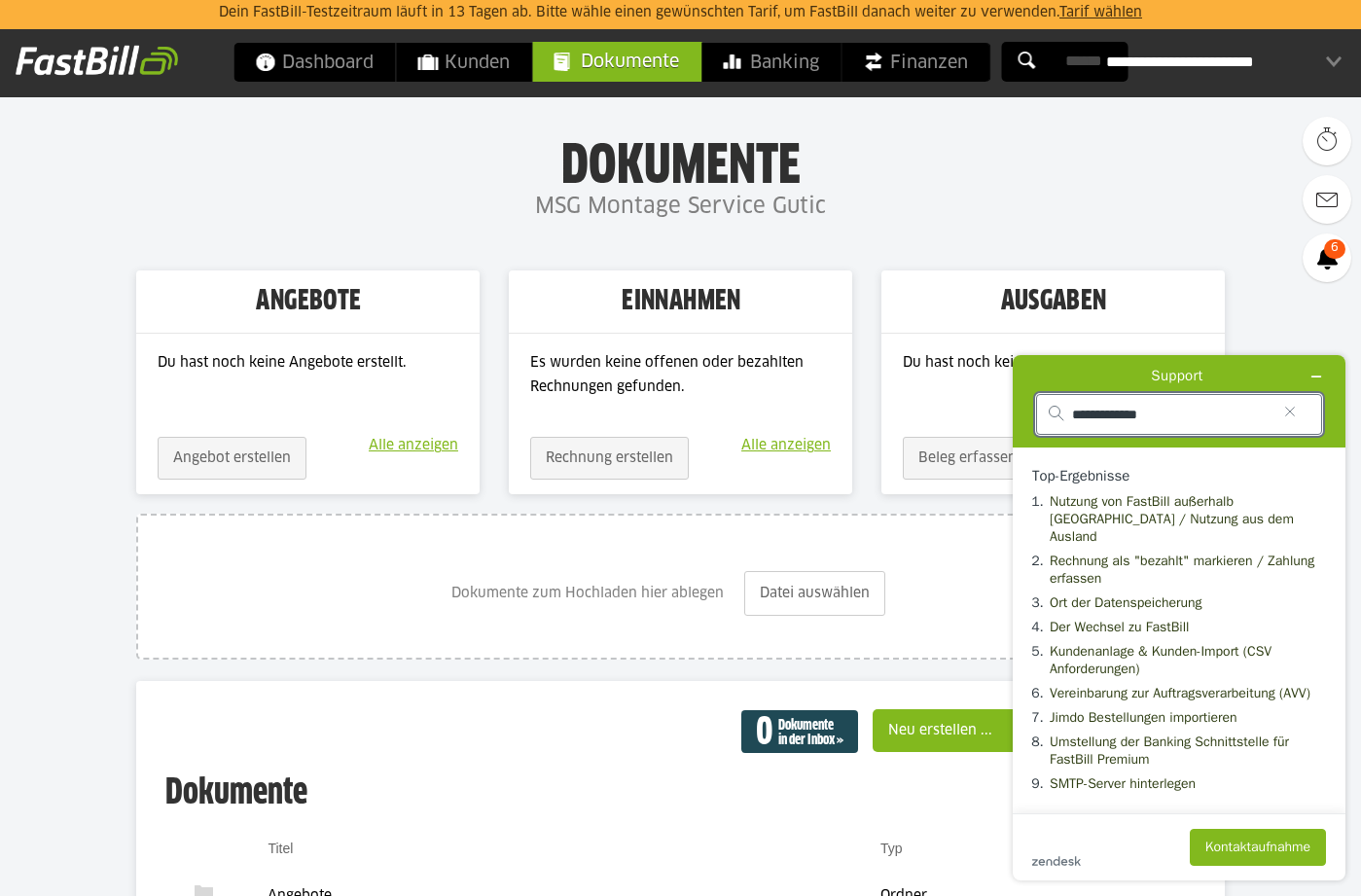 type on "**********" 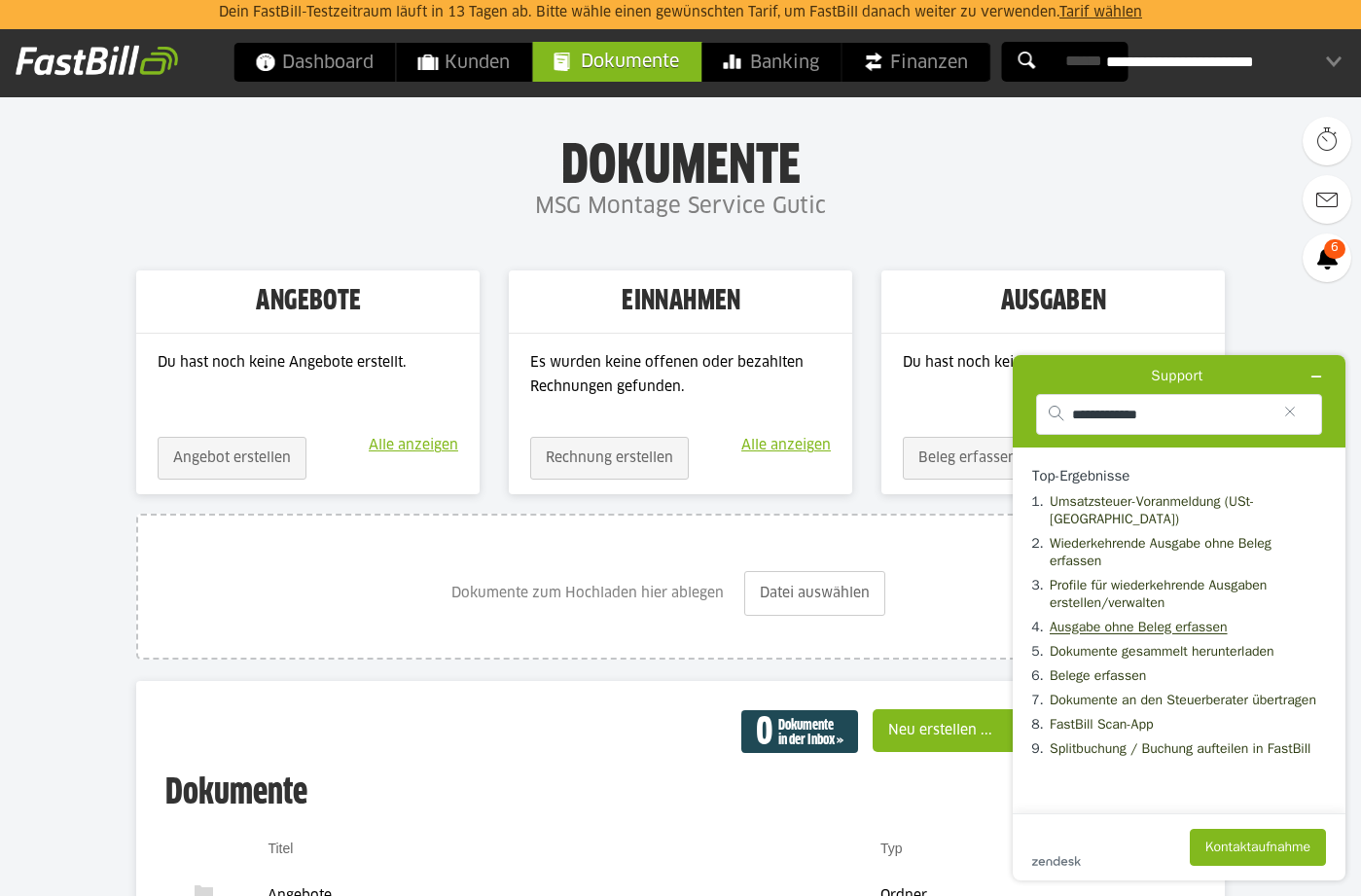 click on "Ausgabe ohne Beleg erfassen" at bounding box center (1138, 627) 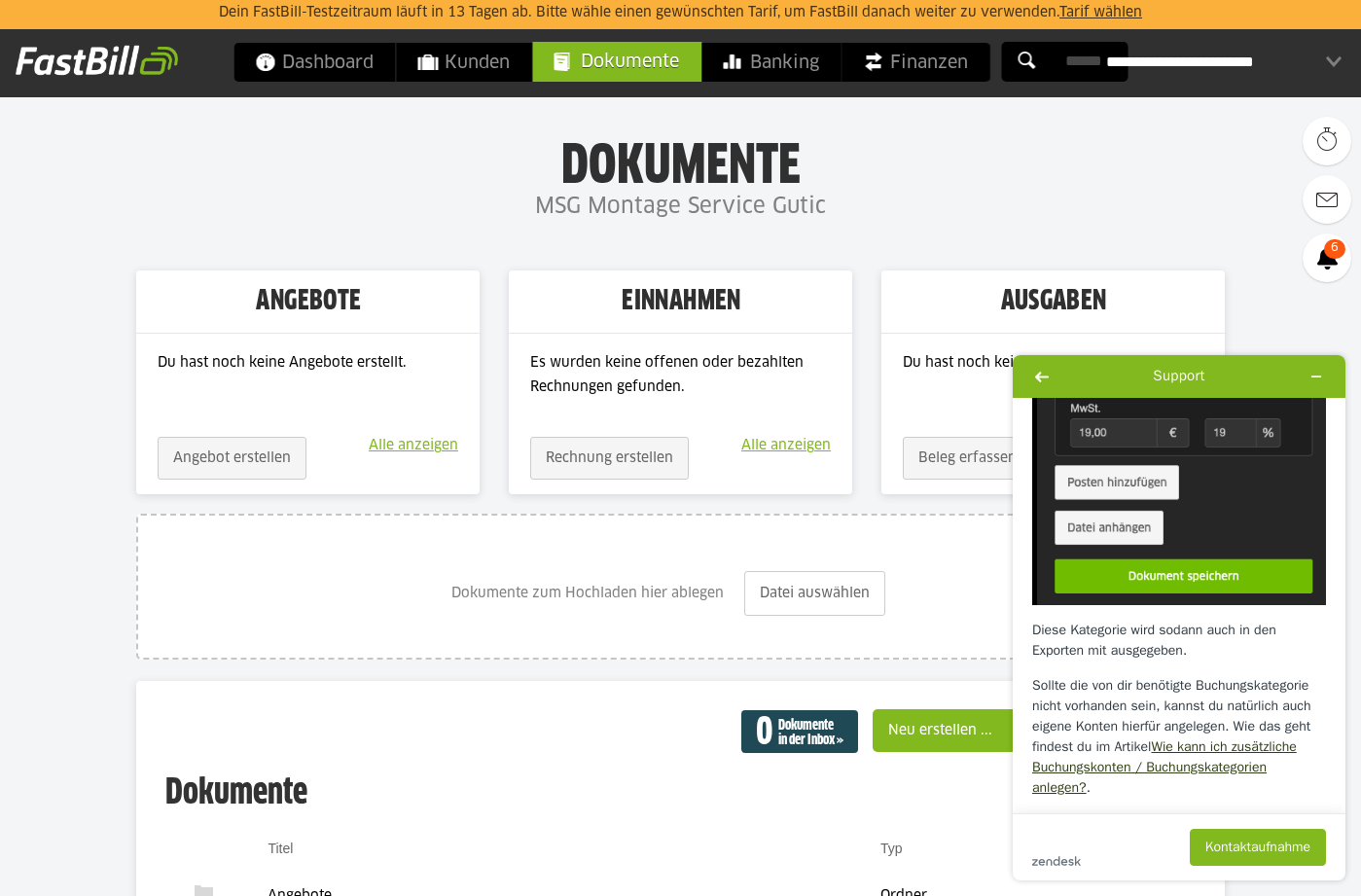 scroll, scrollTop: 1589, scrollLeft: 0, axis: vertical 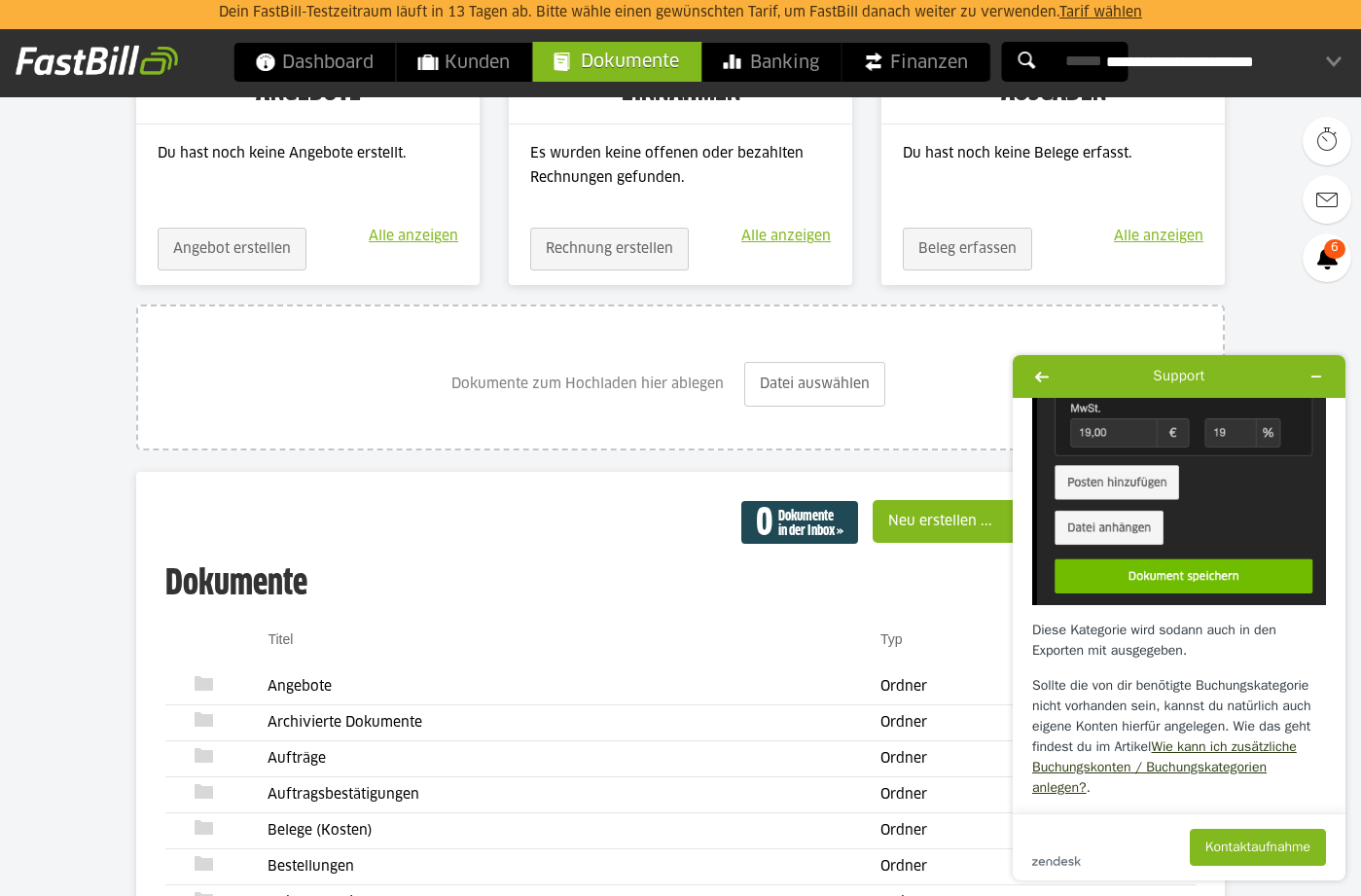 click on "Dein FastBill-Testzeitraum läuft in 13 Tagen ab. Bitte wähle einen gewünschten Tarif, um FastBill danach weiter zu verwenden.                                                 Tarif wählen
Dashboard
Kunden
Dokumente Banking Finanzen" at bounding box center (680, 577) 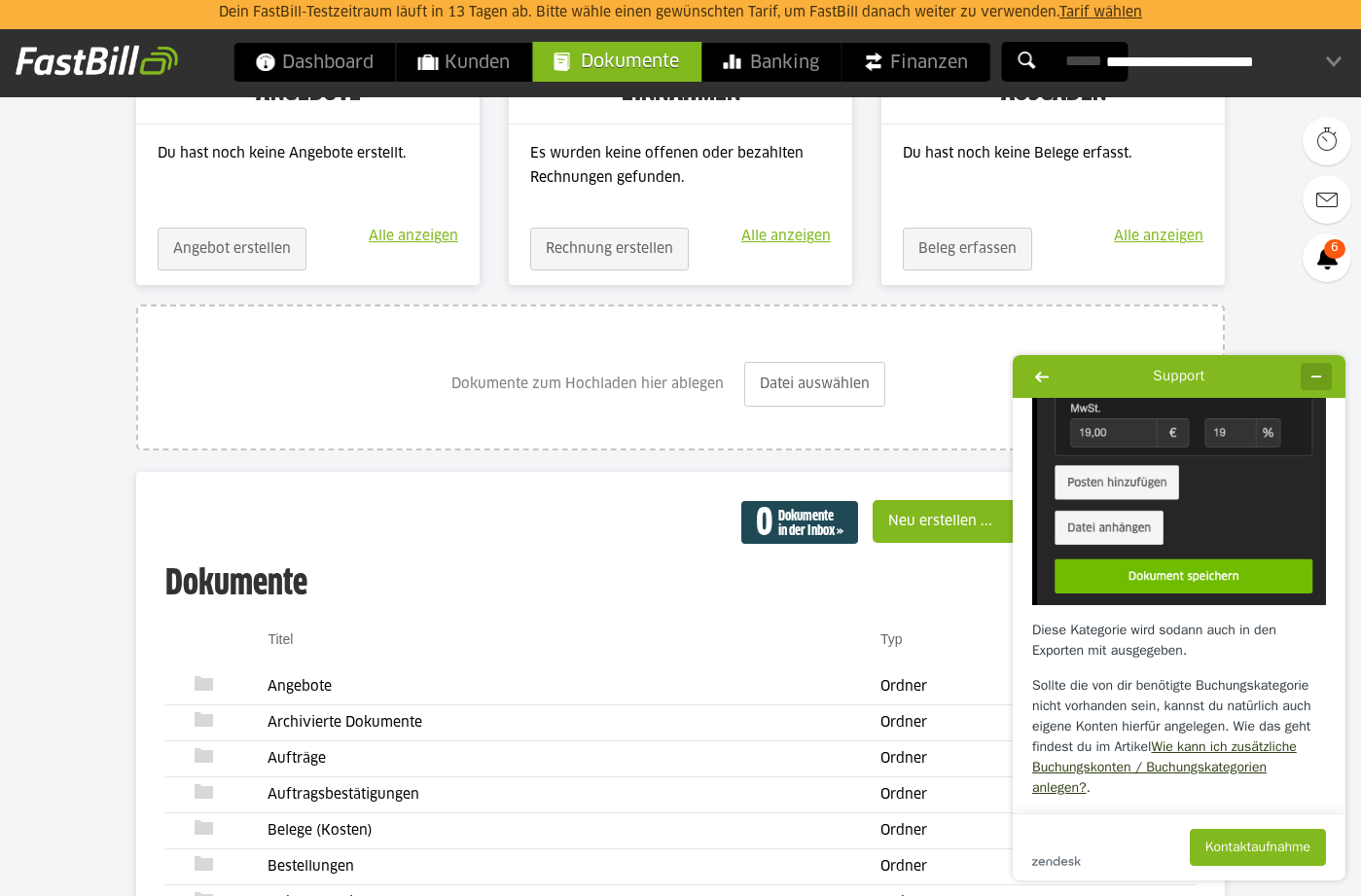 click at bounding box center (1316, 376) 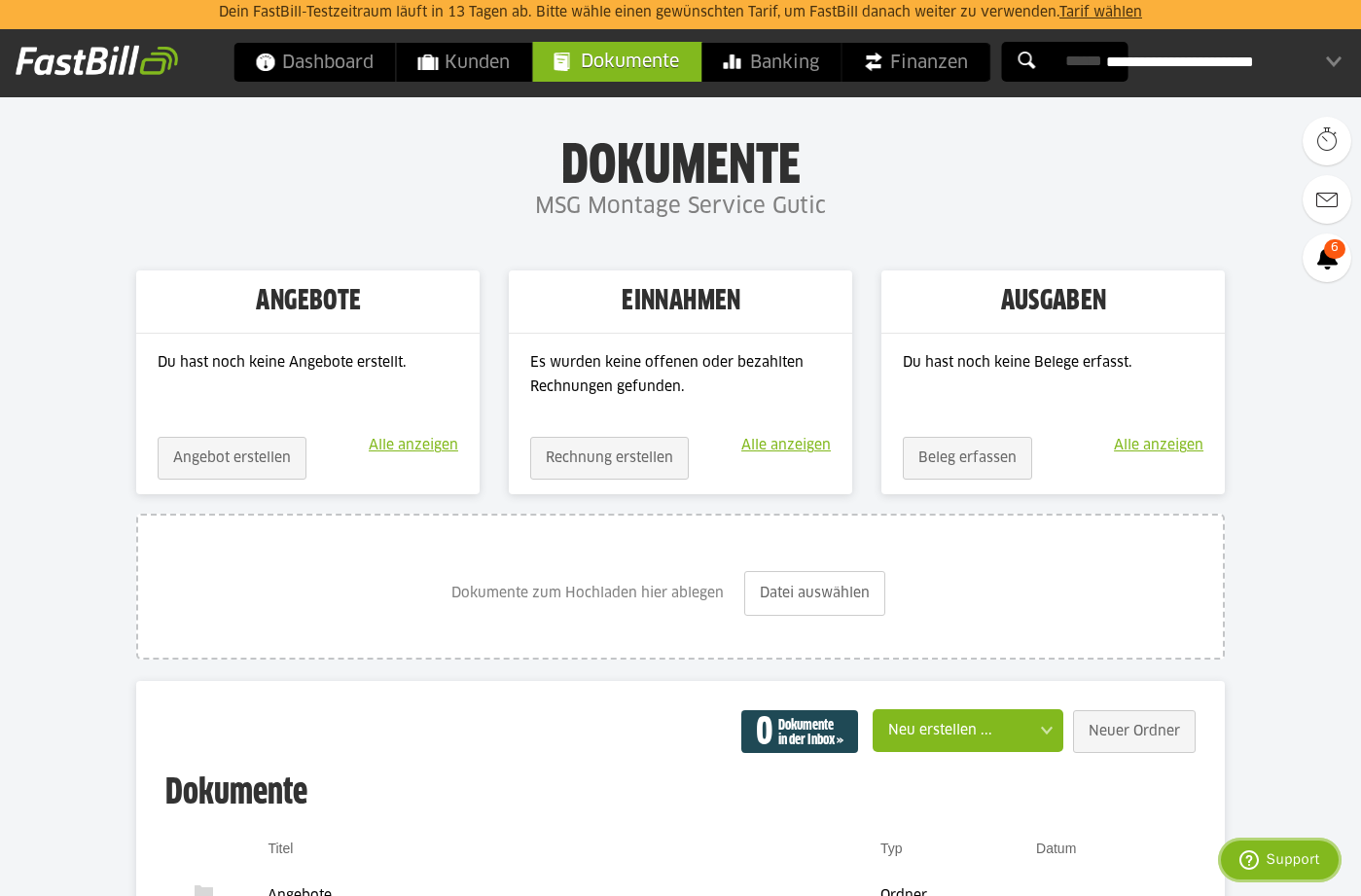 scroll, scrollTop: 0, scrollLeft: 0, axis: both 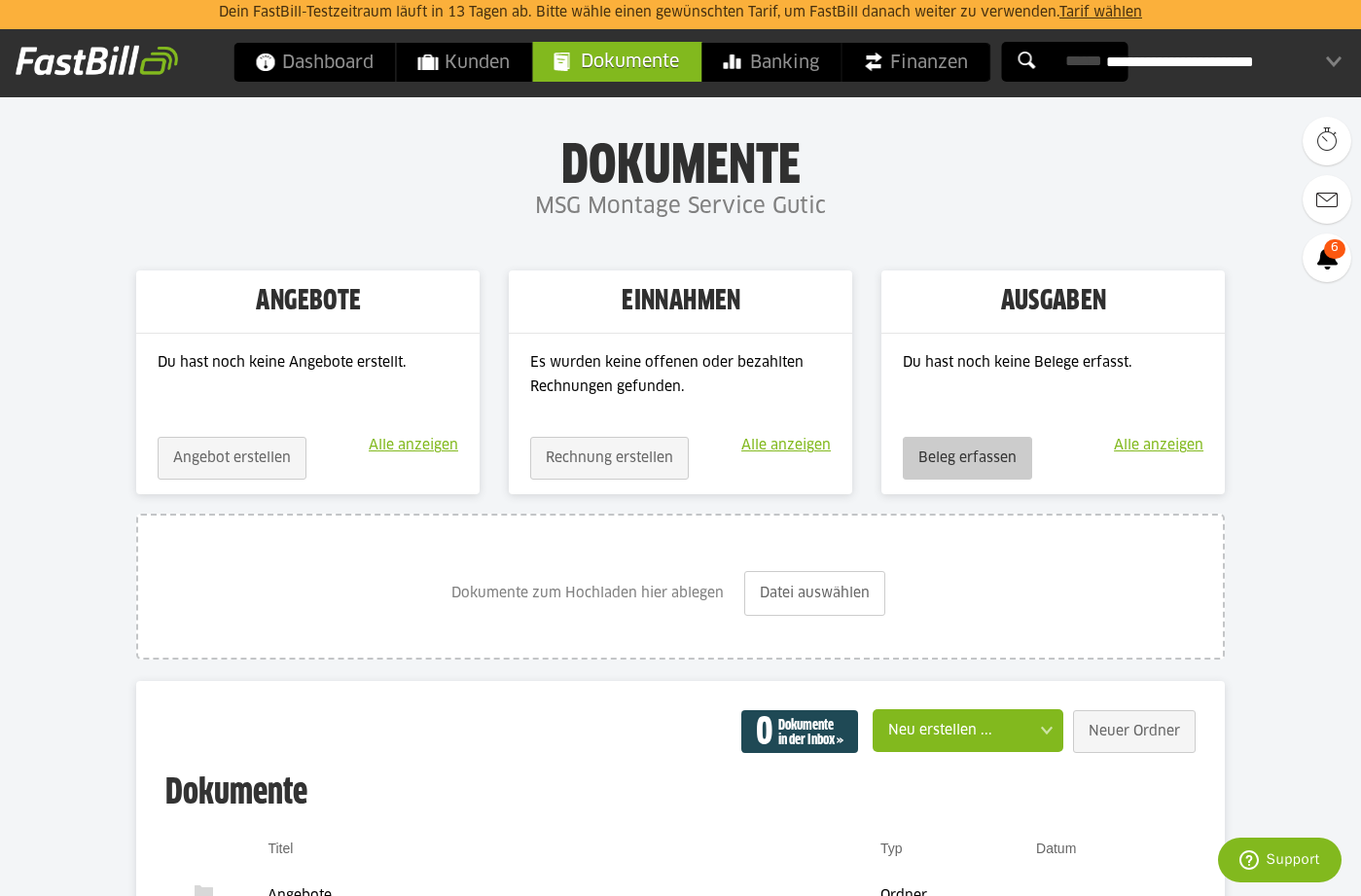 click on "Beleg erfassen" at bounding box center [967, 458] 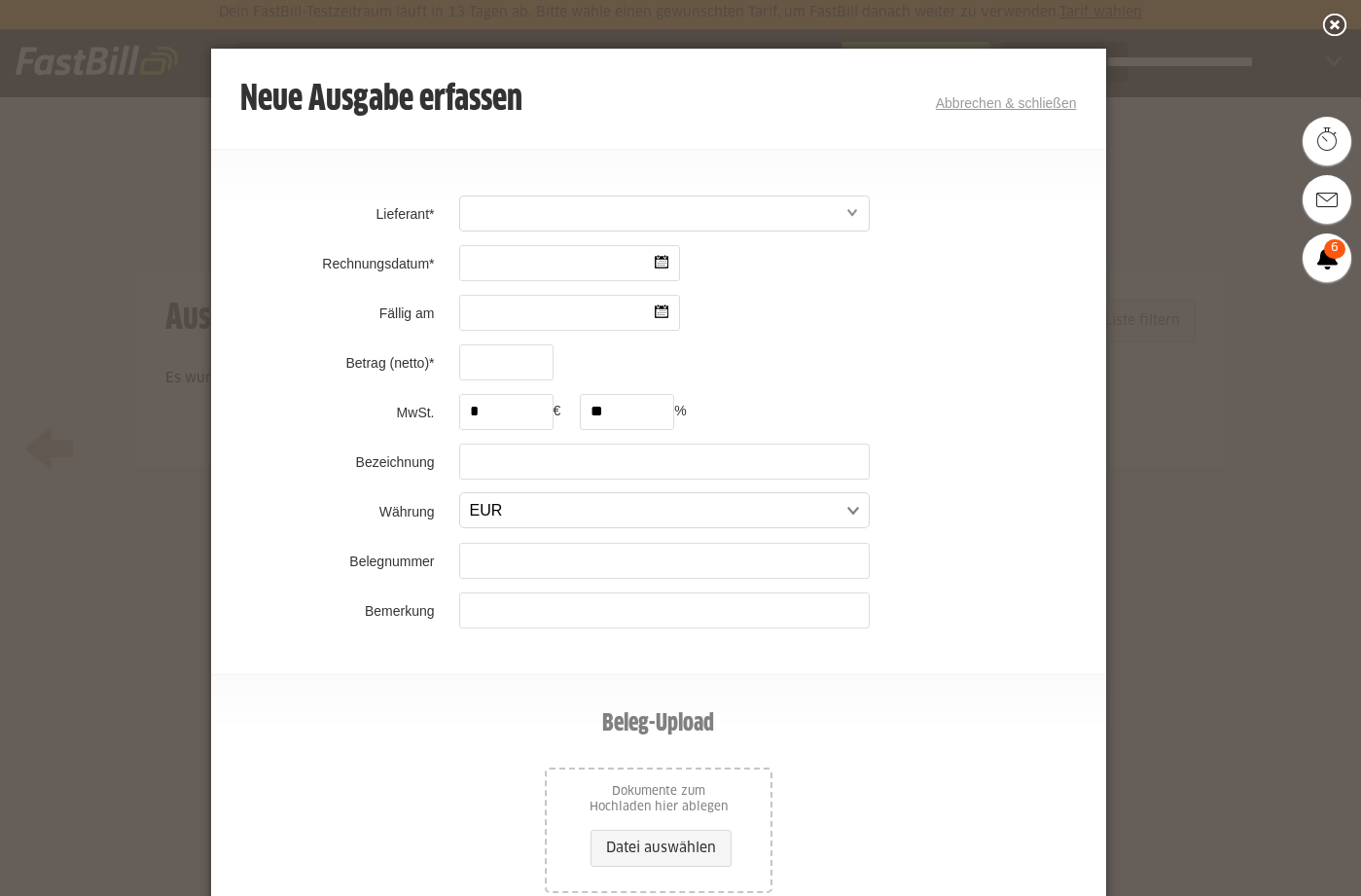 scroll, scrollTop: 0, scrollLeft: 0, axis: both 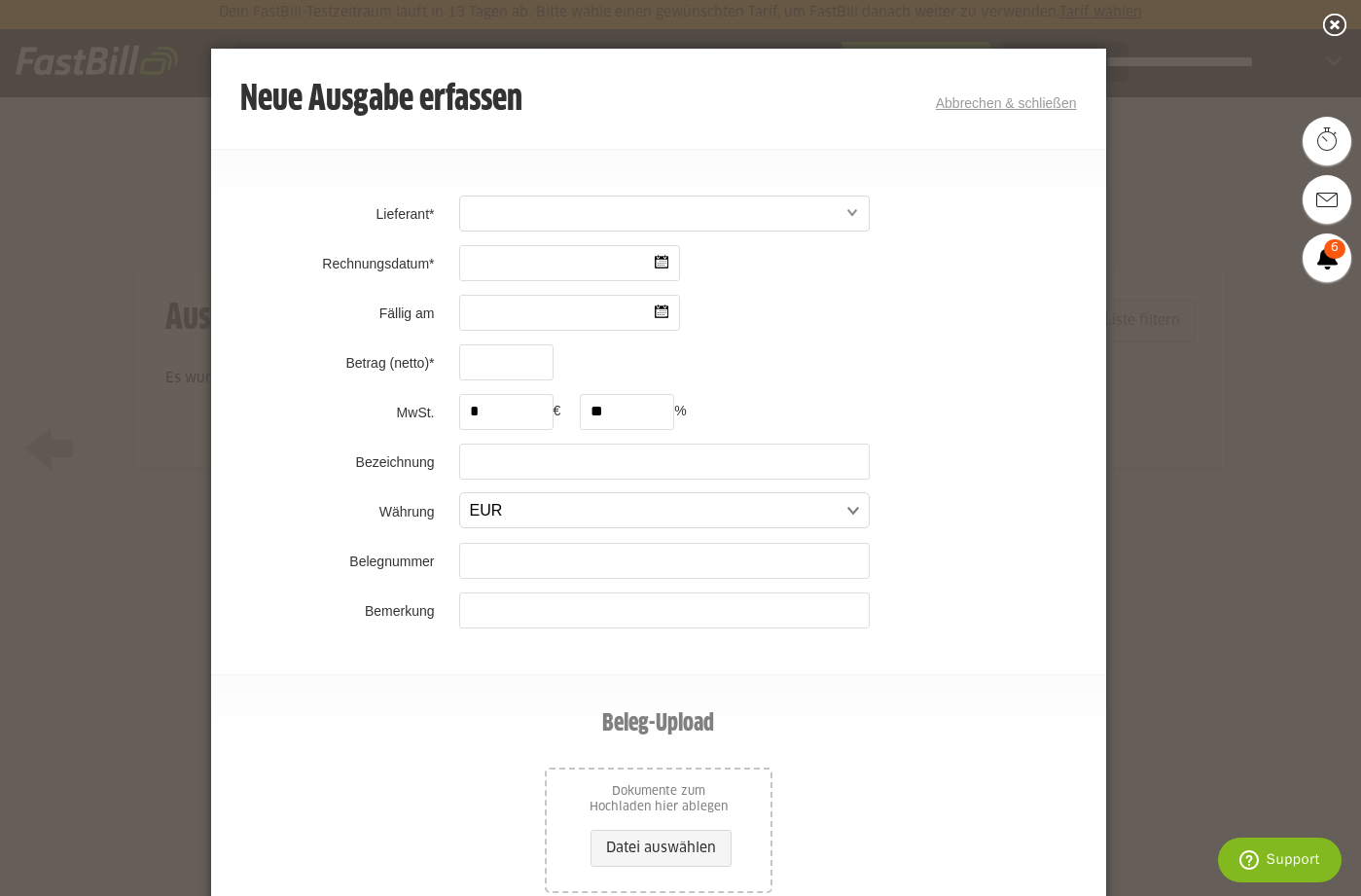click on "Abbrechen & schließen" at bounding box center (1006, 103) 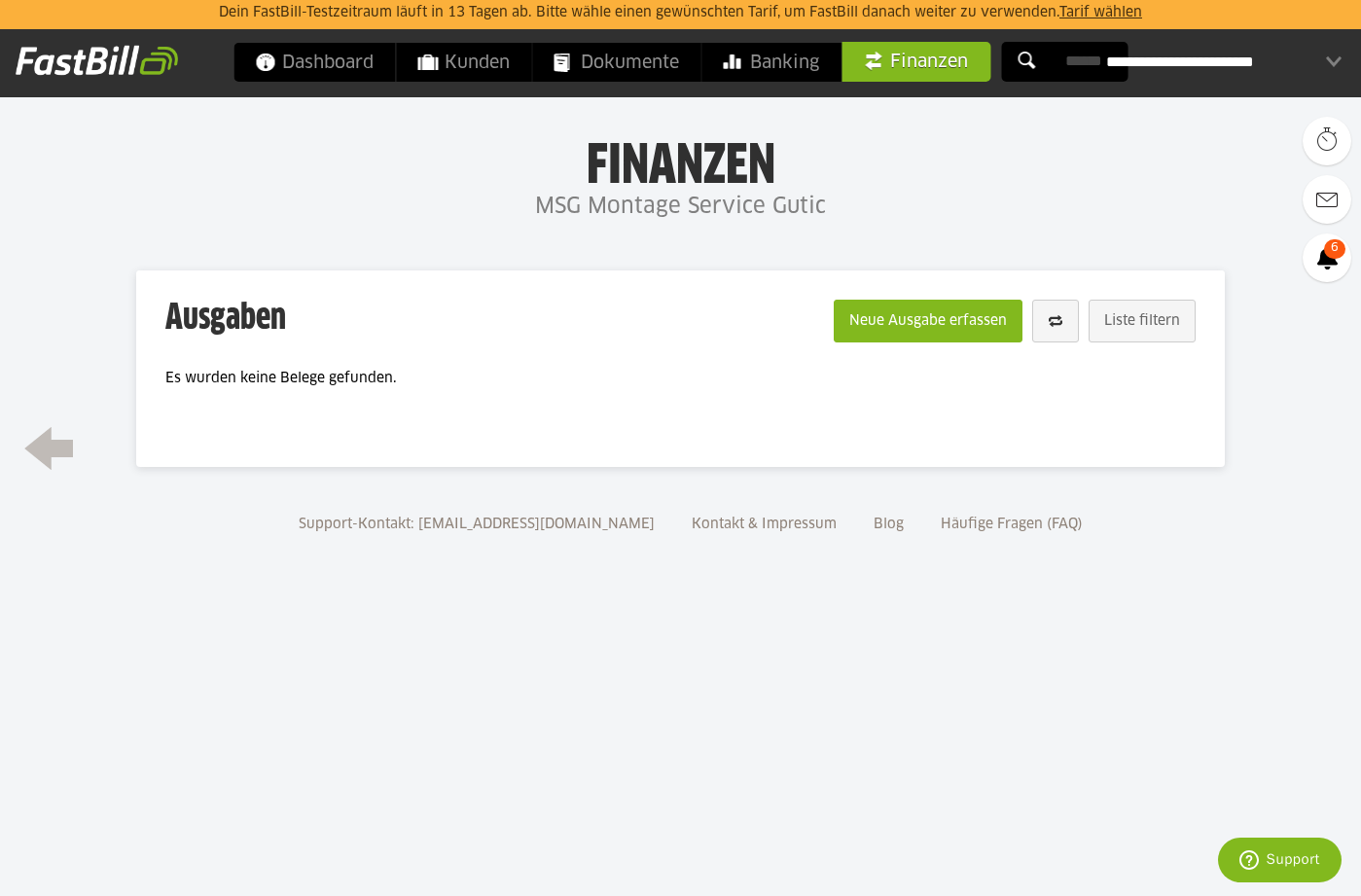 click on "Support" at bounding box center (1279, 860) 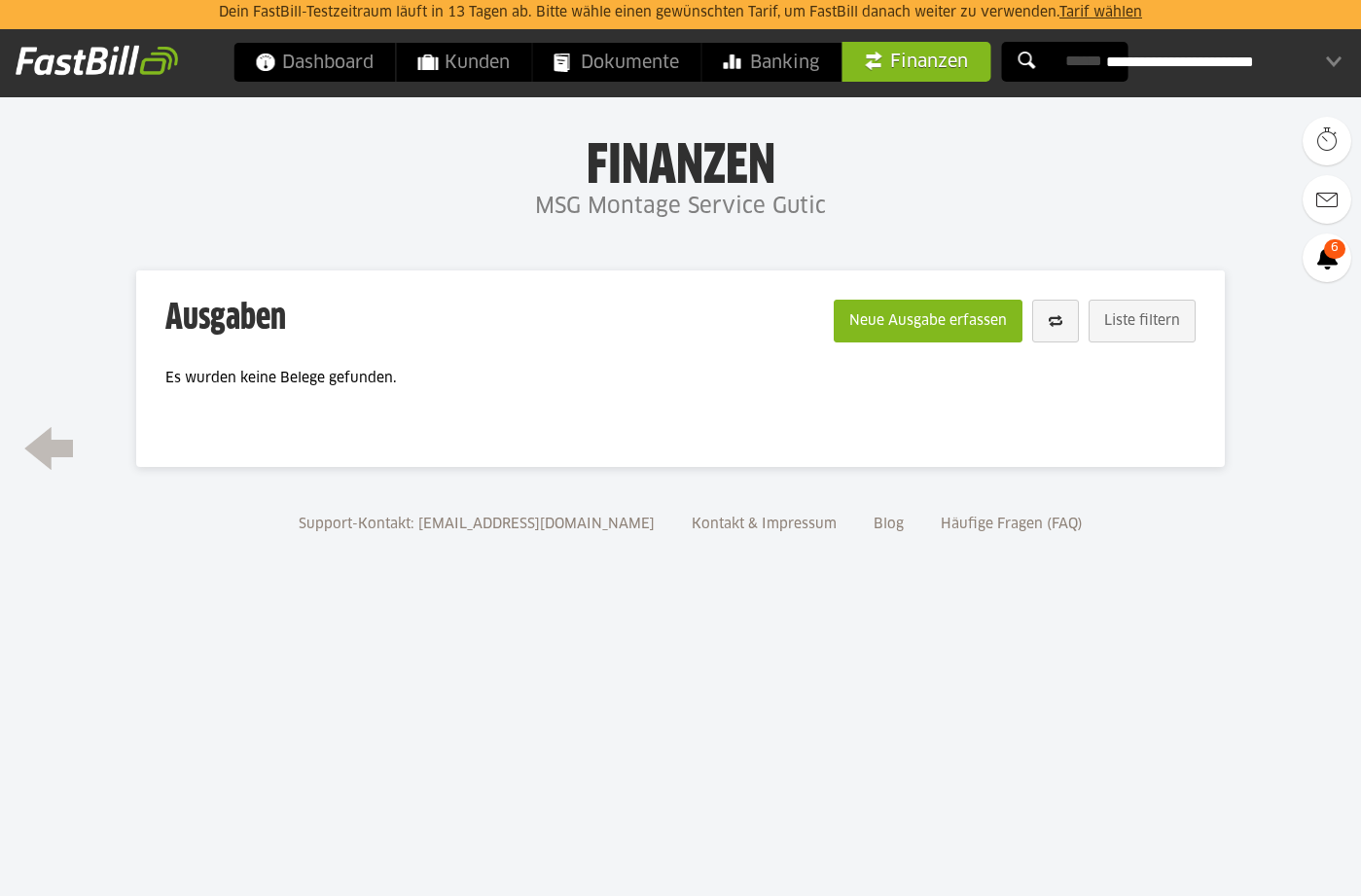 scroll, scrollTop: 0, scrollLeft: 0, axis: both 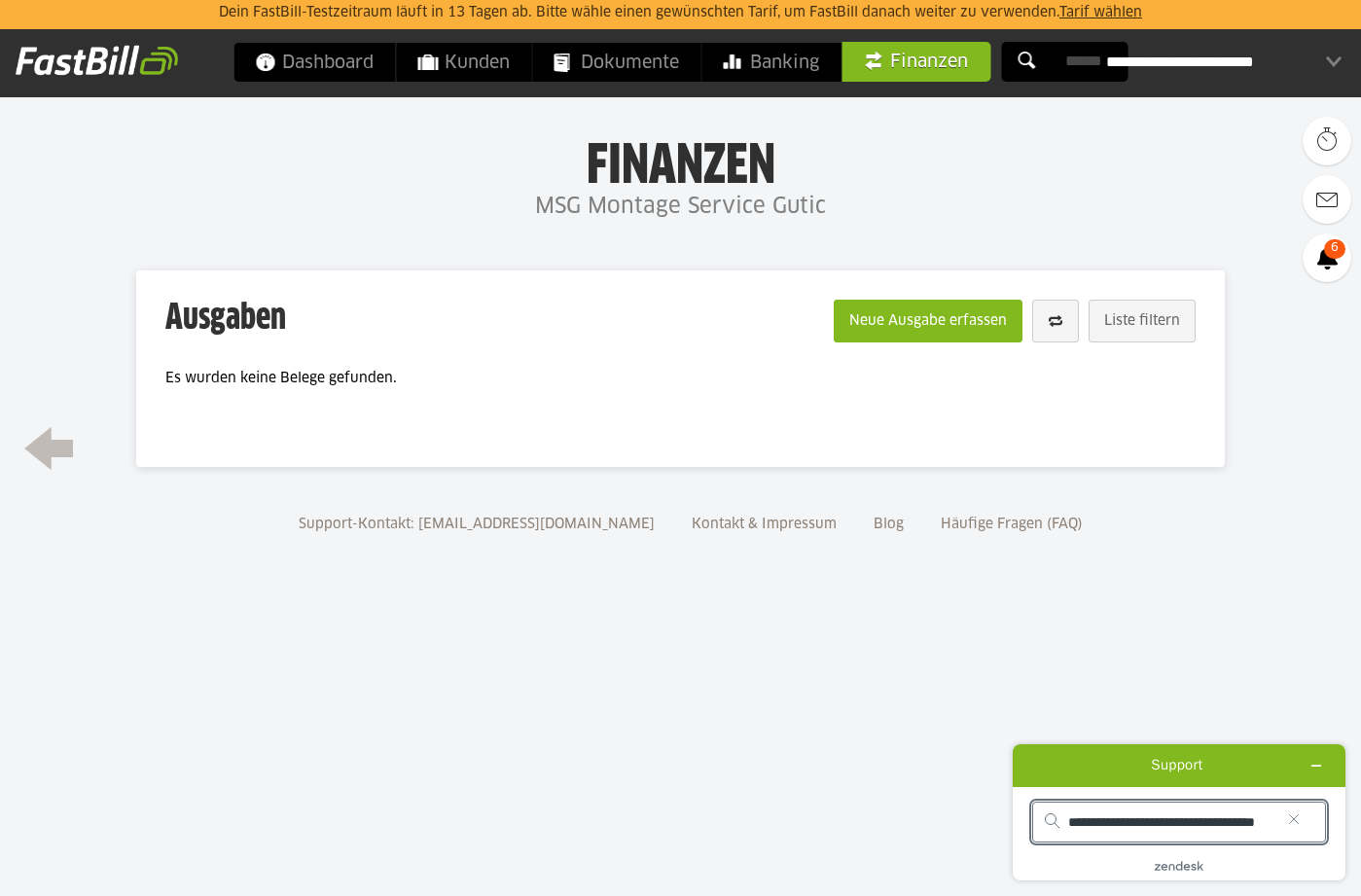 type on "**********" 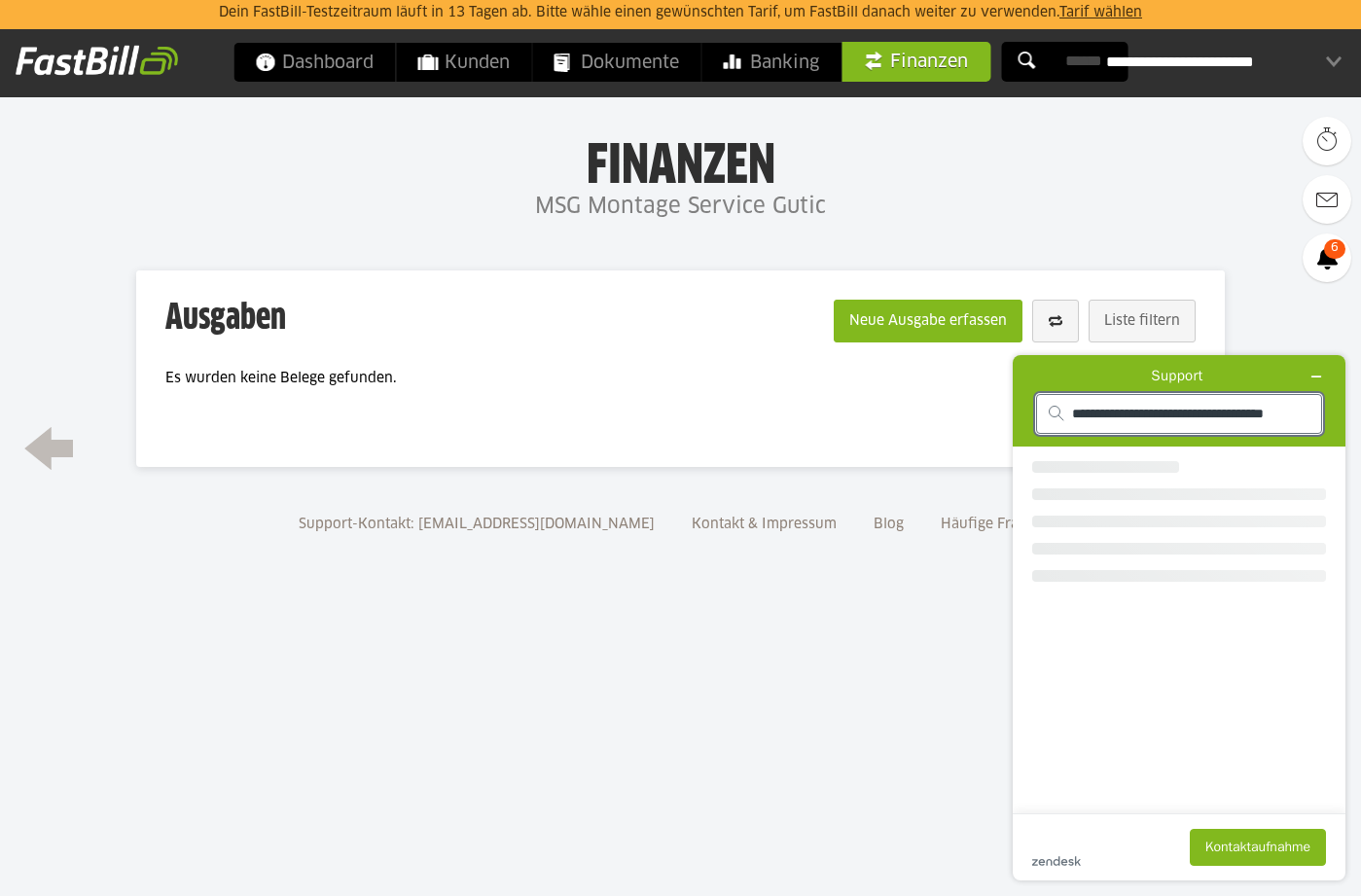 scroll, scrollTop: 0, scrollLeft: 51, axis: horizontal 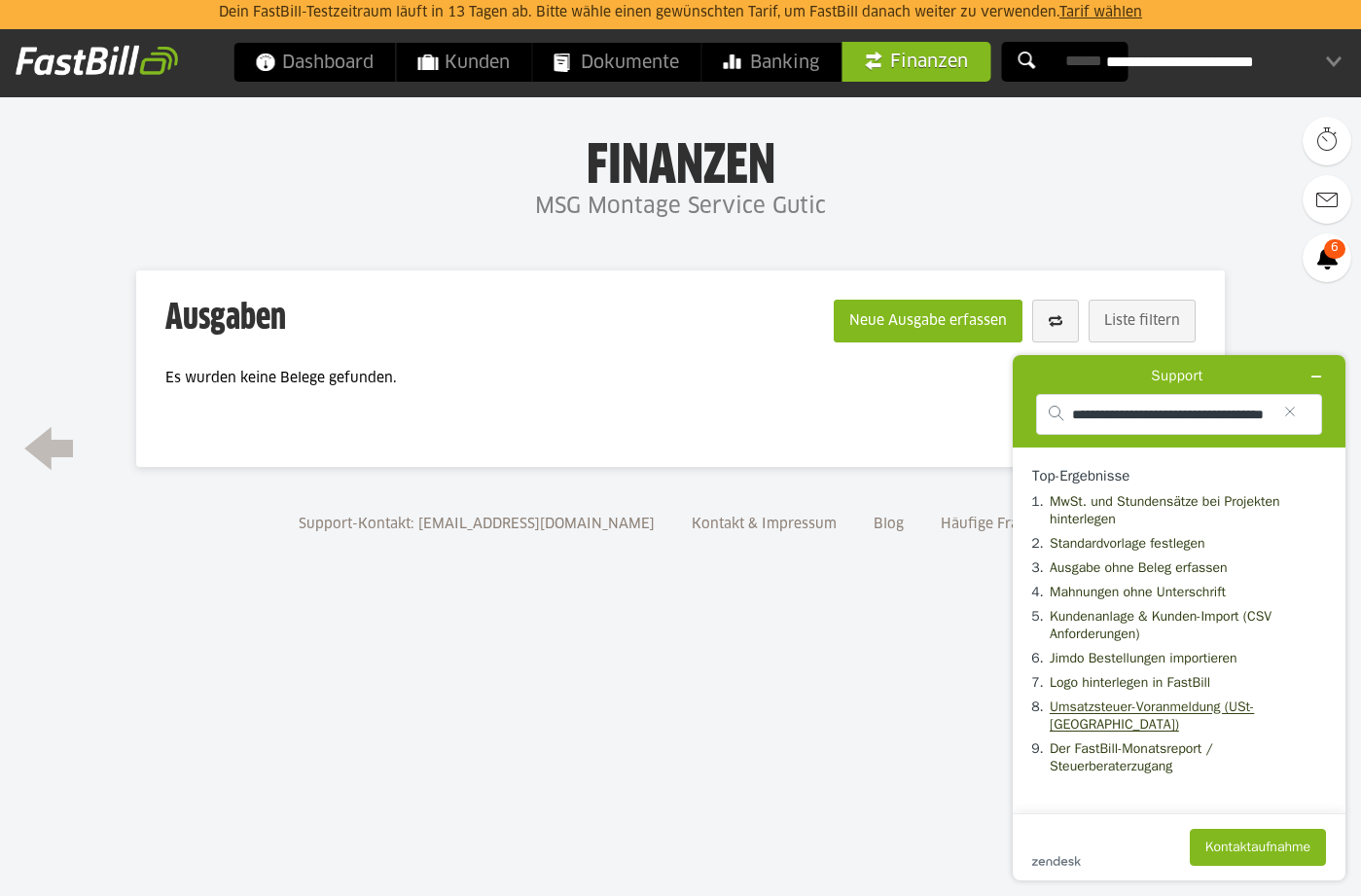 click on "Umsatzsteuer-Voranmeldung (USt-VA)" at bounding box center (1152, 715) 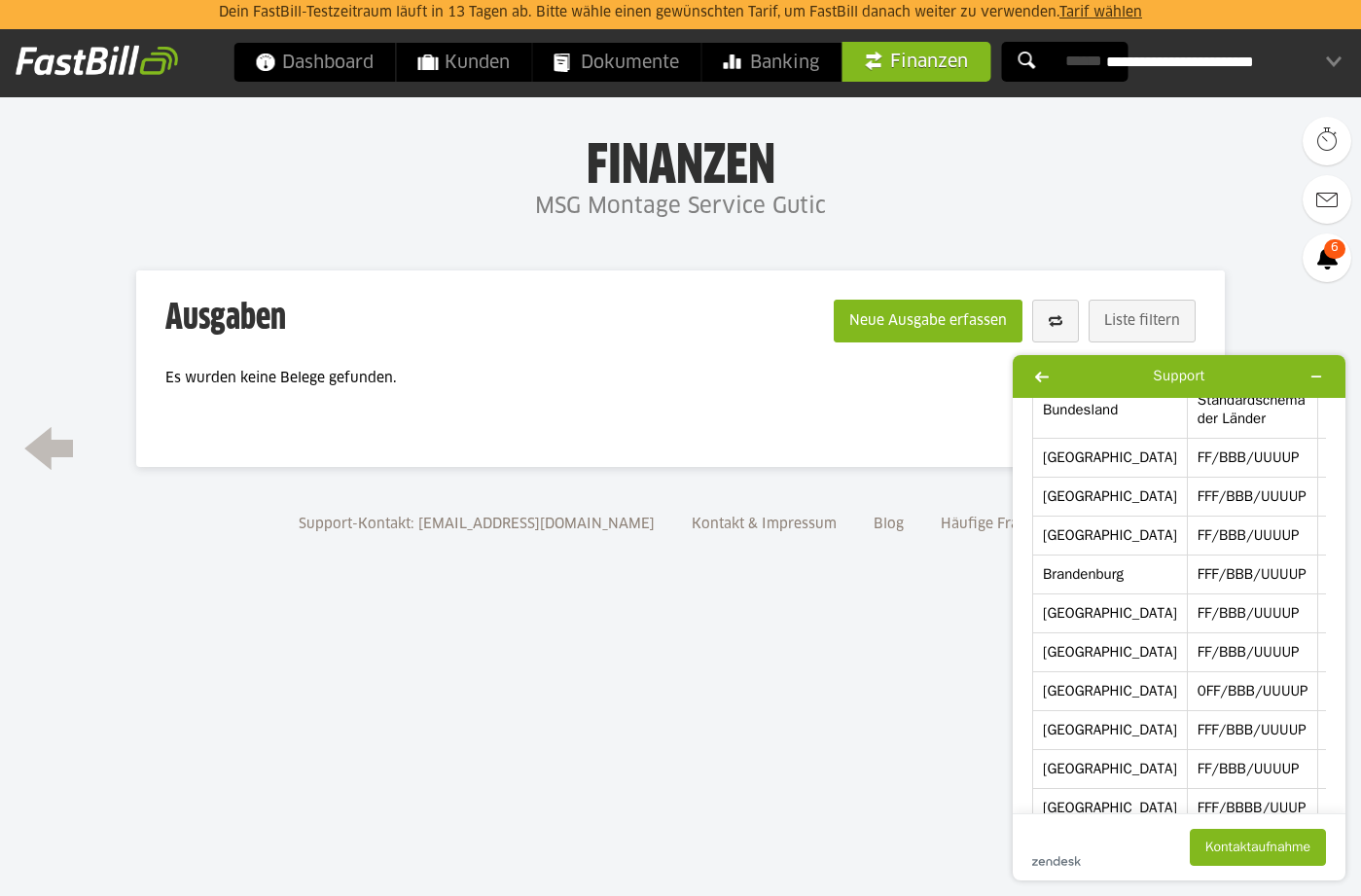 scroll, scrollTop: 2788, scrollLeft: 0, axis: vertical 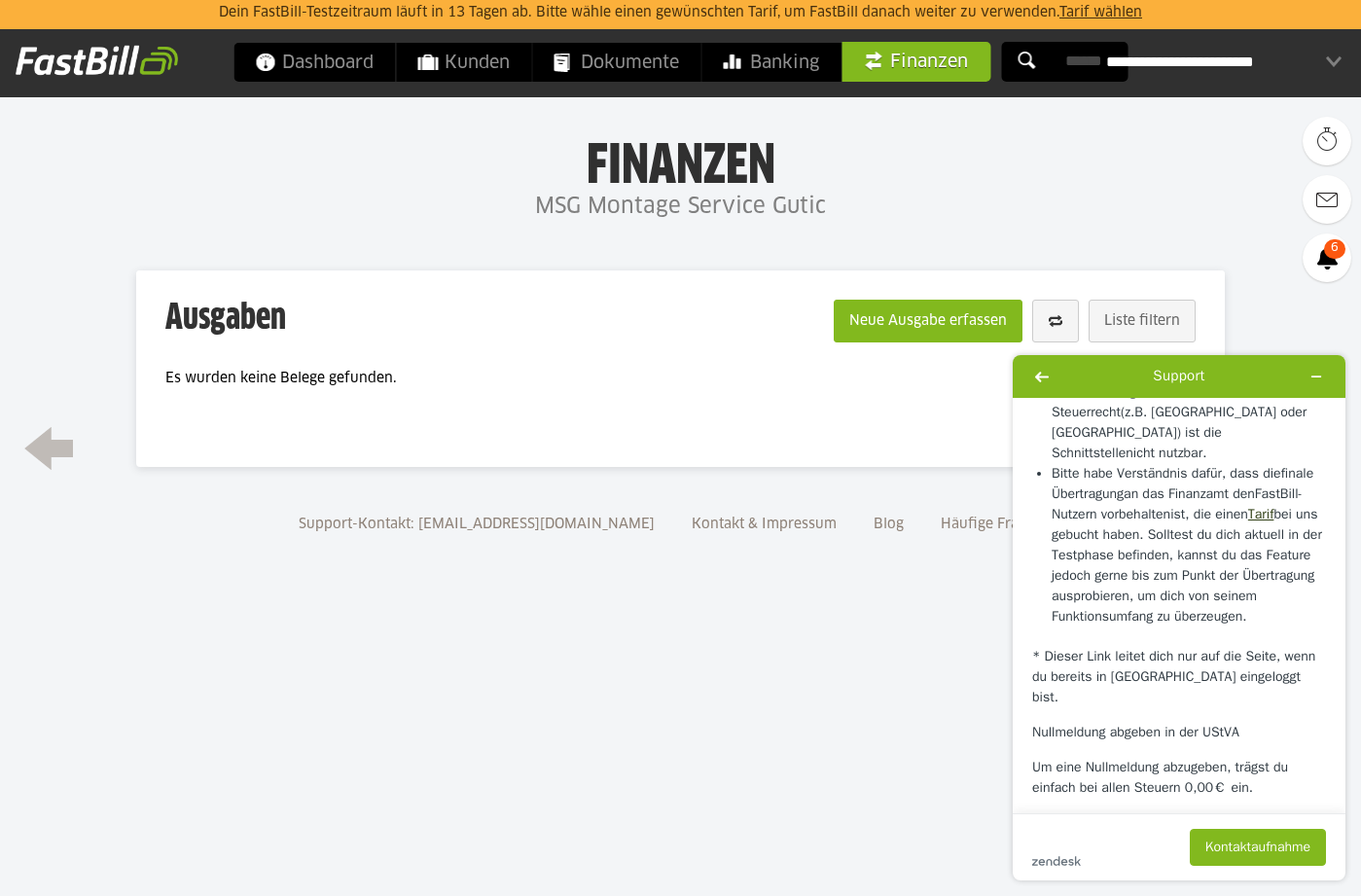 click on "MSG Montage Service Gutic" at bounding box center [680, 207] 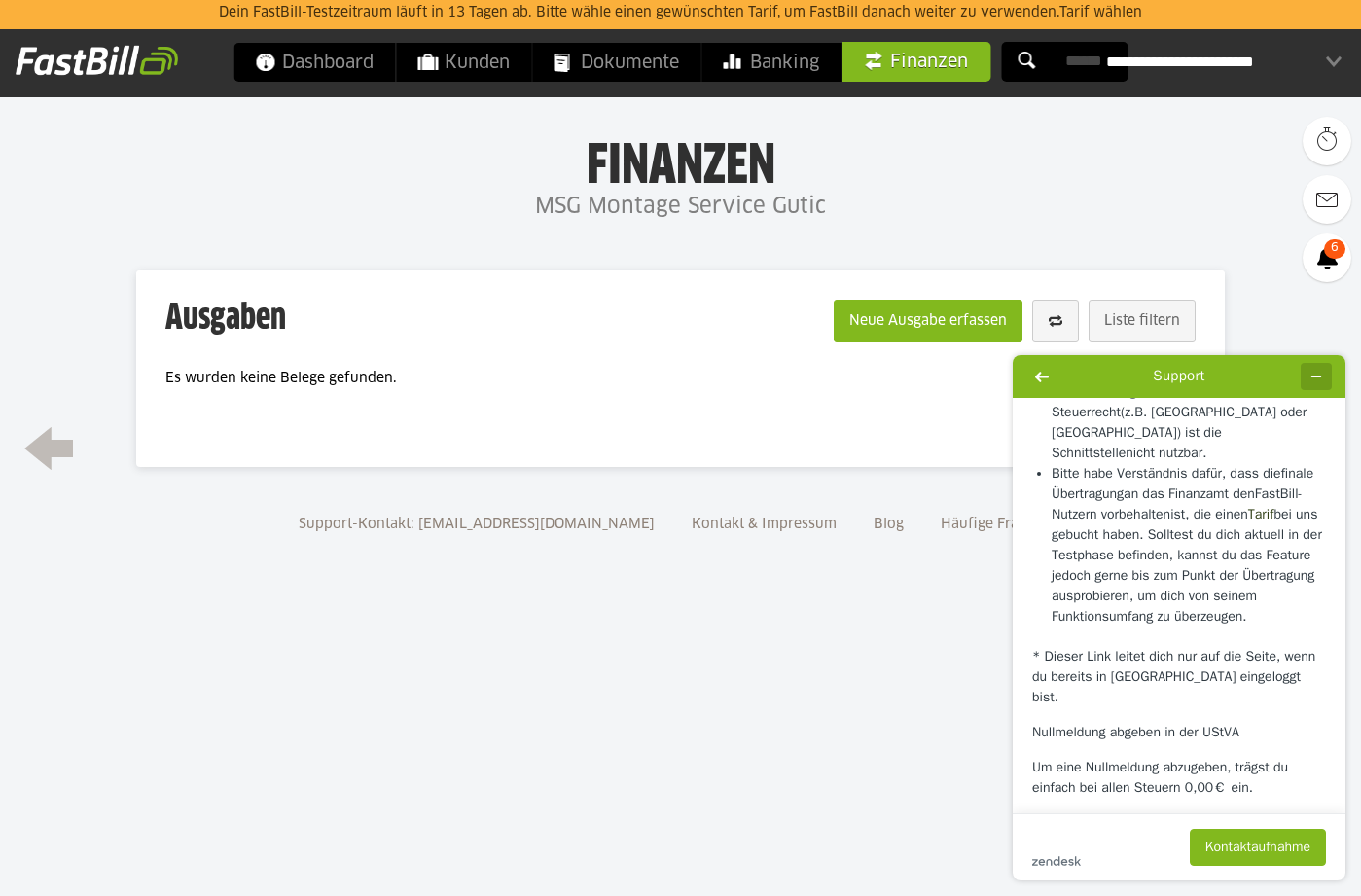 click 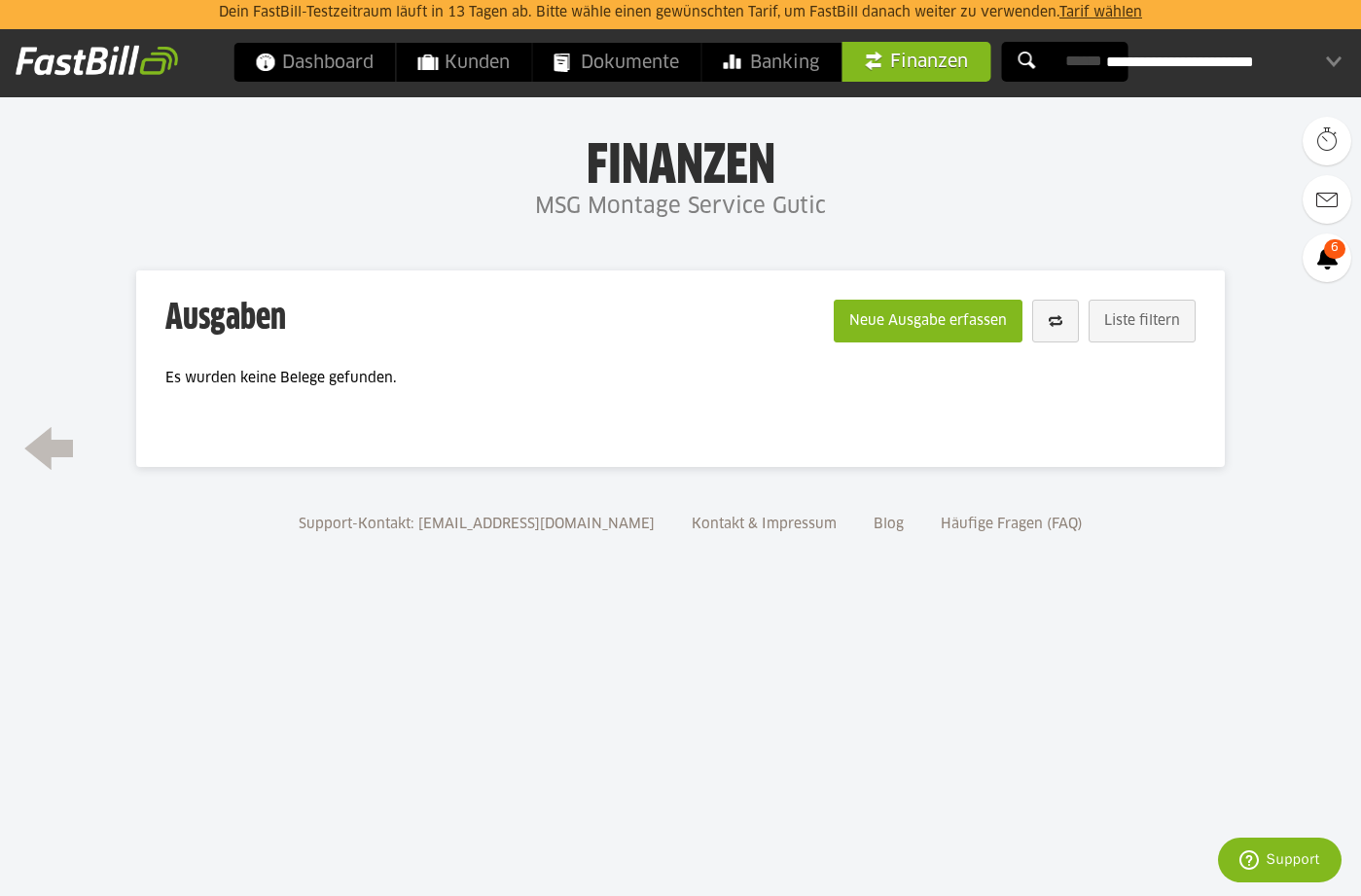 click on "Finanzen" at bounding box center [680, 162] 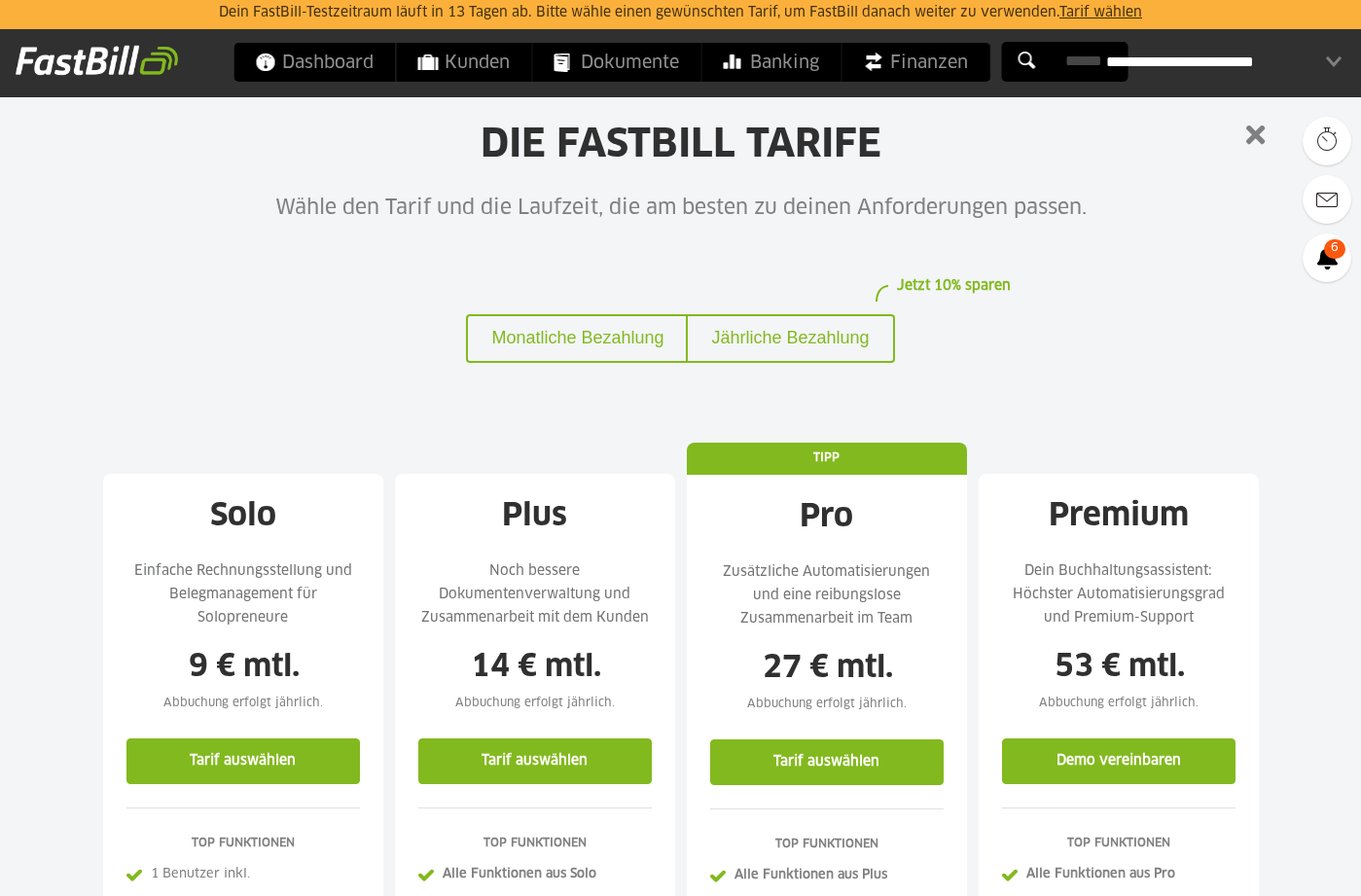scroll, scrollTop: 0, scrollLeft: 0, axis: both 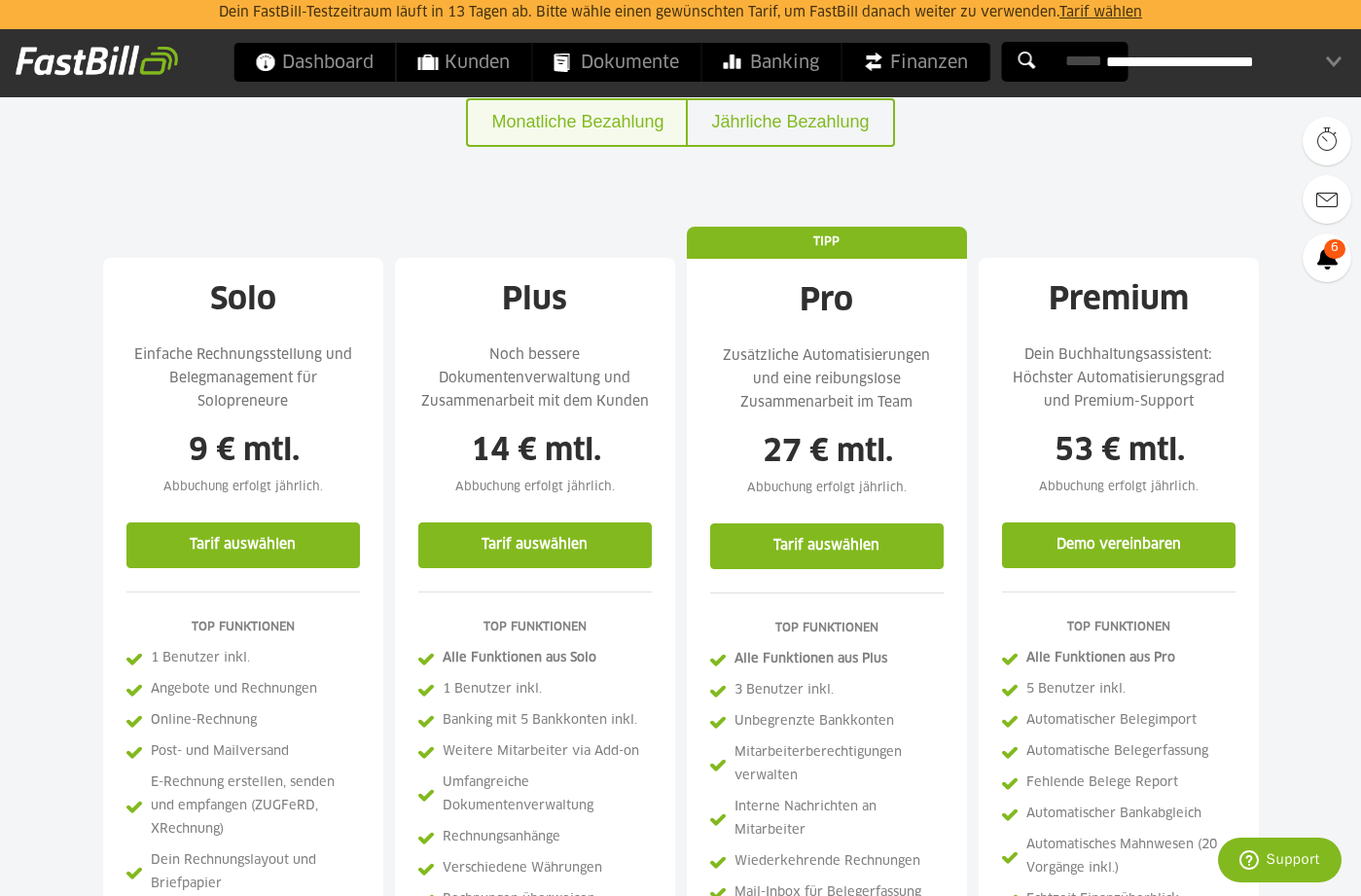 click on "Monatliche Bezahlung" at bounding box center (576, 123) 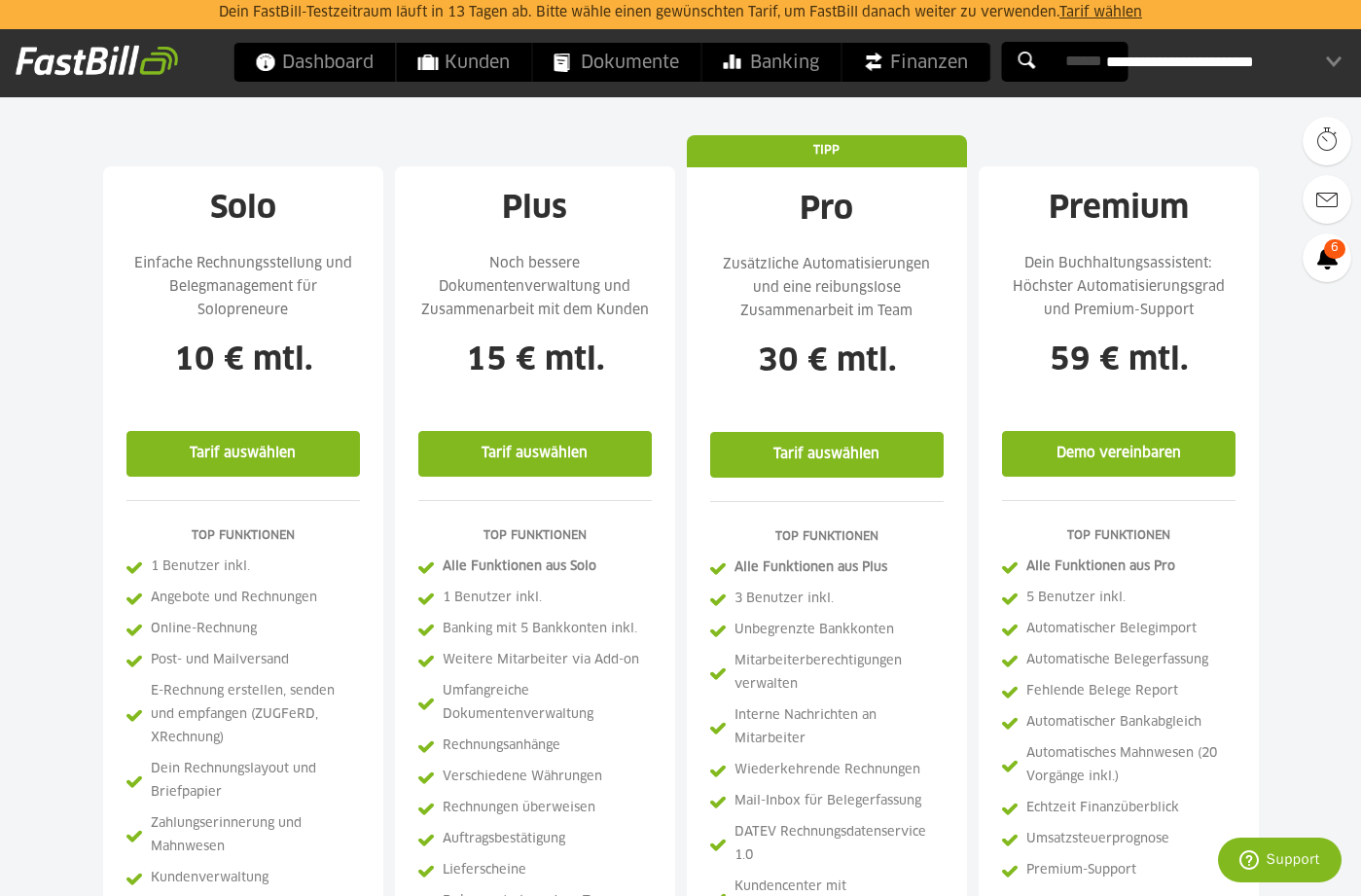 scroll, scrollTop: 303, scrollLeft: 0, axis: vertical 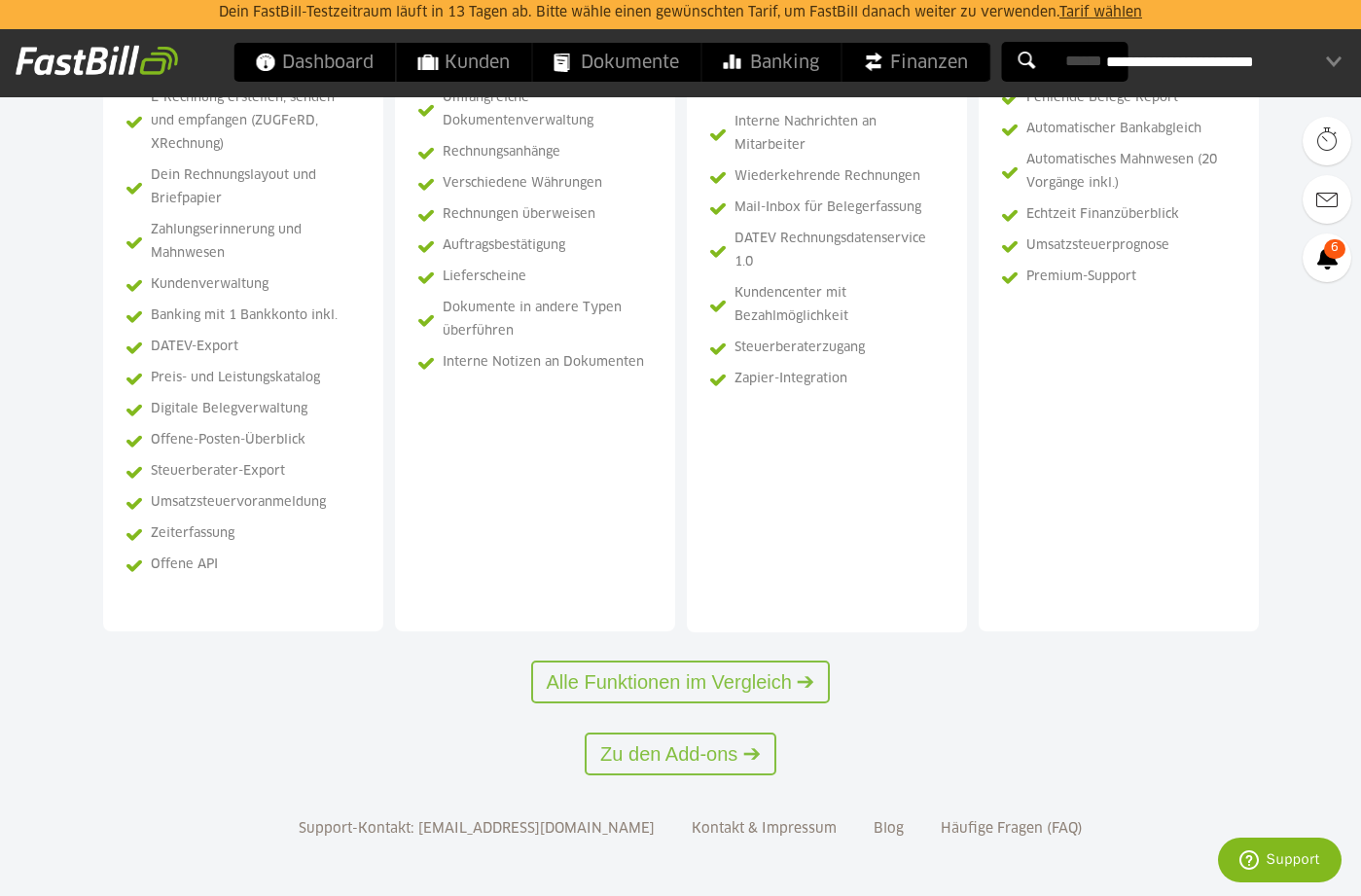 click on "Zeiterfassung" at bounding box center (243, 534) 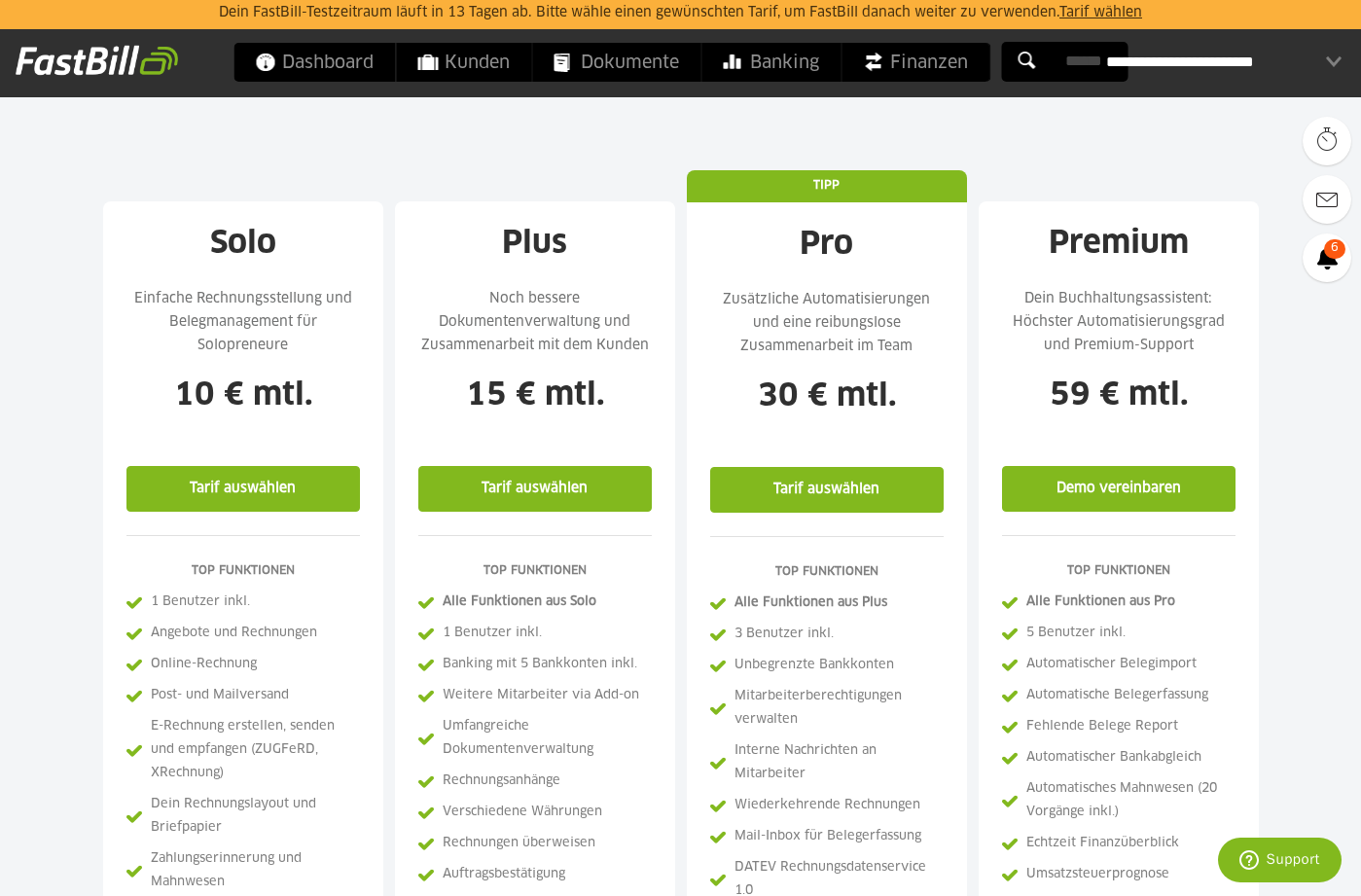 scroll, scrollTop: 122, scrollLeft: 0, axis: vertical 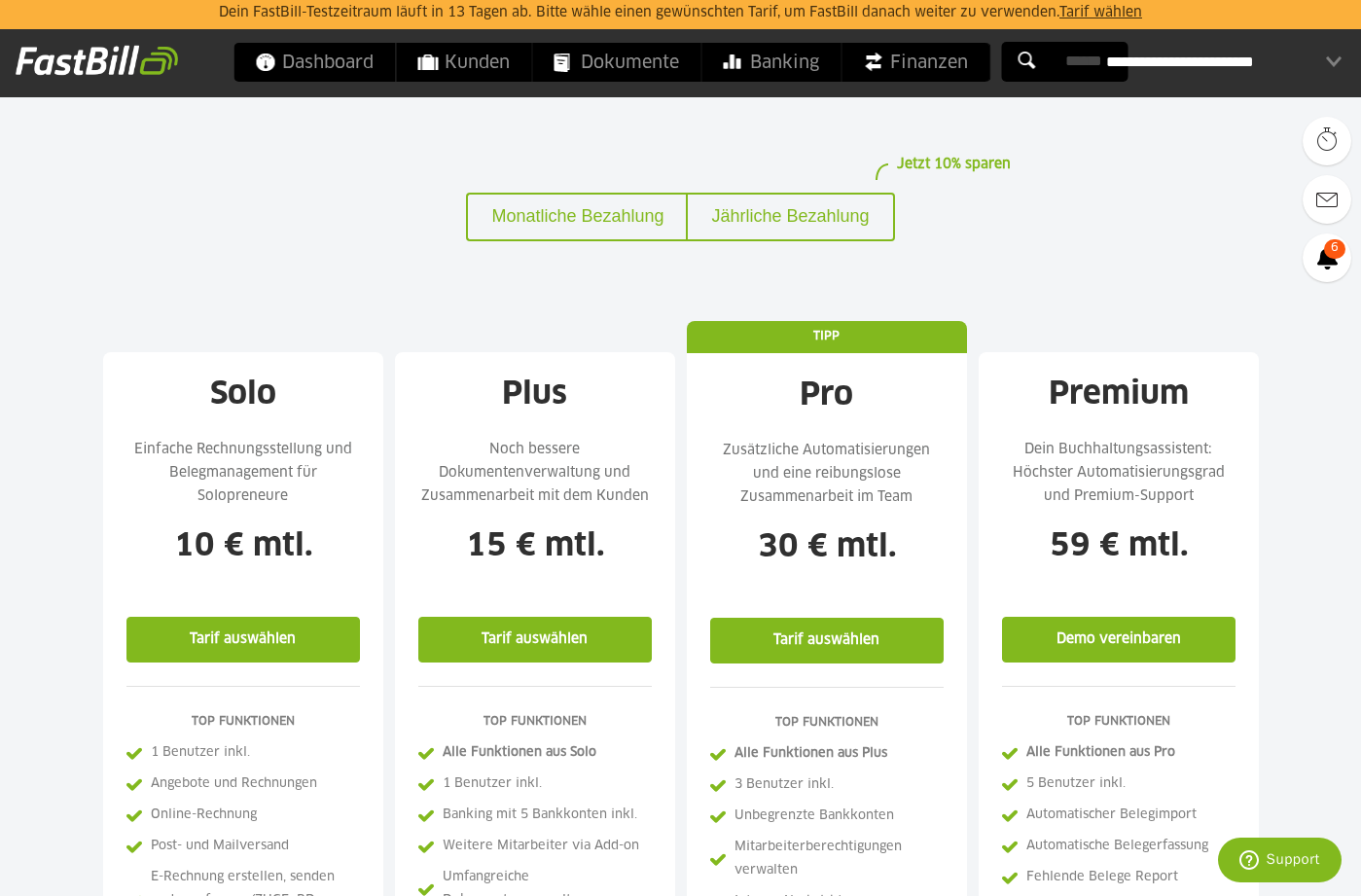 click on "Tarif auswählen" at bounding box center [243, 639] 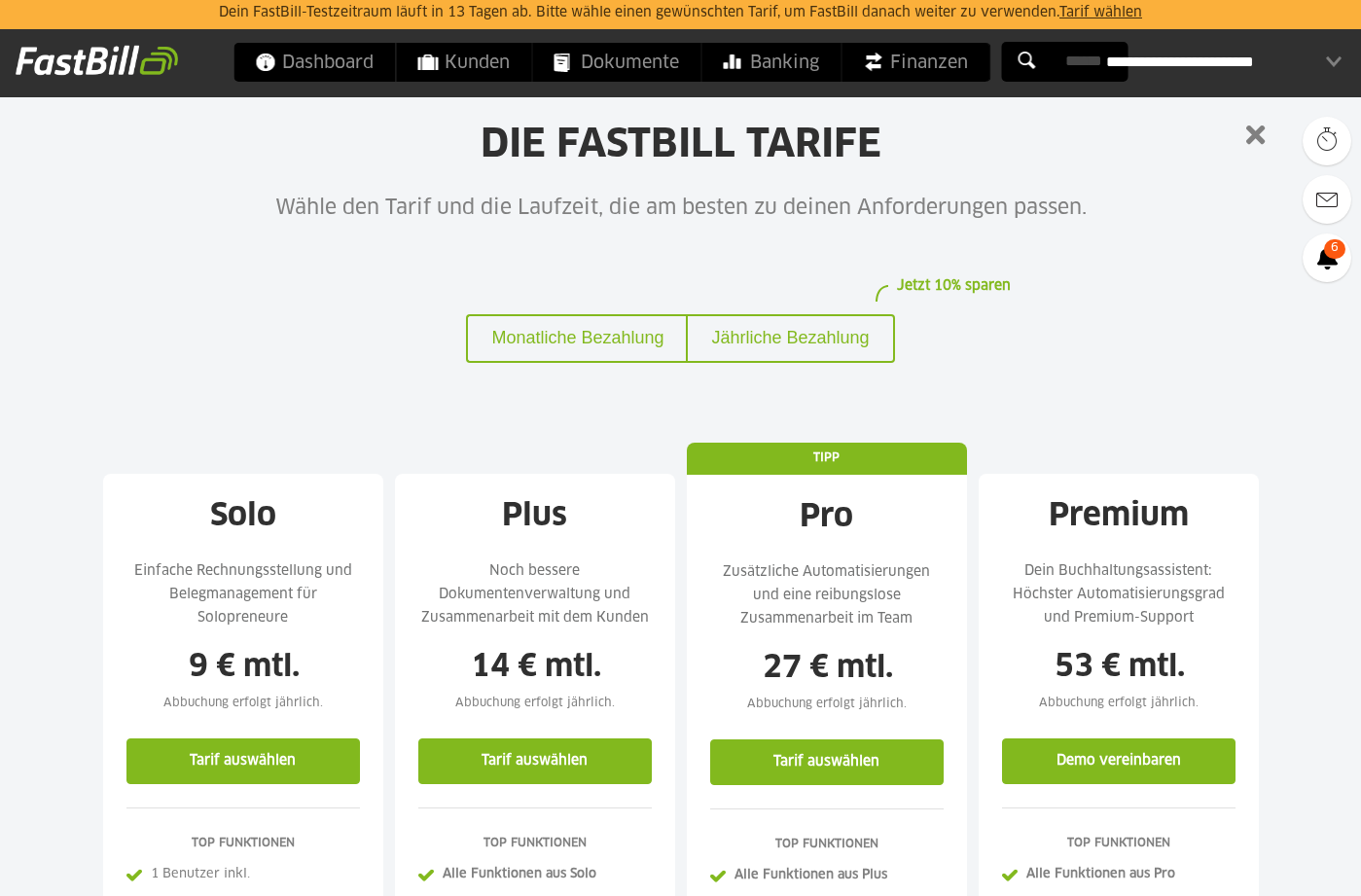 scroll, scrollTop: 0, scrollLeft: 0, axis: both 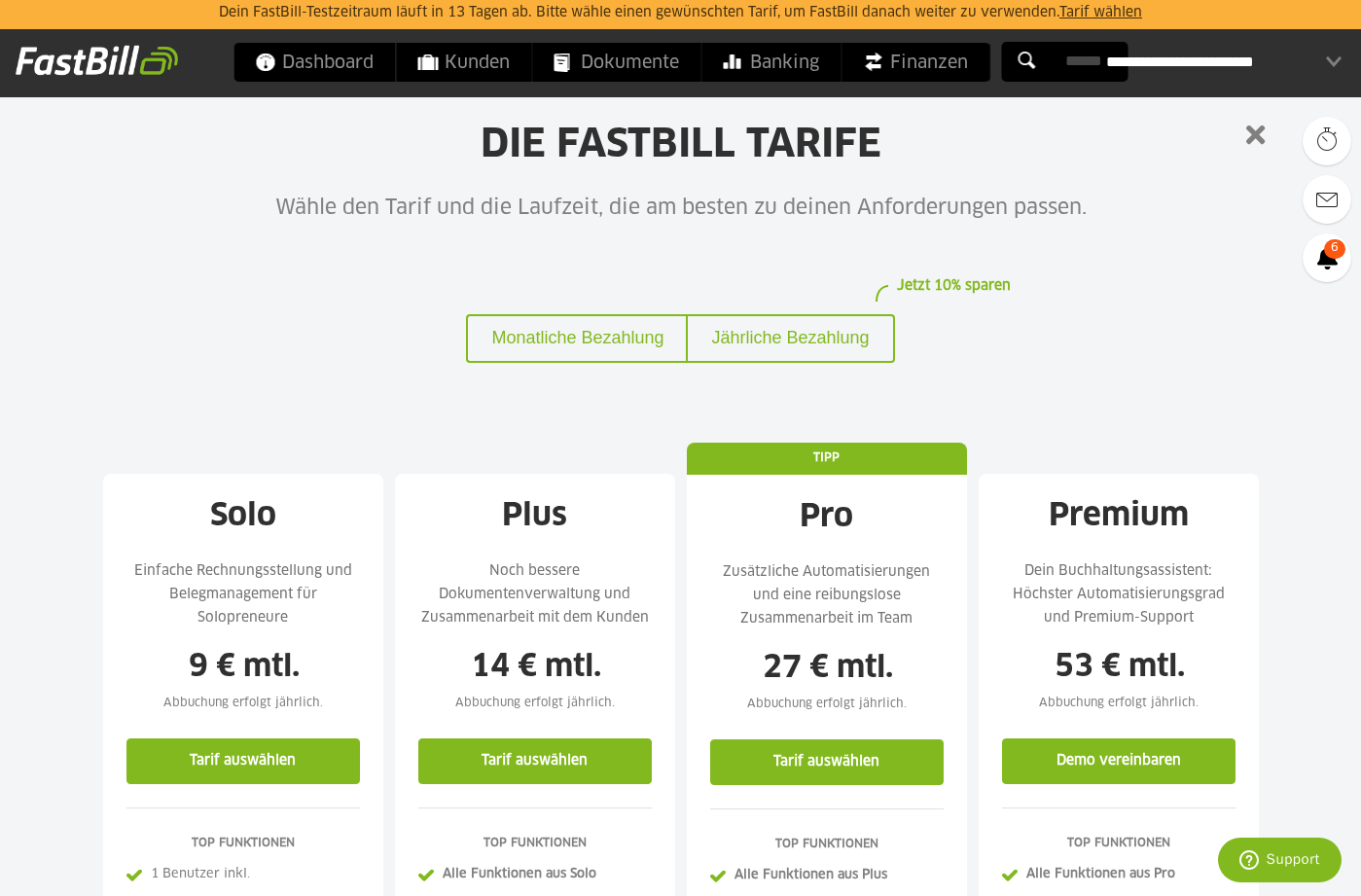 click on "DIE FASTBILL TARIFE
Wähle den Tarif und die Laufzeit, die am besten zu deinen Anforderungen passen.
Jetzt 10% sparen
Monatliche Bezahlung
Jährliche Bezahlung
TIPP
Solo
10 € mtl. TIPP" at bounding box center [681, 907] 